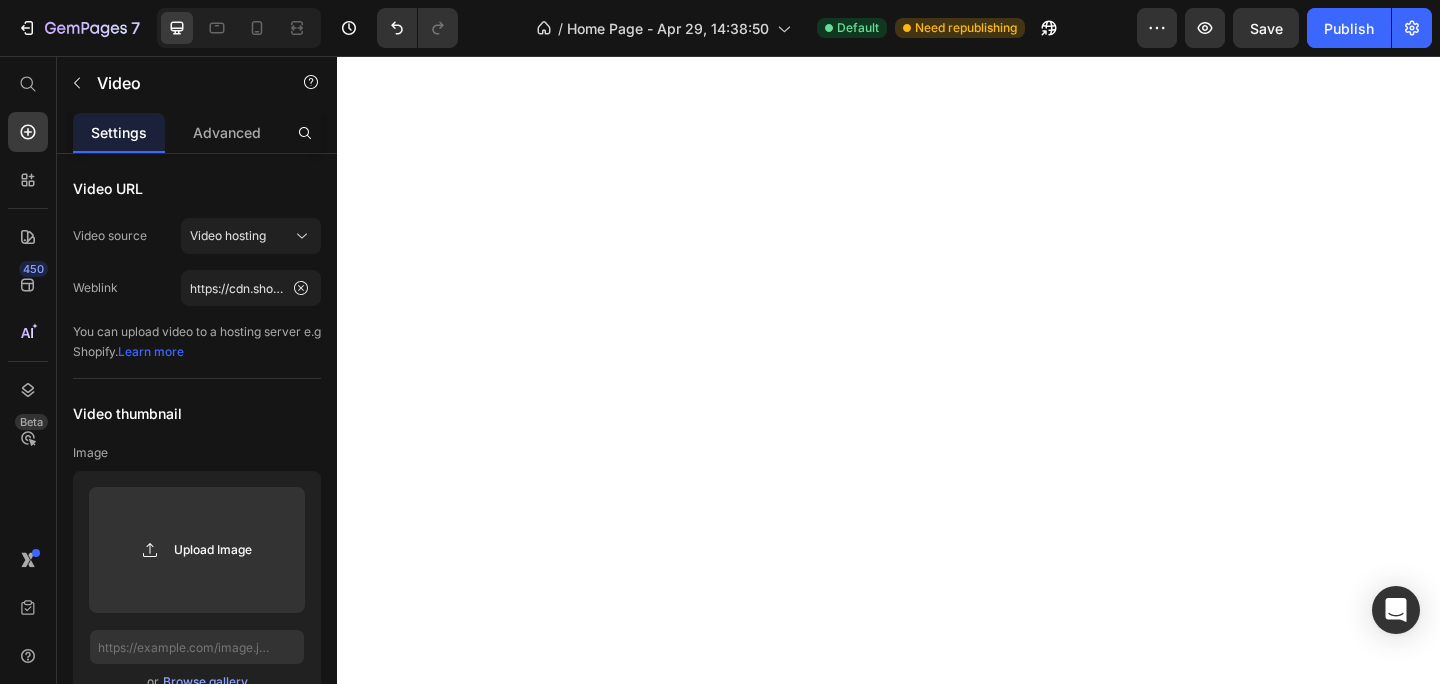 scroll, scrollTop: 0, scrollLeft: 0, axis: both 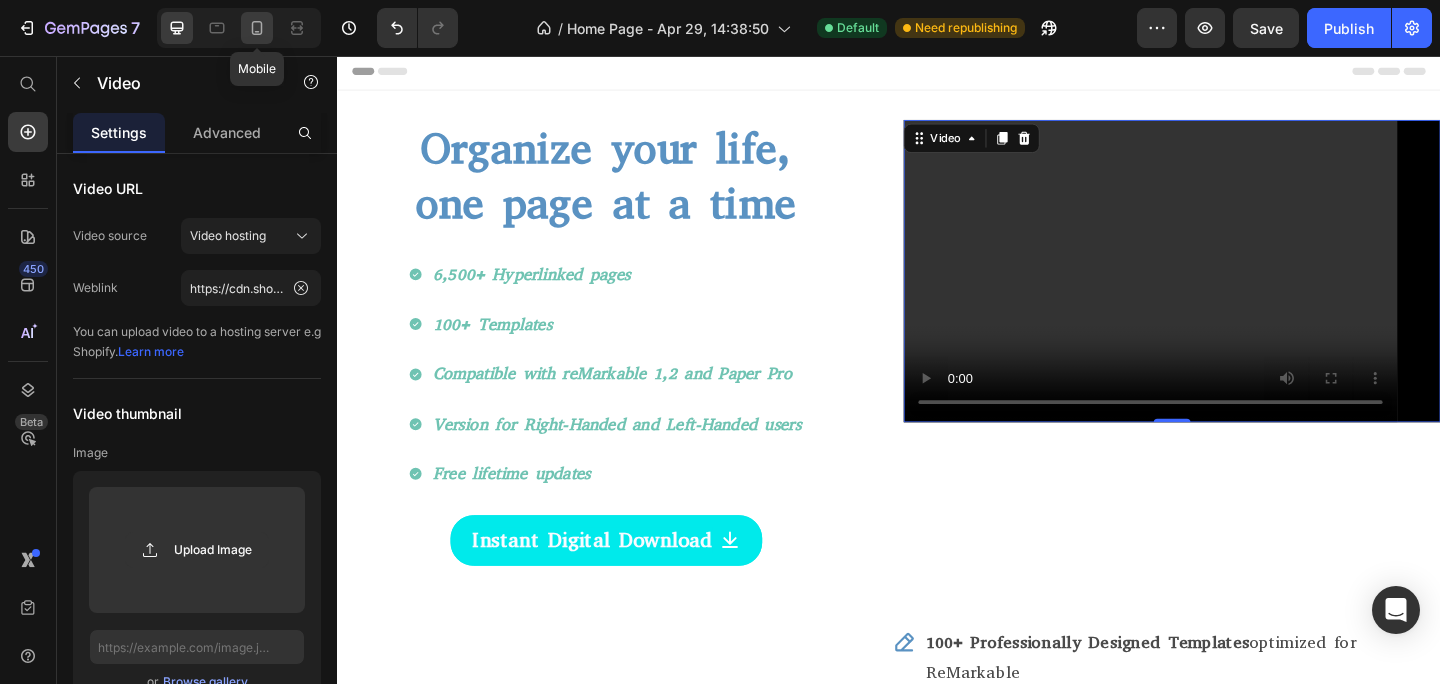 click 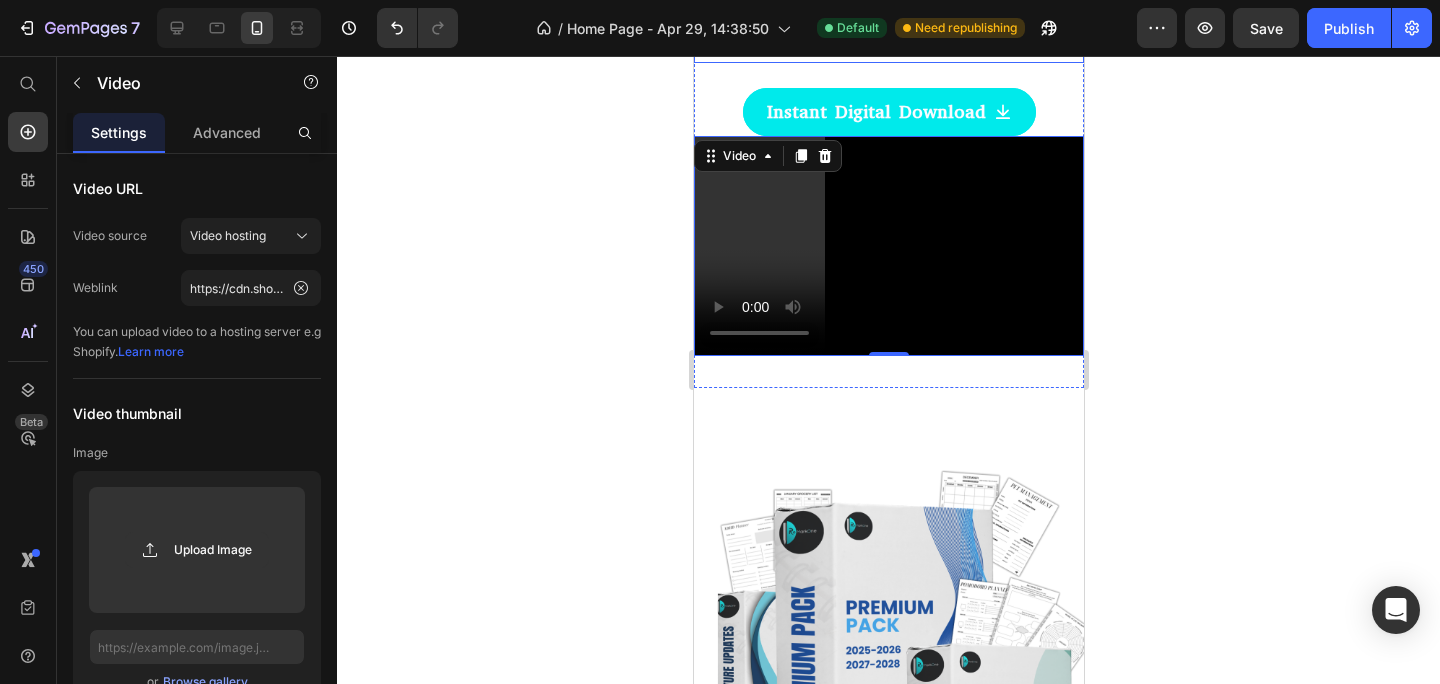 scroll, scrollTop: 390, scrollLeft: 0, axis: vertical 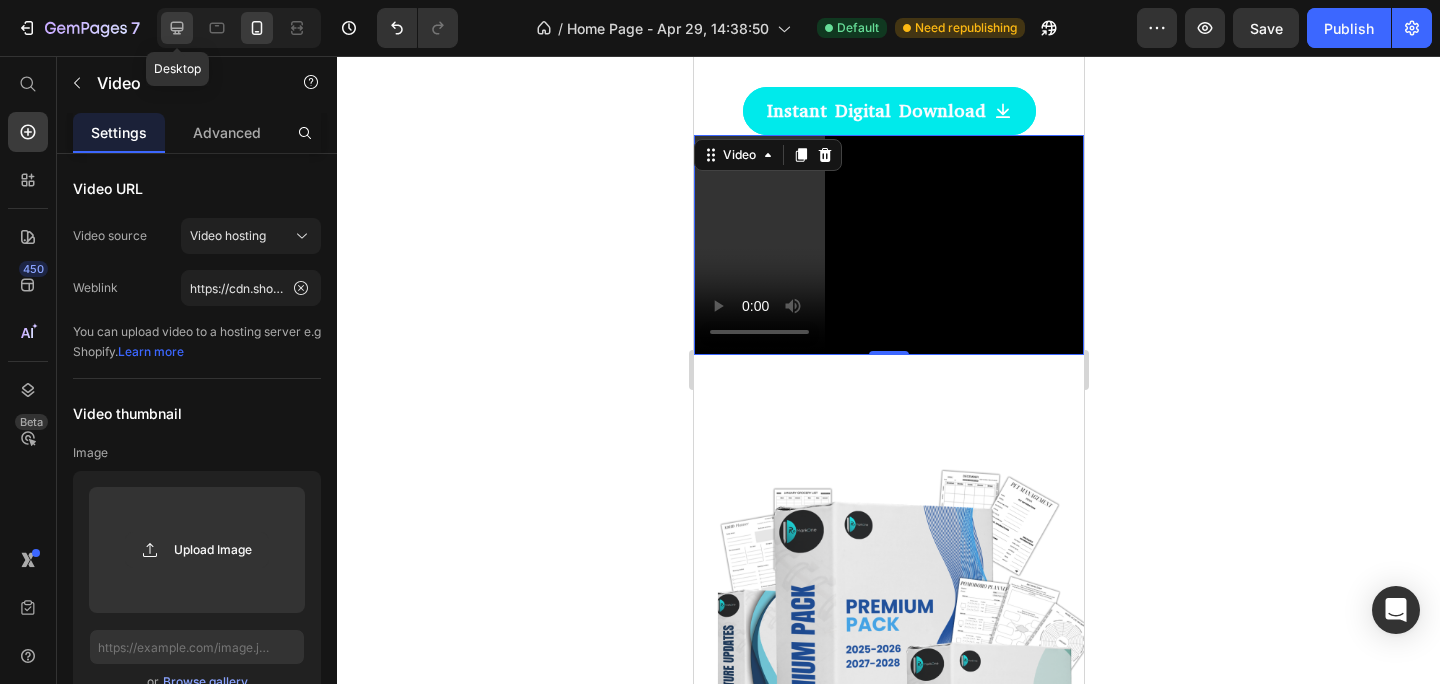click 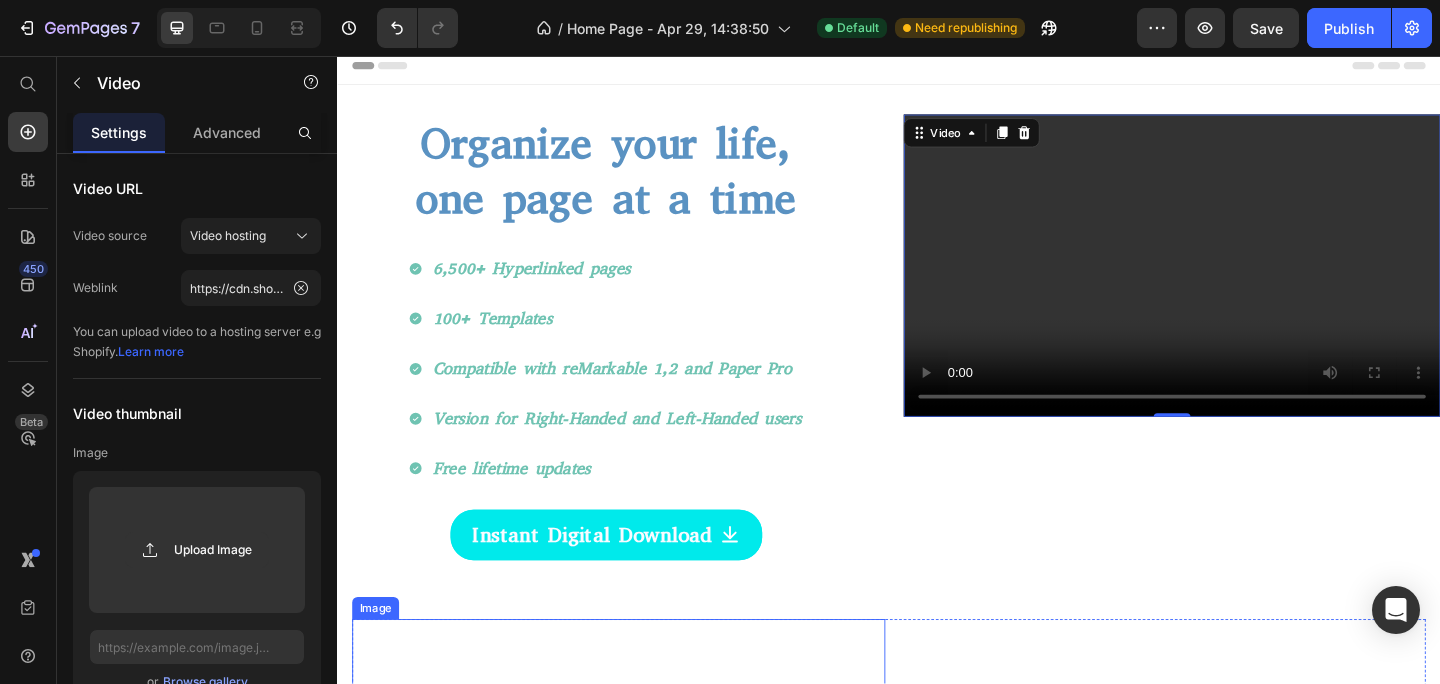 scroll, scrollTop: 3, scrollLeft: 0, axis: vertical 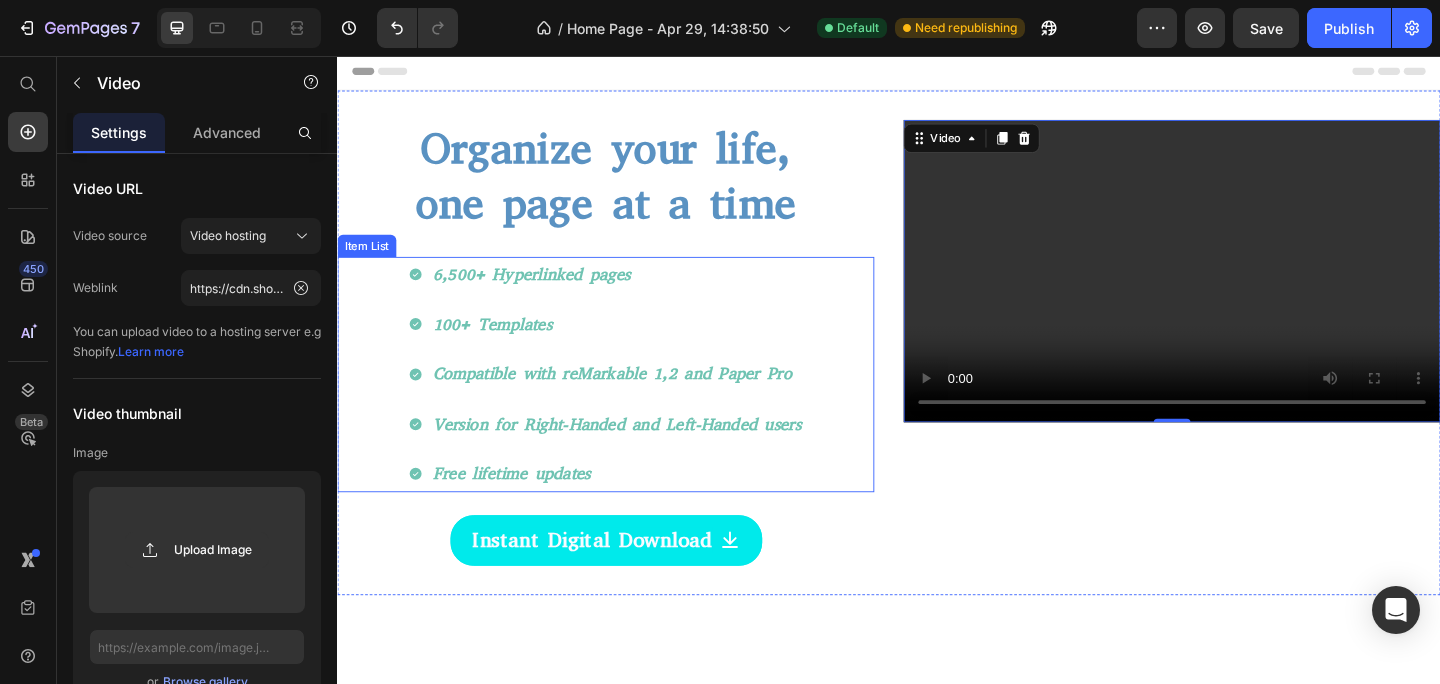 click on "6,500+ Hyperlinked pages  100+ Templates Compatible with reMarkable 1,2 and Paper Pro Version for Right-Handed and Left-Handed users Free lifetime updates" at bounding box center [629, 403] 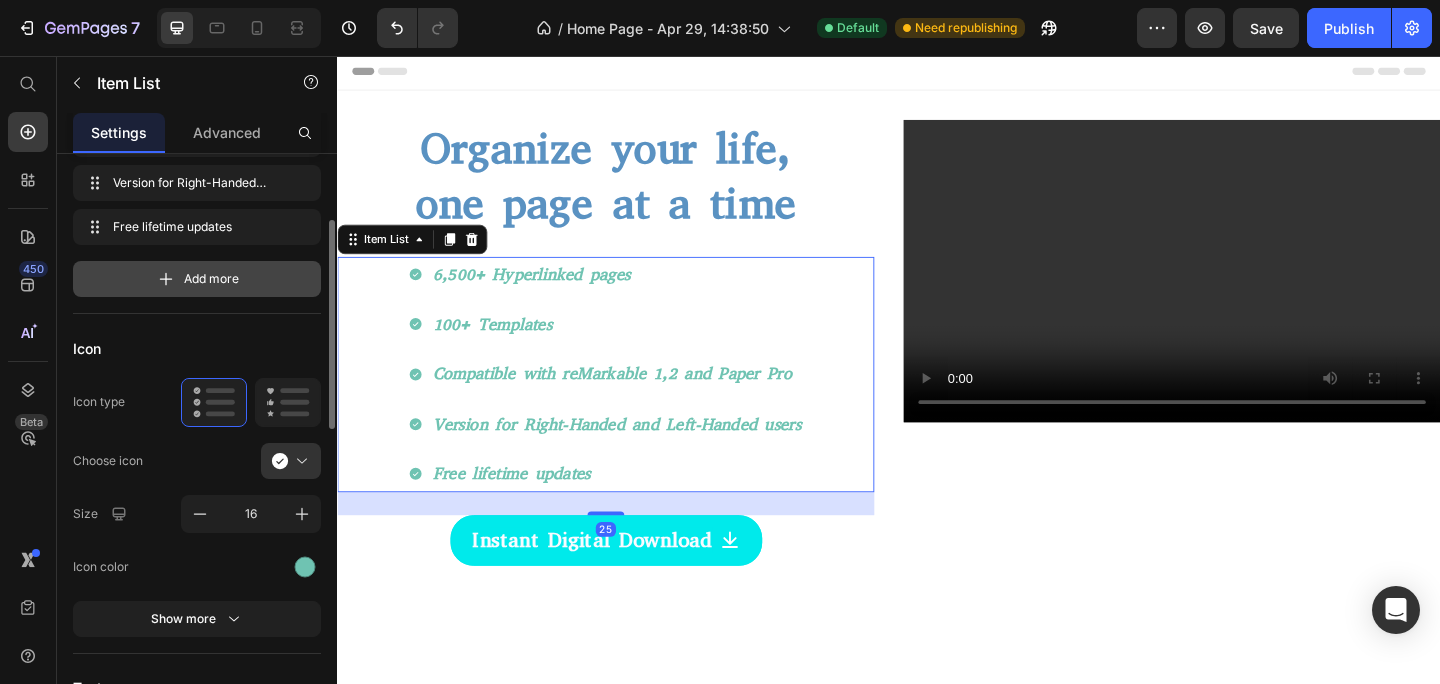 scroll, scrollTop: 186, scrollLeft: 0, axis: vertical 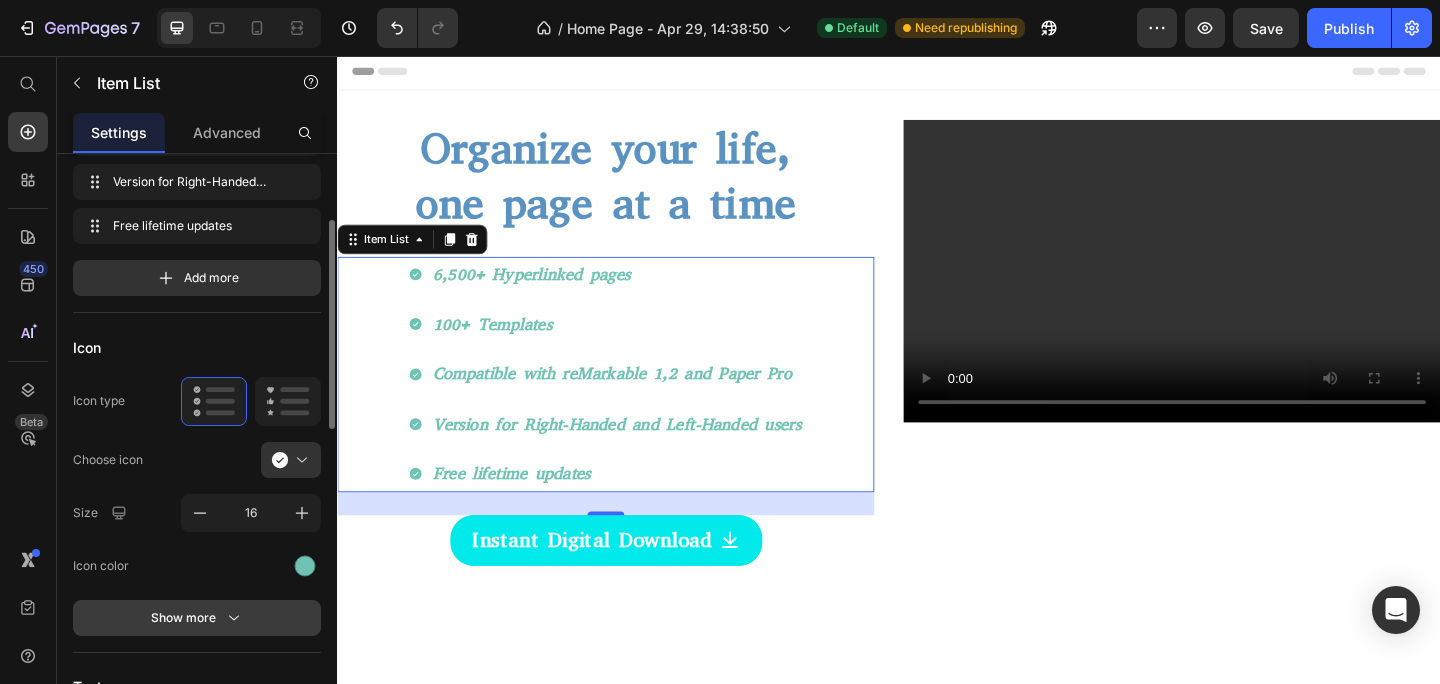 click 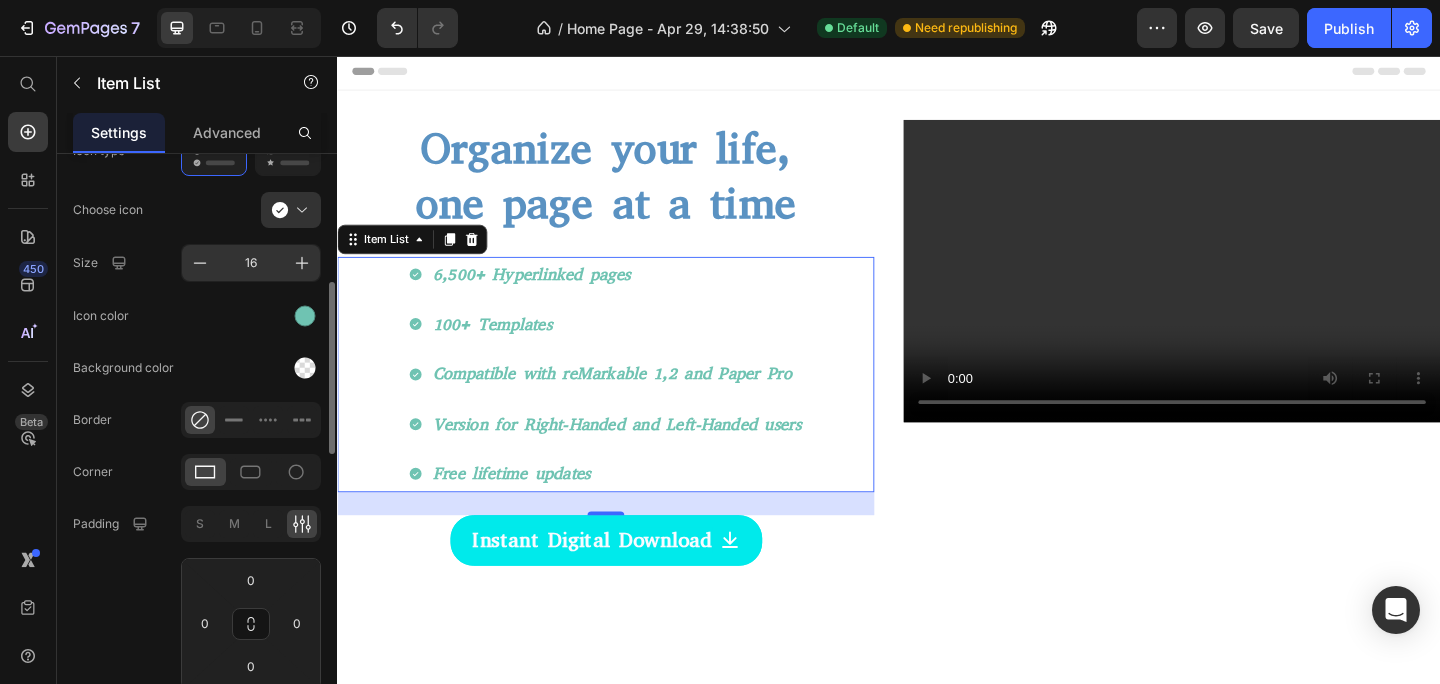 scroll, scrollTop: 437, scrollLeft: 0, axis: vertical 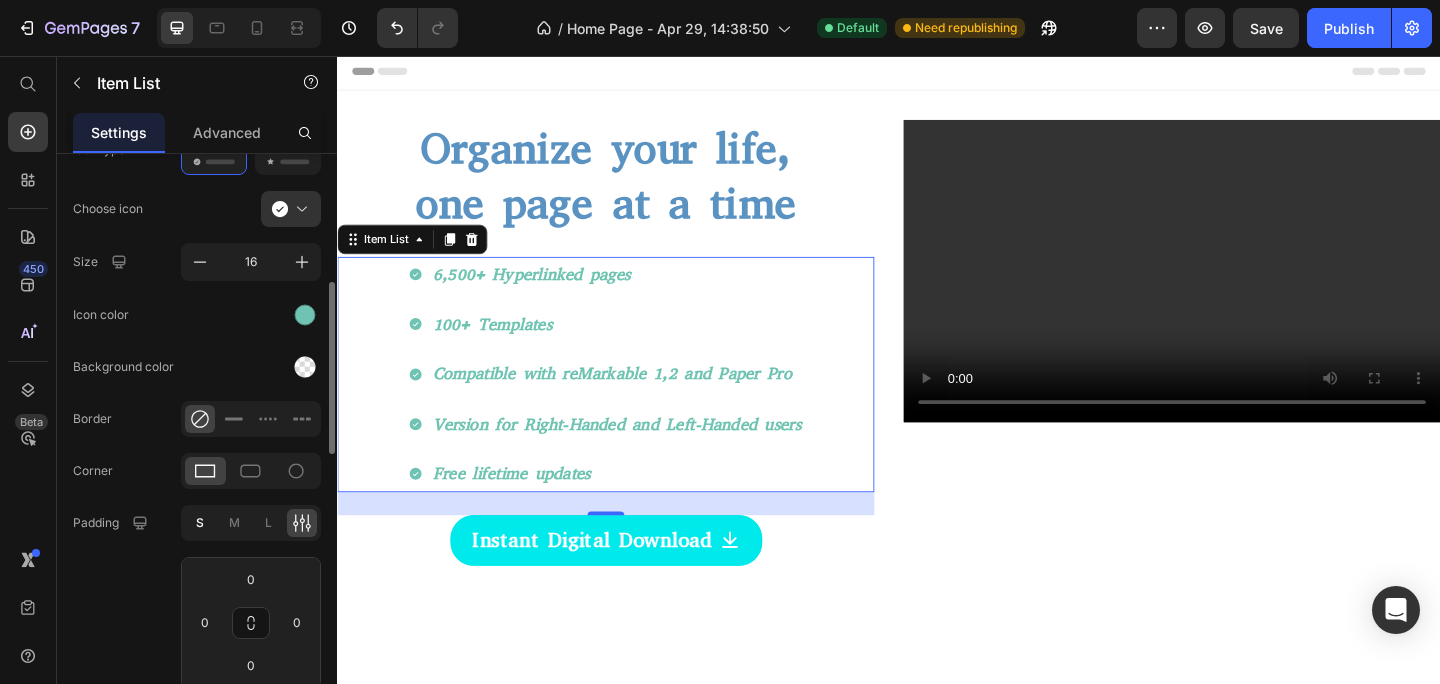 click on "S" 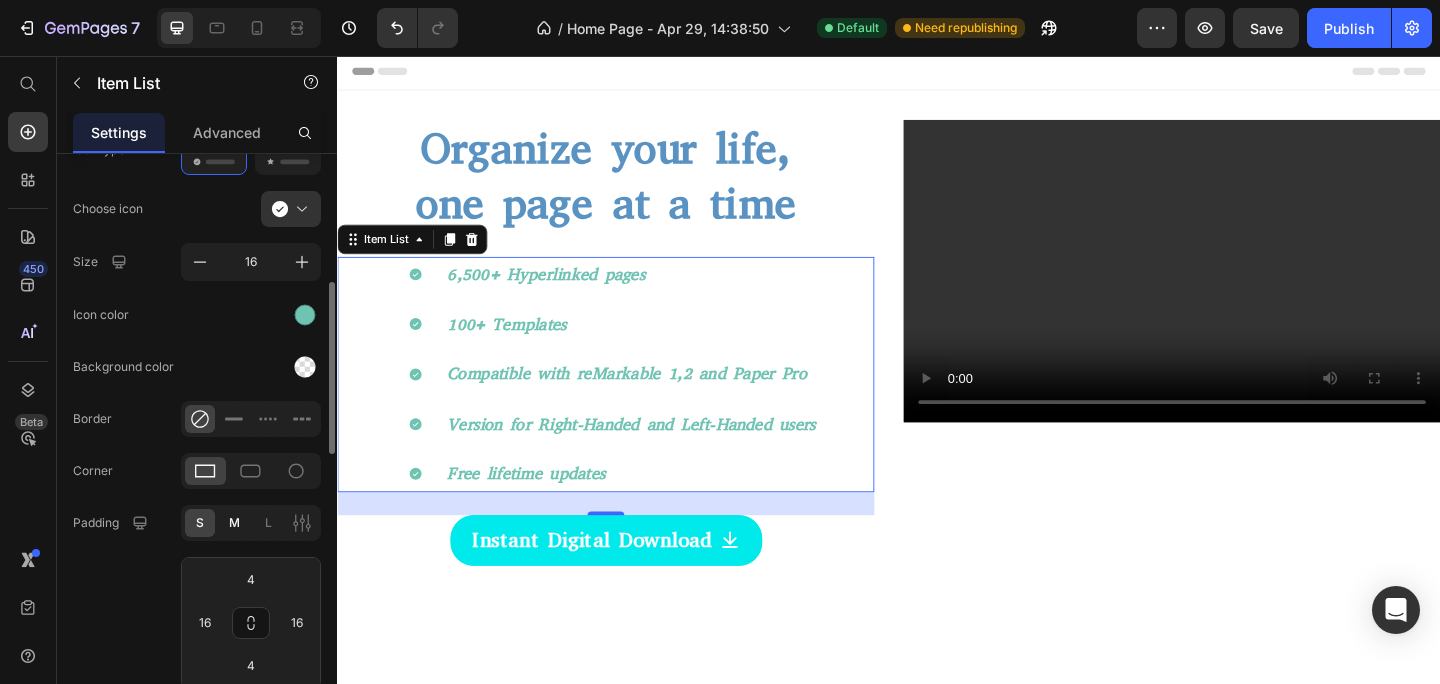 click on "M" 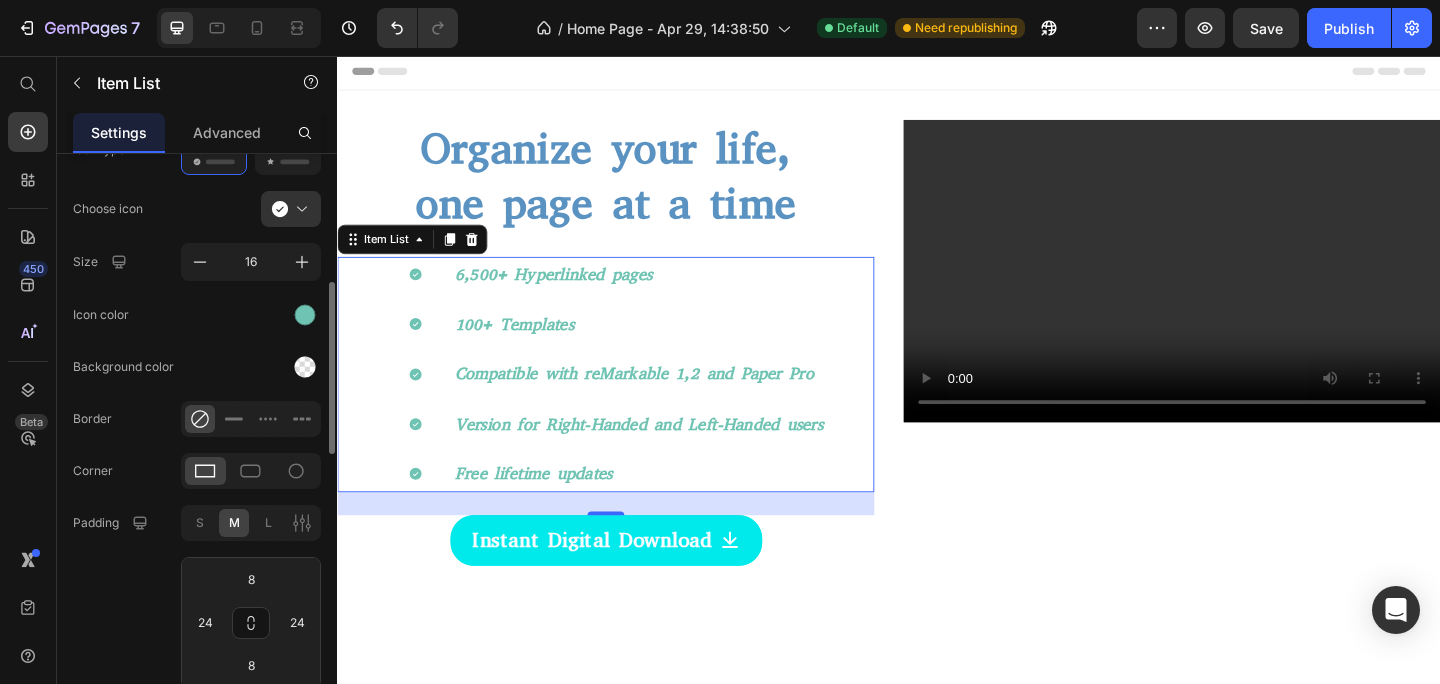 type on "4" 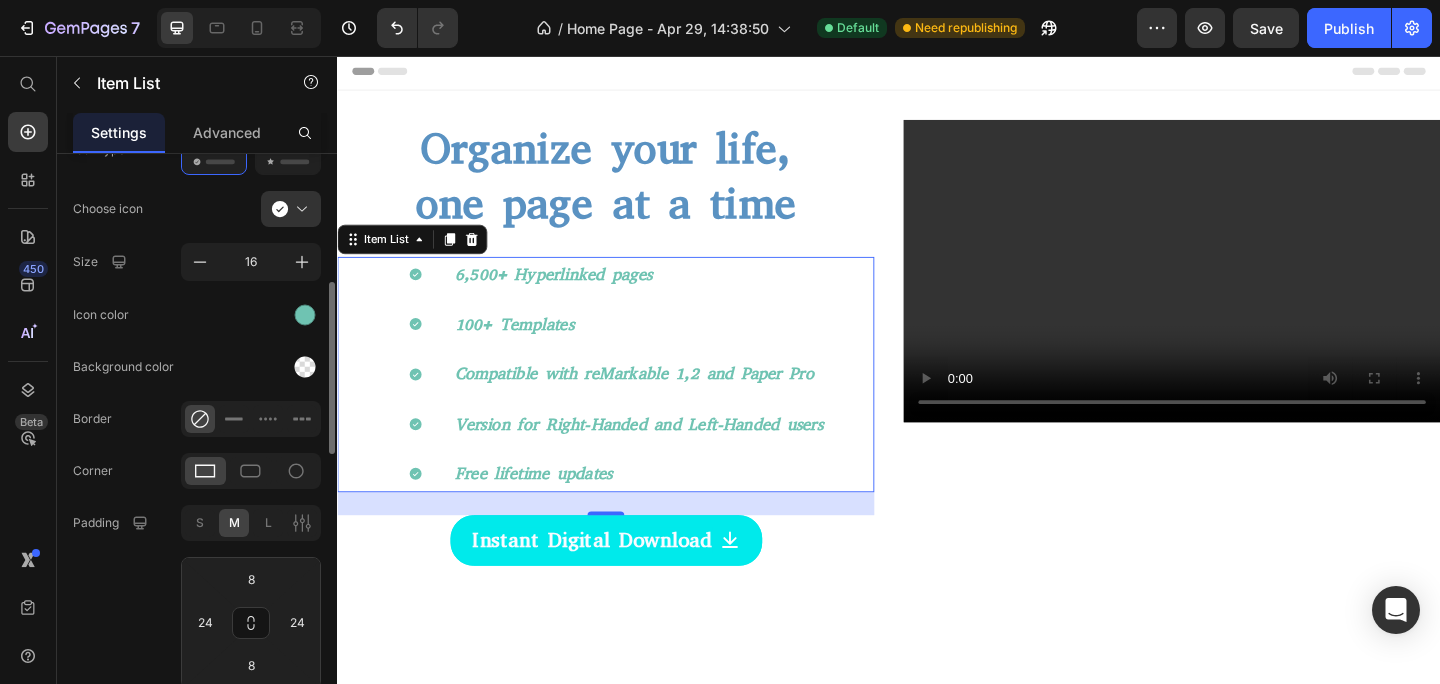 type on "16" 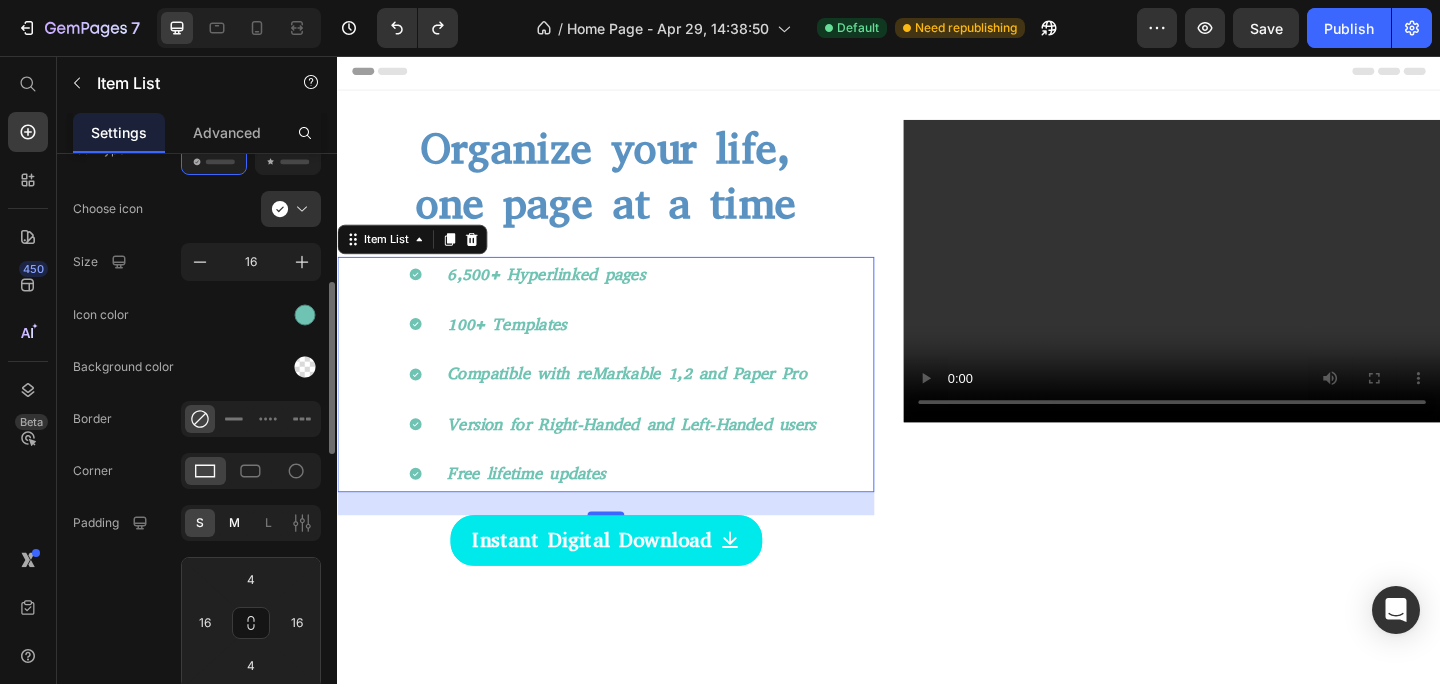type on "0" 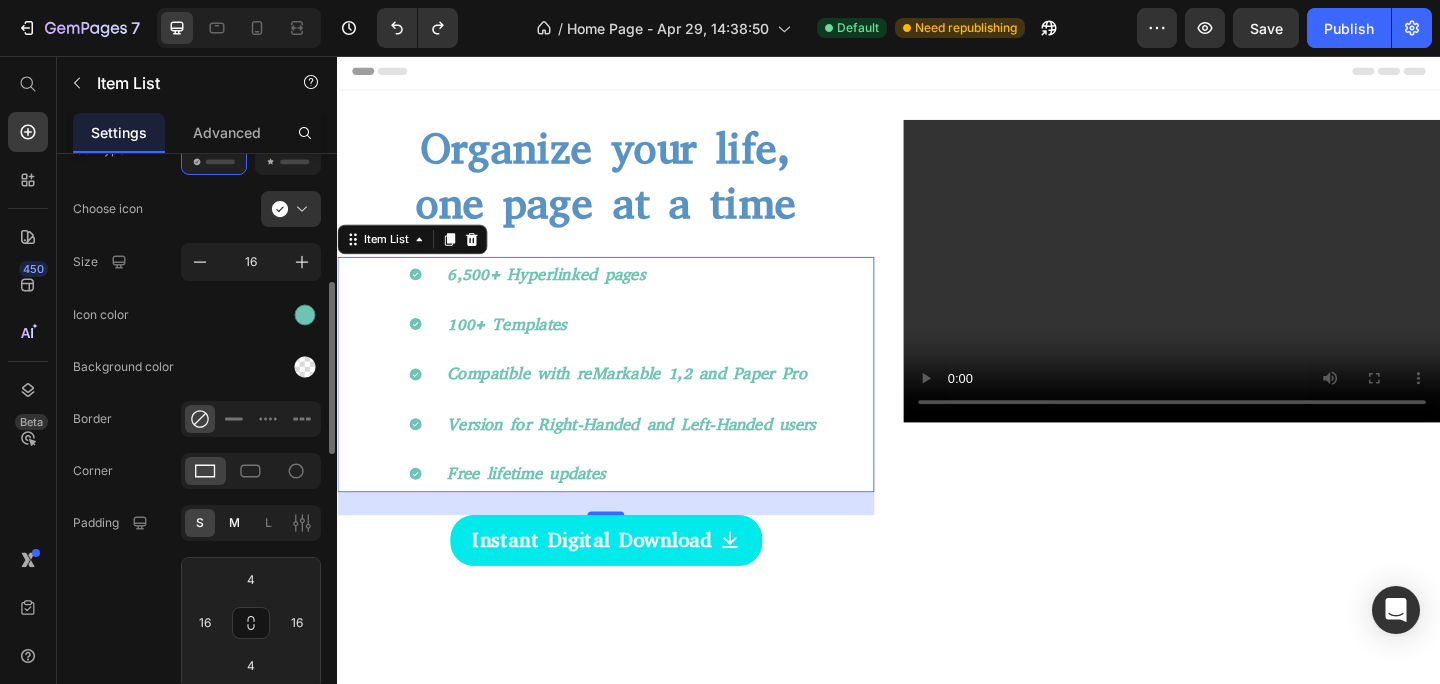 type on "0" 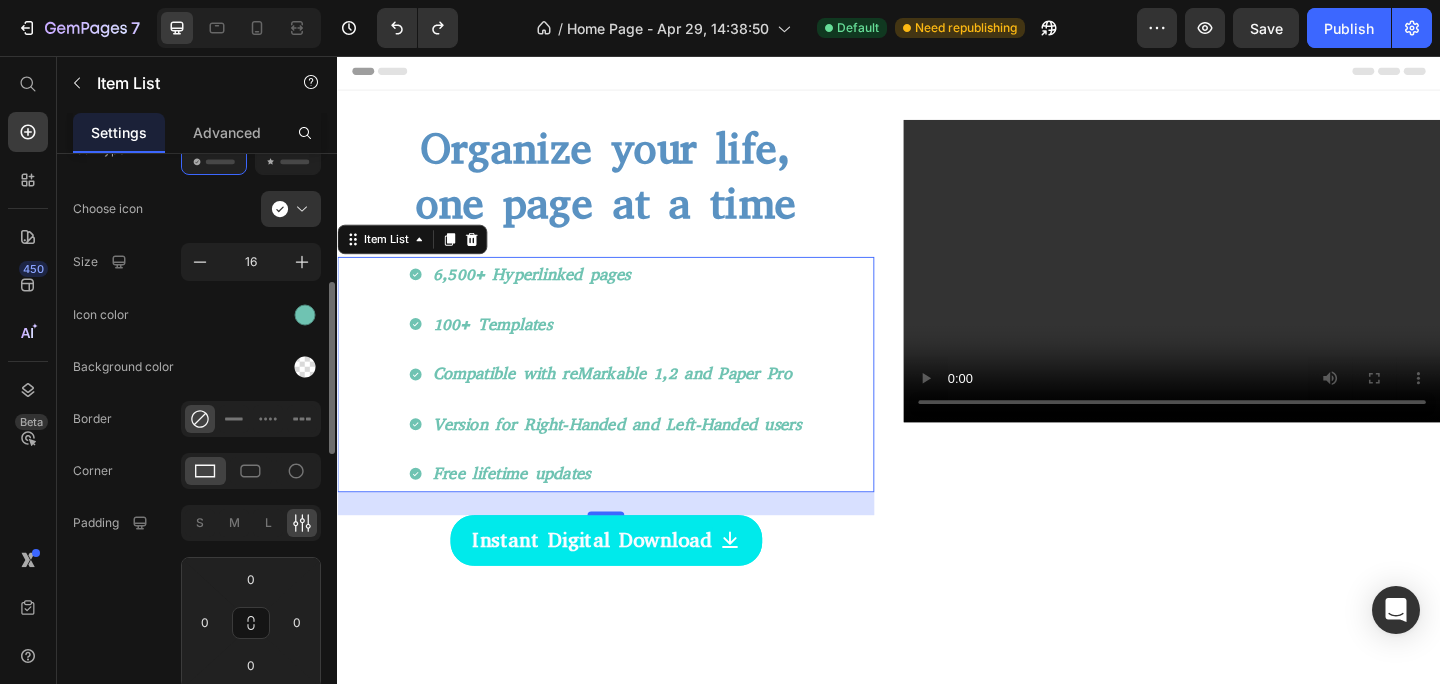 click 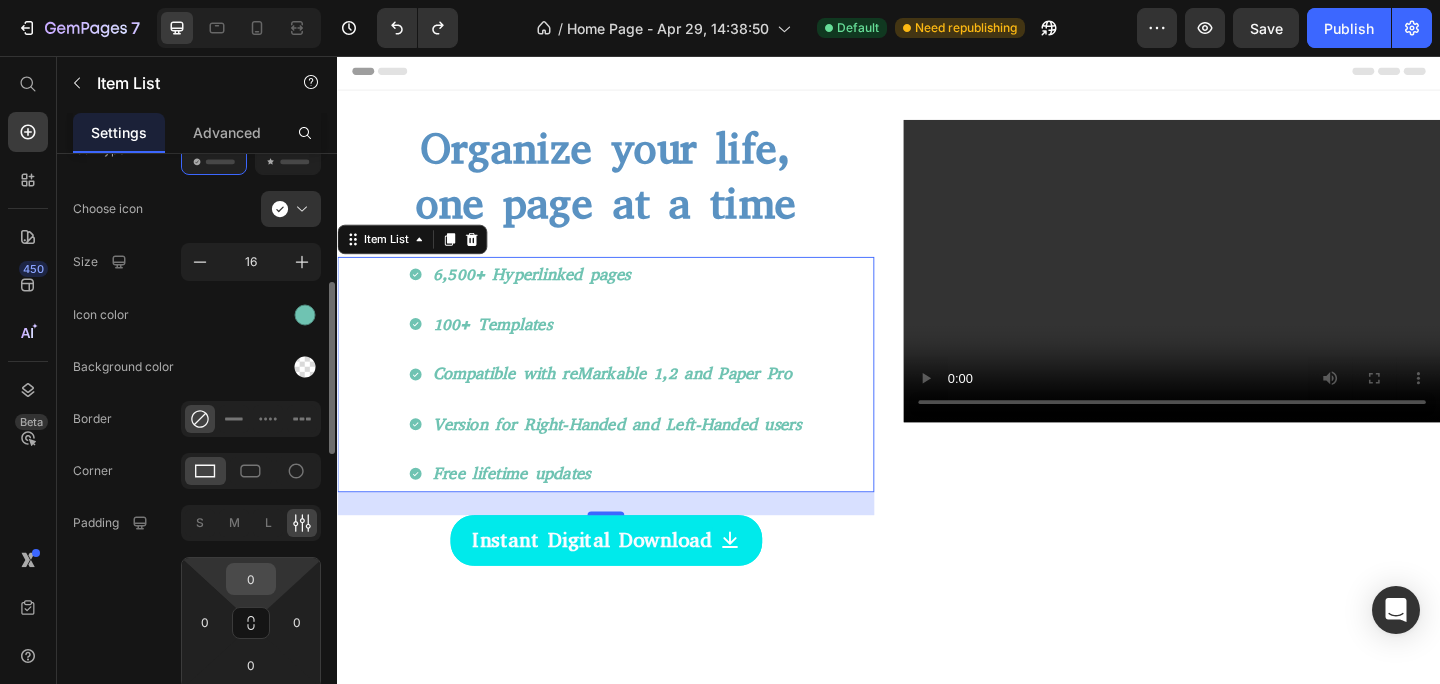 click on "0" at bounding box center [251, 579] 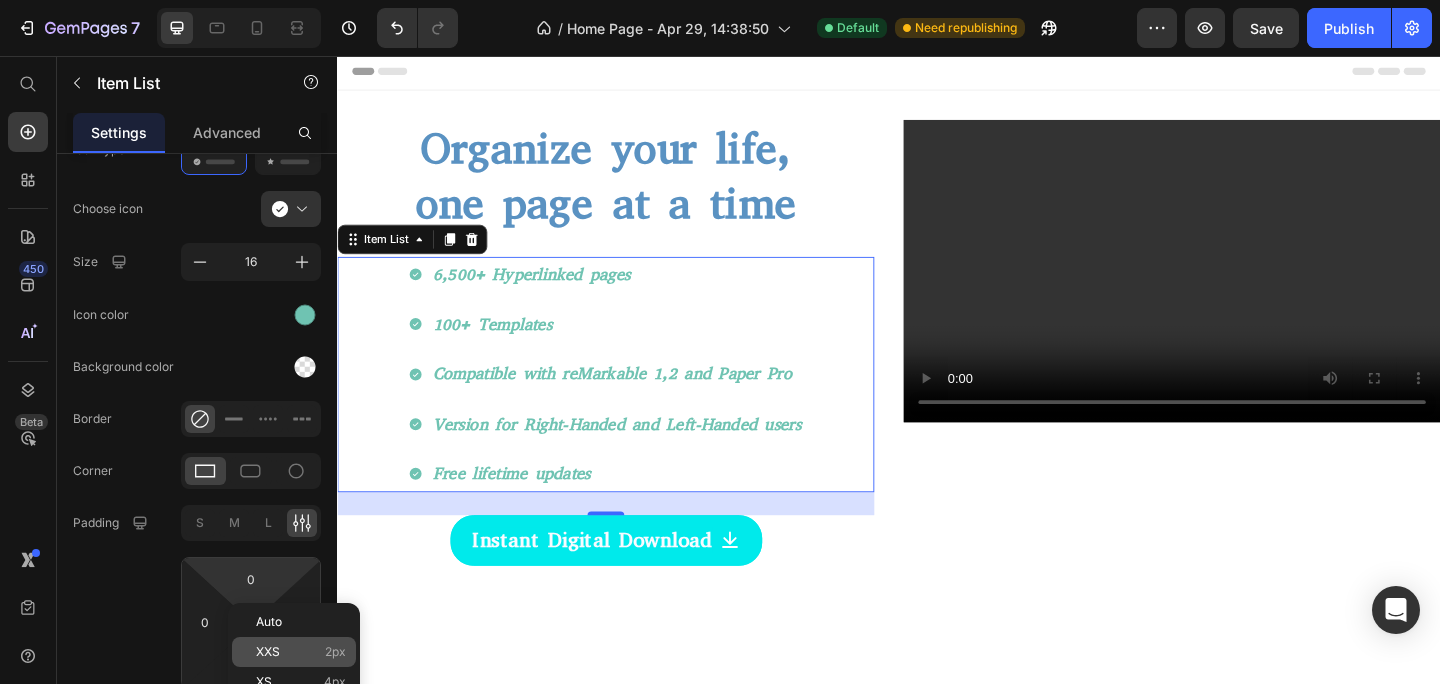 click on "XXS 2px" at bounding box center [301, 652] 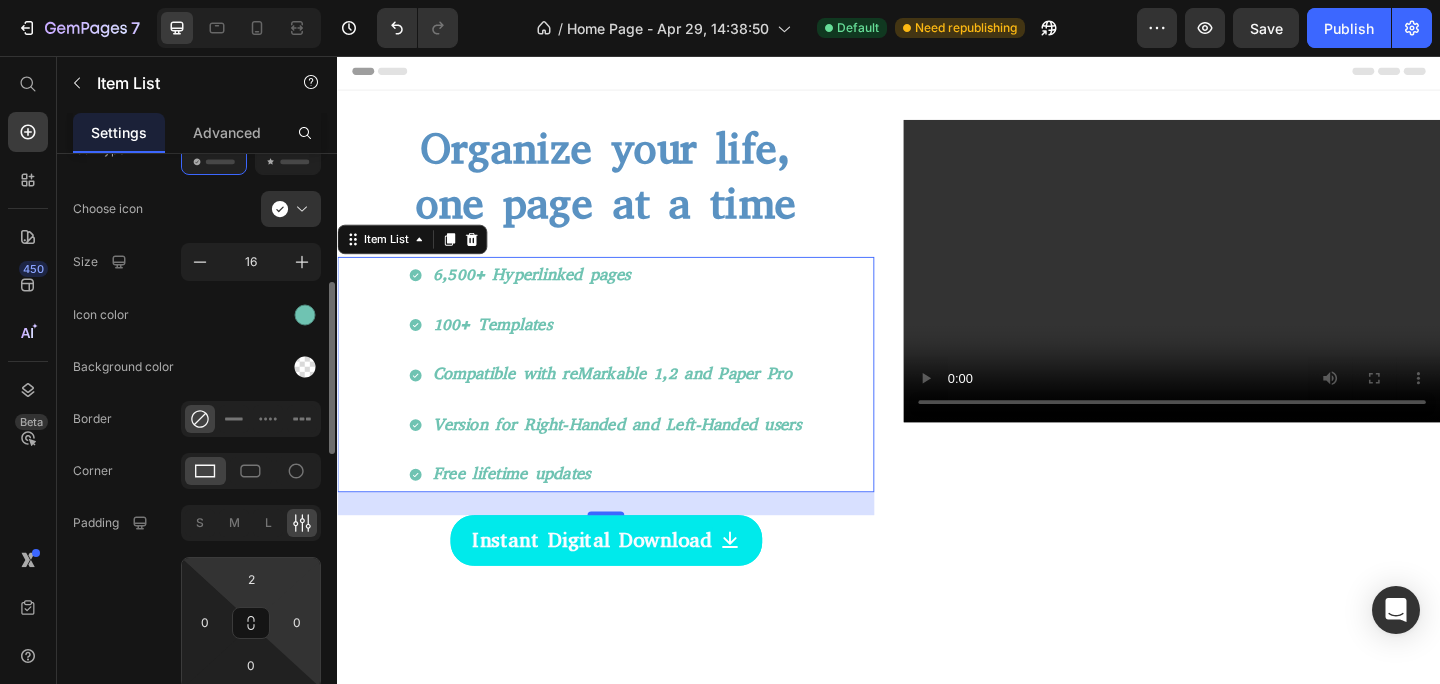 type on "0" 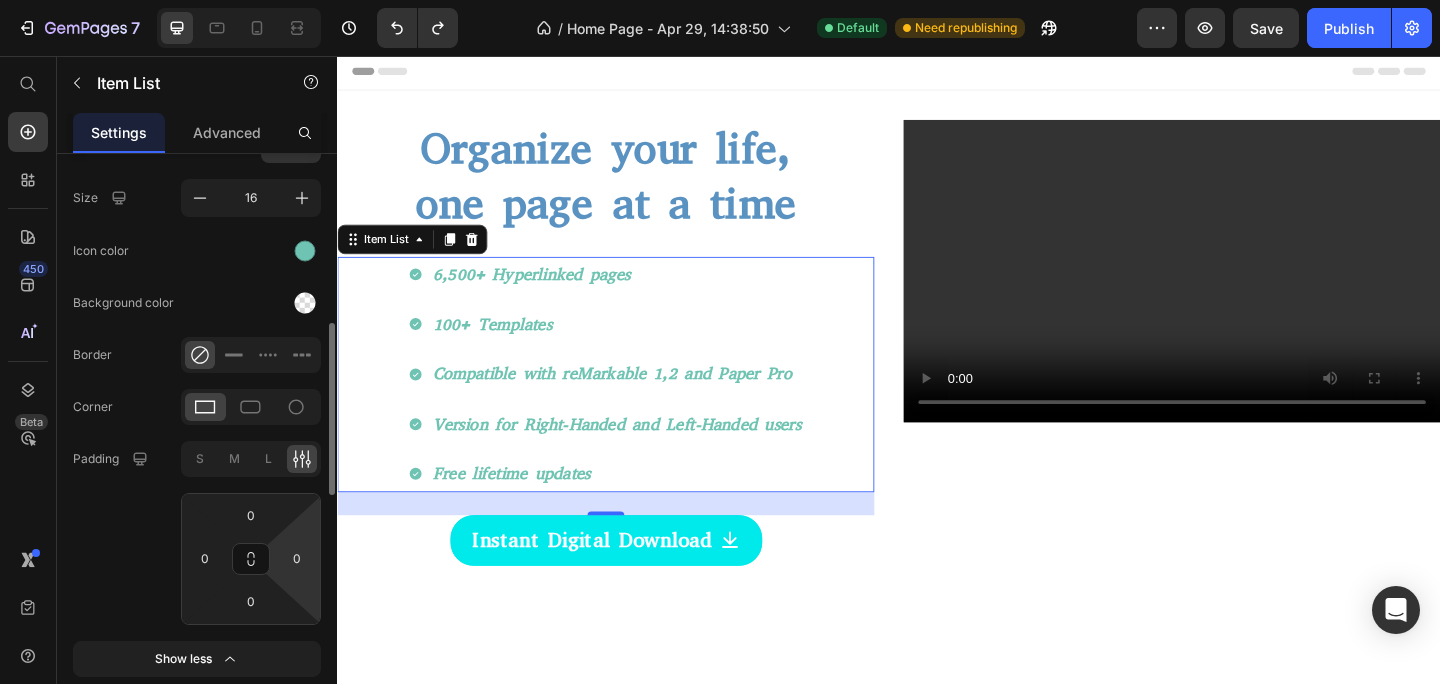 scroll, scrollTop: 532, scrollLeft: 0, axis: vertical 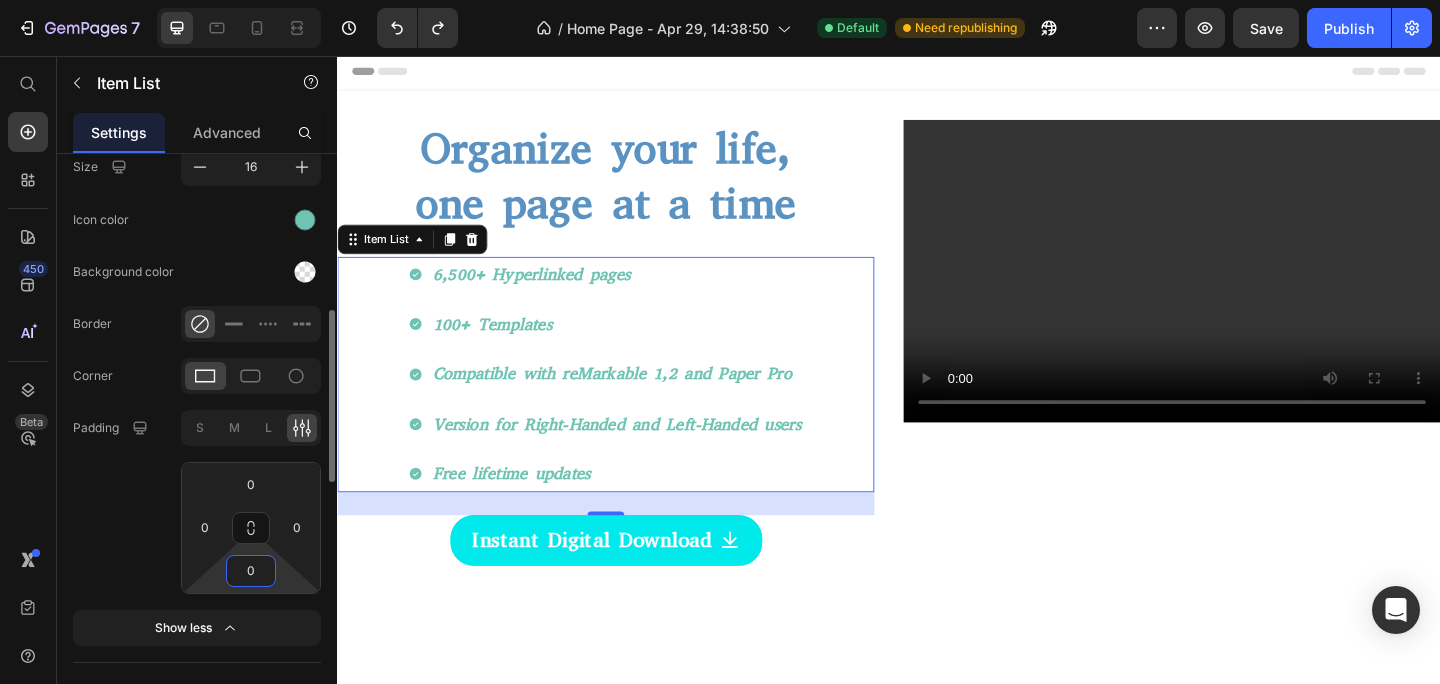 click on "0" at bounding box center (251, 571) 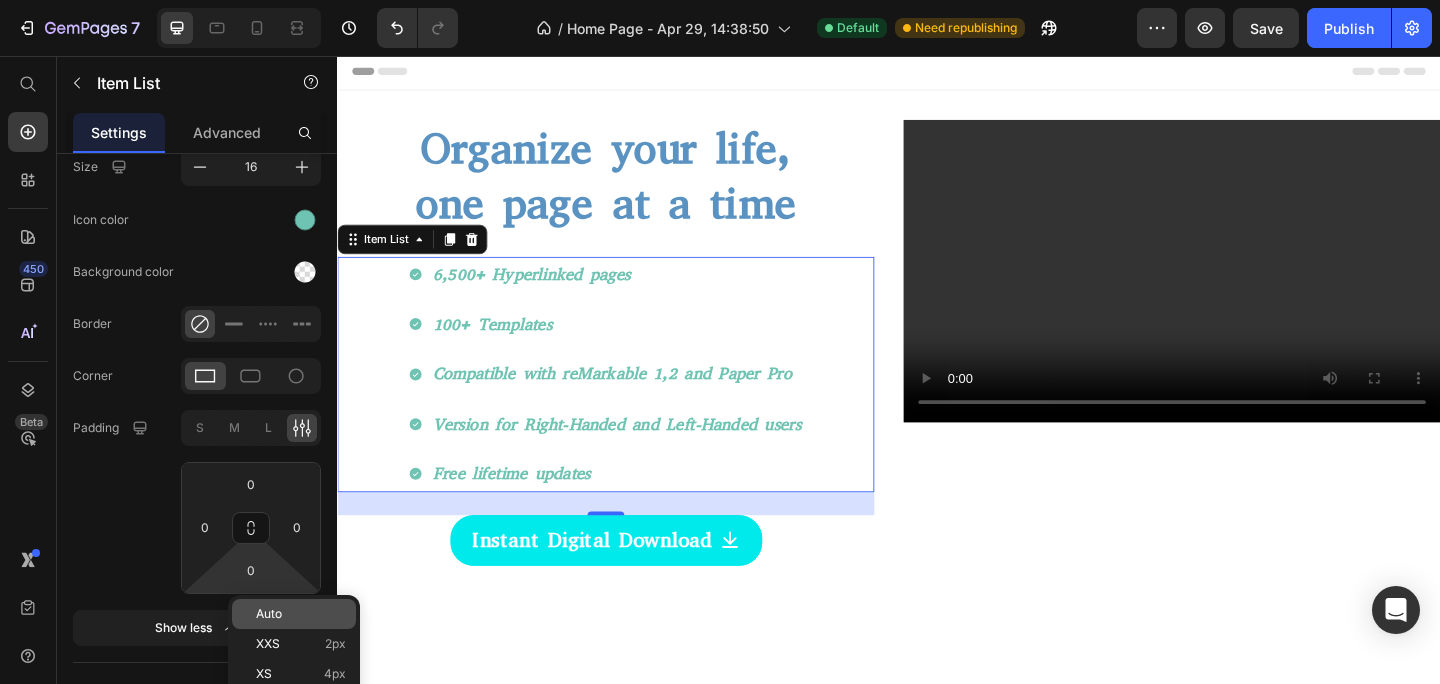 click on "Auto" at bounding box center [269, 614] 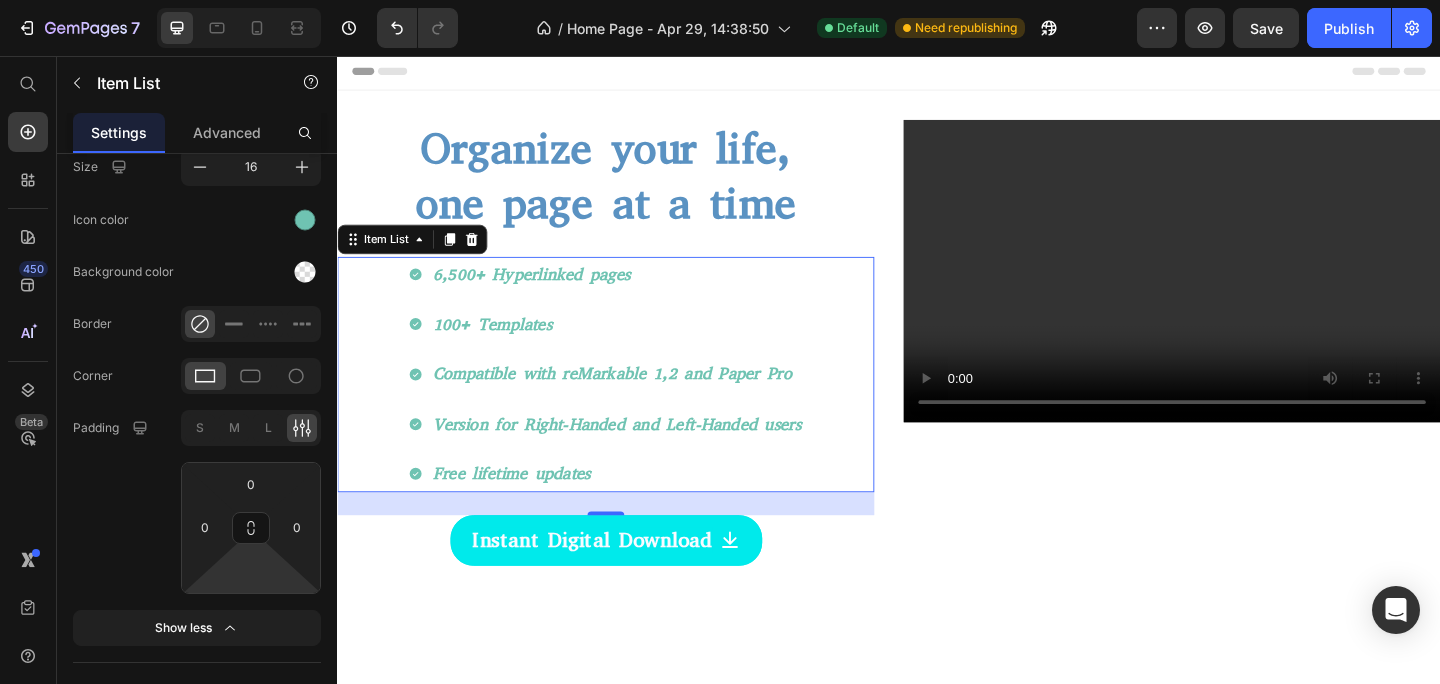 type on "0" 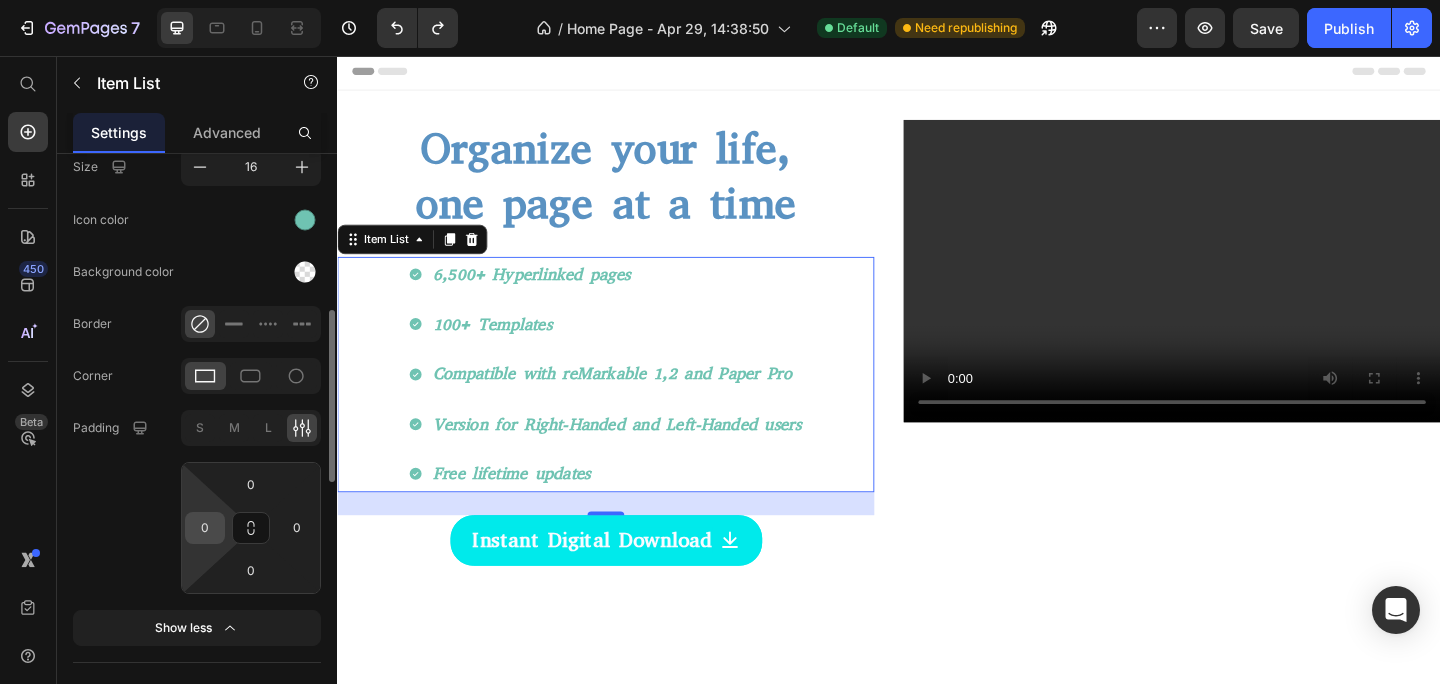 click on "0" at bounding box center [205, 528] 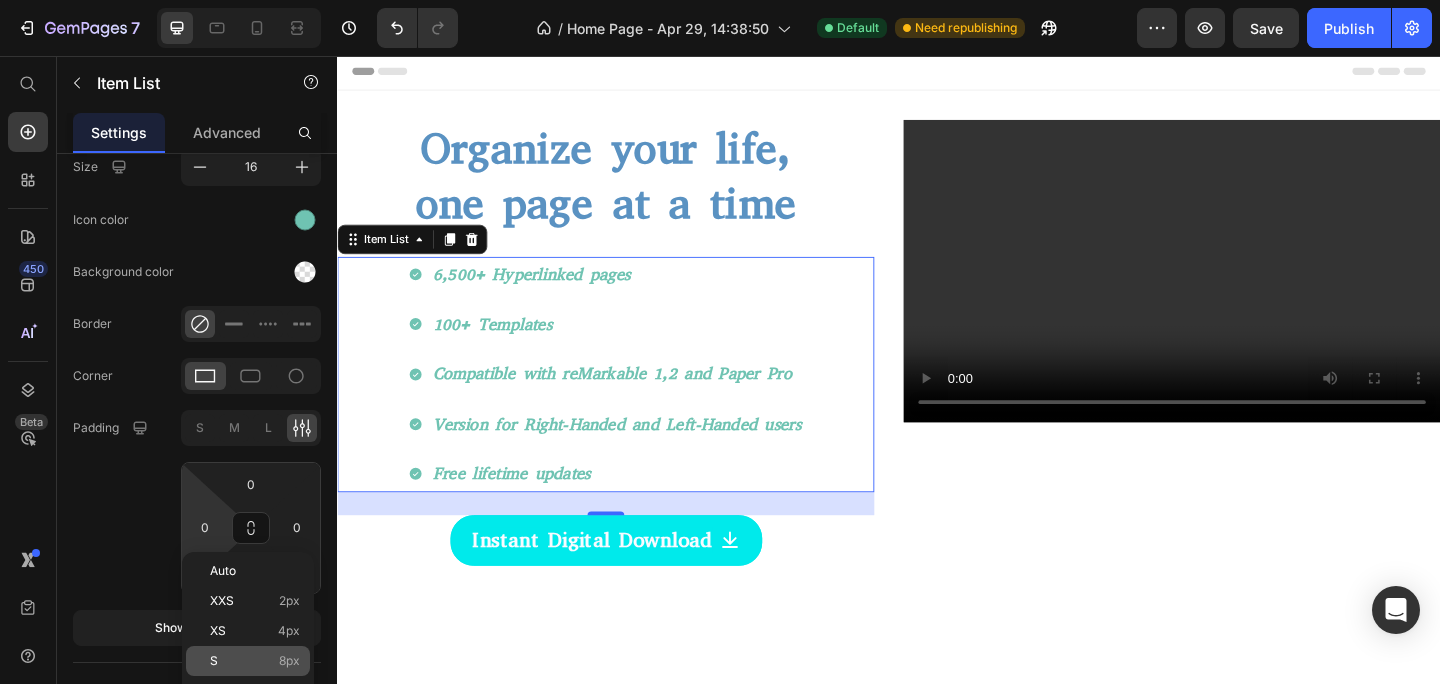 click on "S 8px" at bounding box center [255, 661] 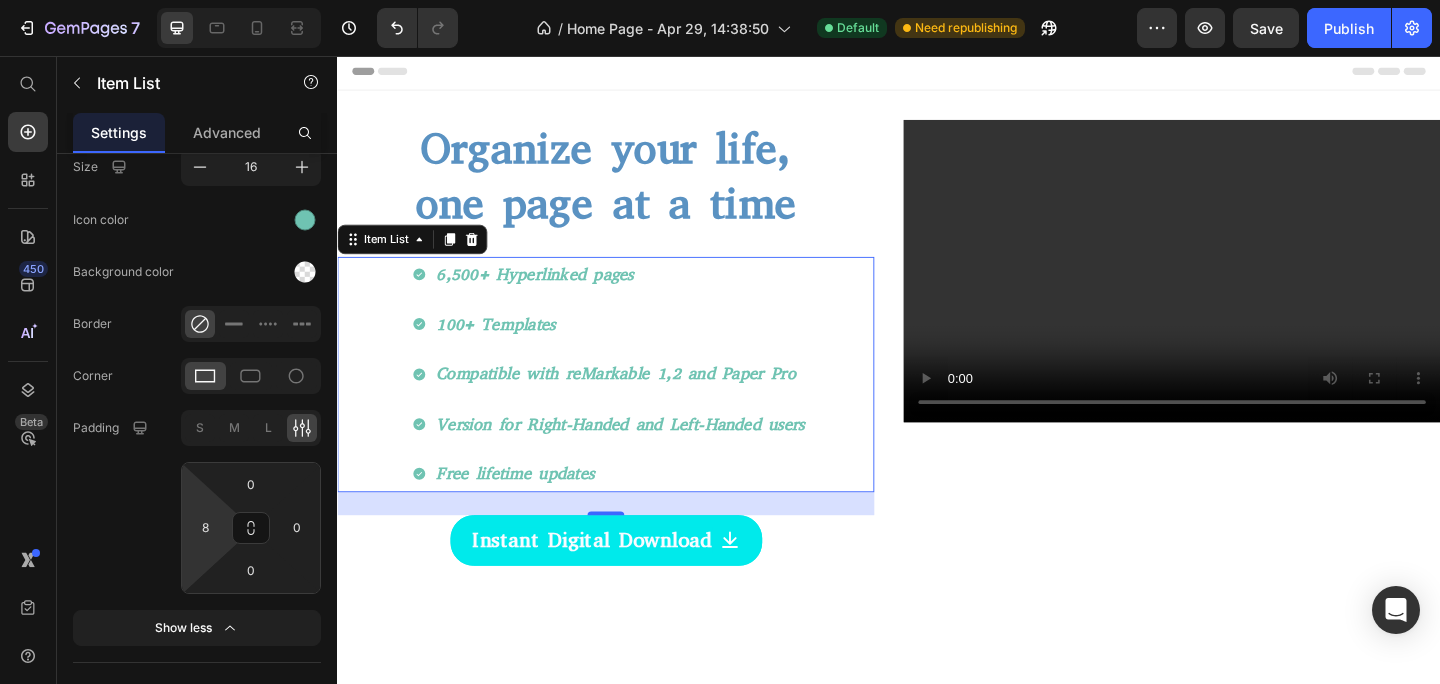 type on "0" 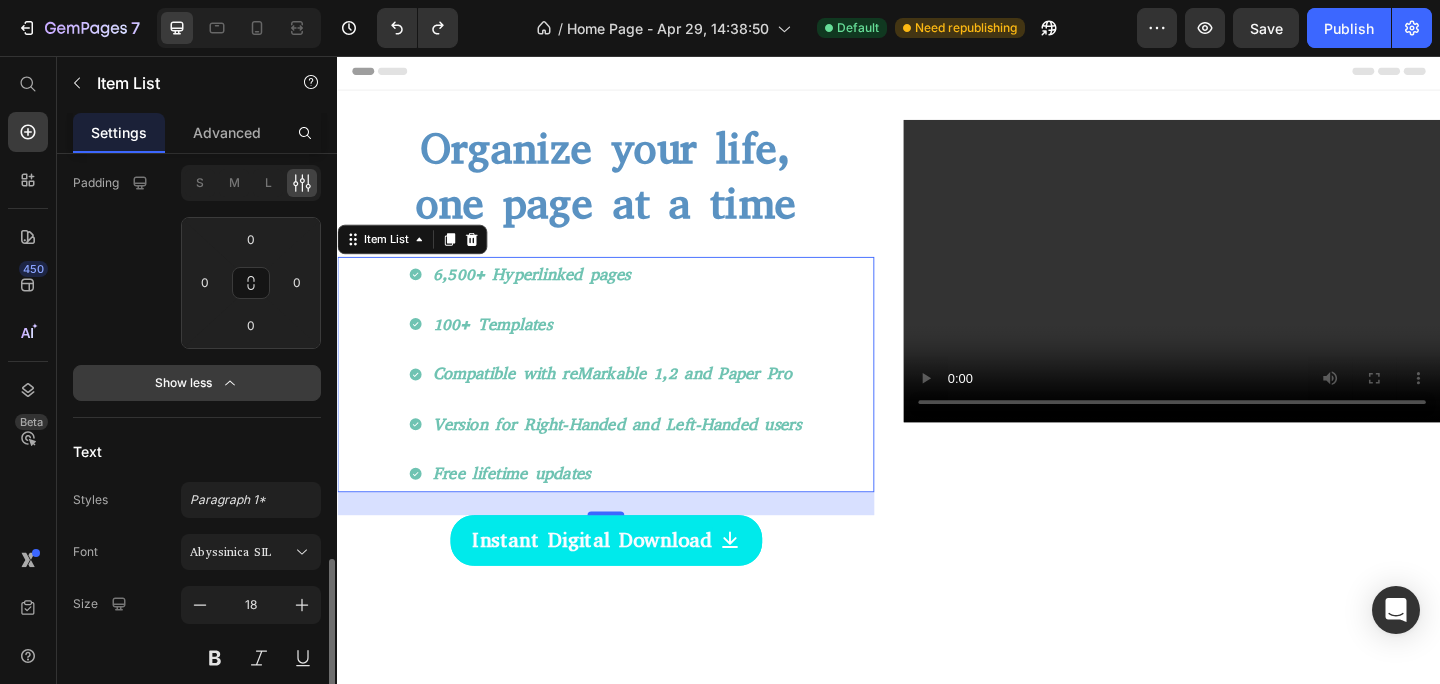 scroll, scrollTop: 582, scrollLeft: 0, axis: vertical 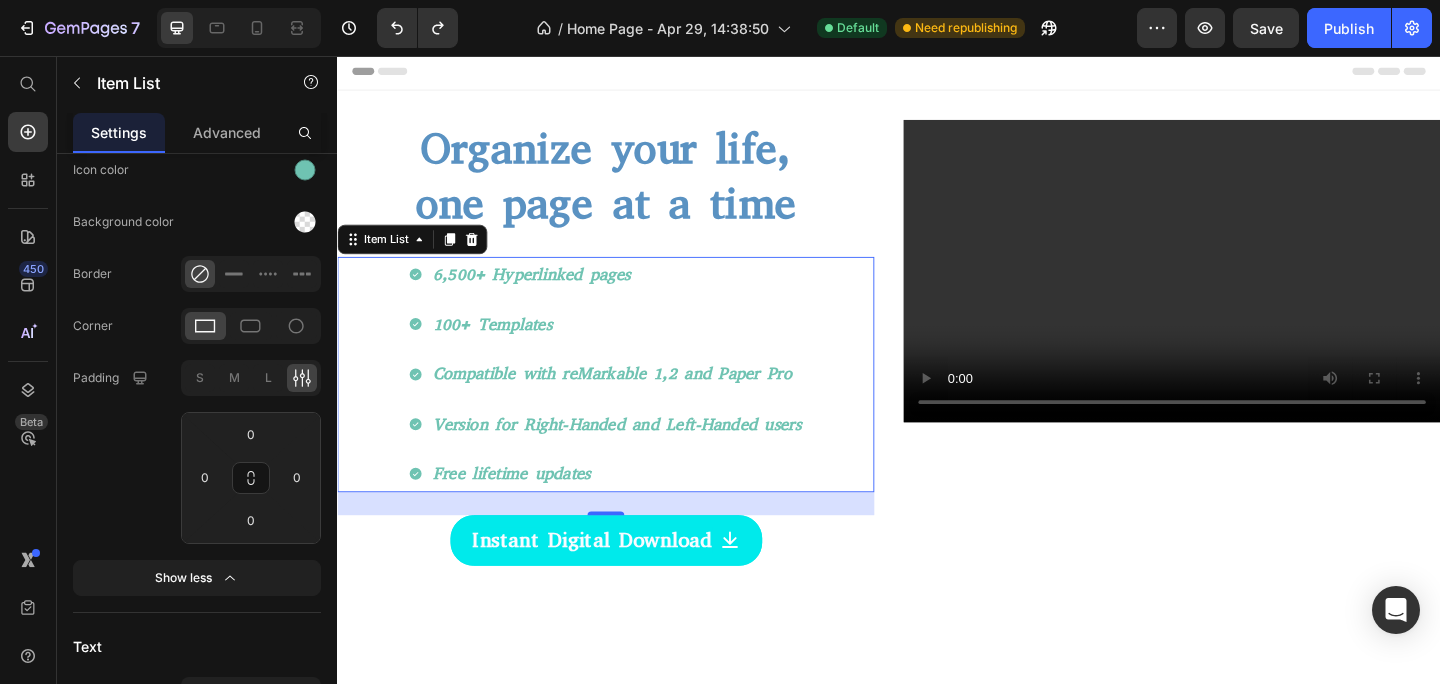 click on "6,500+ Hyperlinked pages" at bounding box center [641, 294] 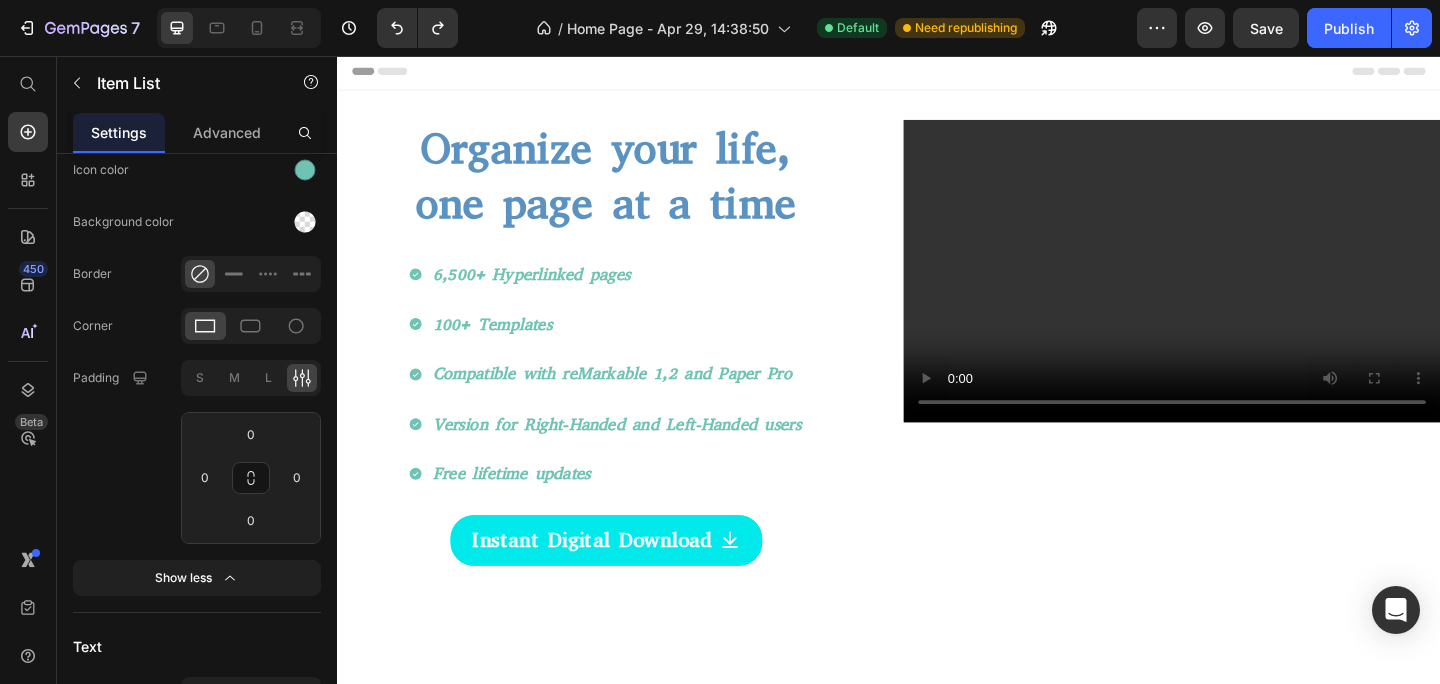 click on "6,500+ Hyperlinked pages  100+ Templates Compatible with reMarkable 1,2 and Paper Pro Version for Right-Handed and Left-Handed users Free lifetime updates" at bounding box center (629, 403) 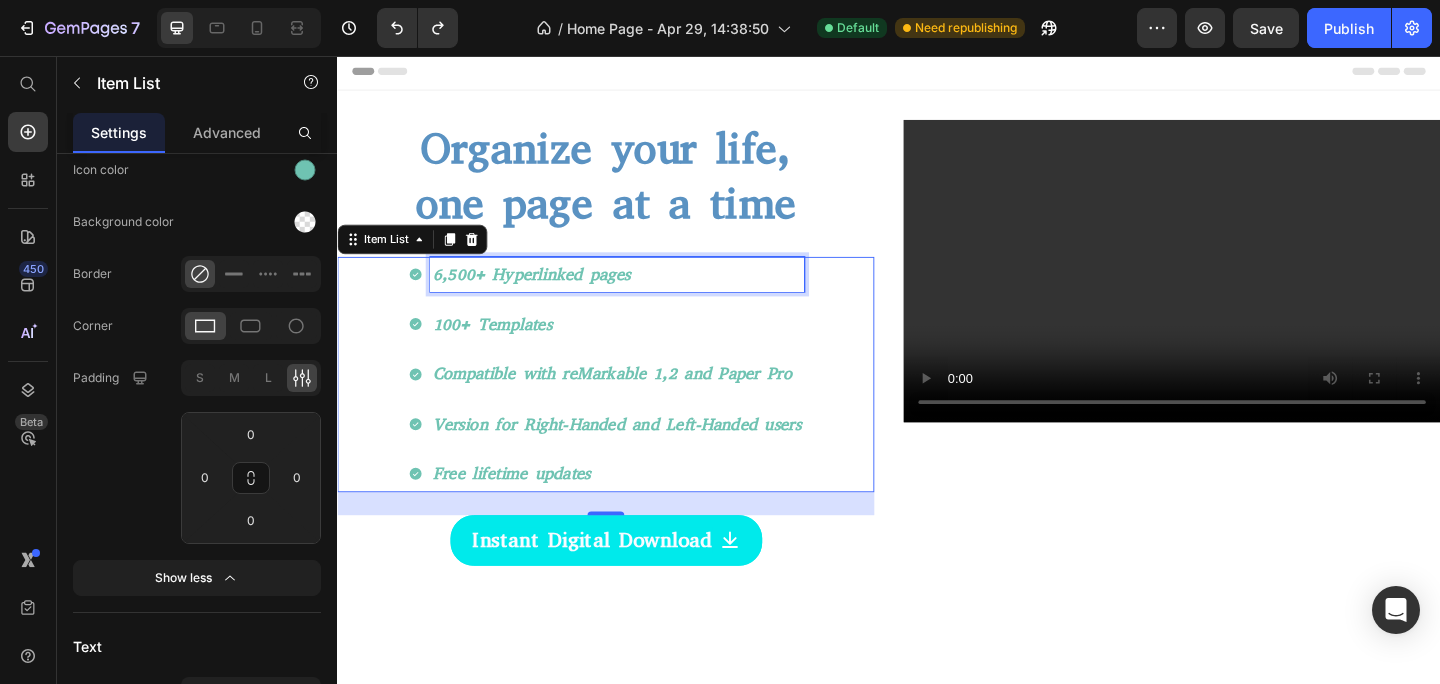 click on "6,500+ Hyperlinked pages" at bounding box center (641, 294) 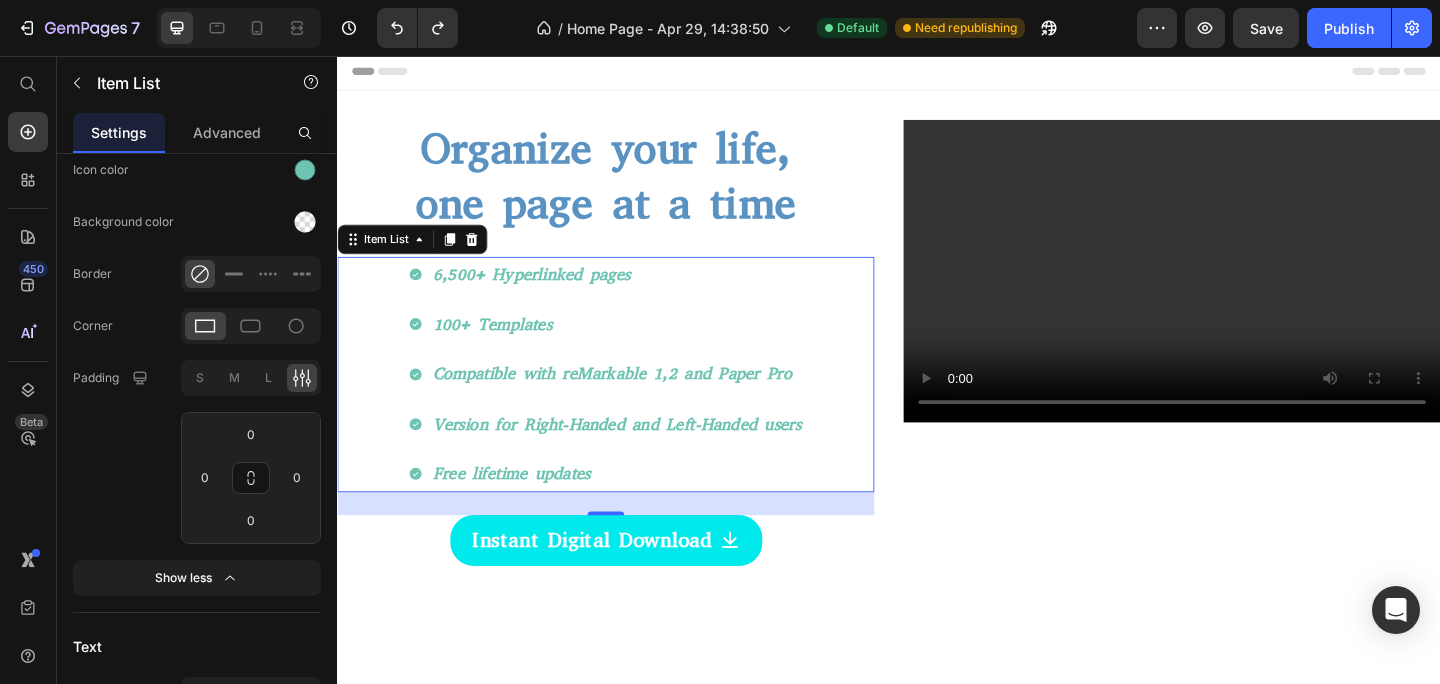 drag, startPoint x: 417, startPoint y: 293, endPoint x: 417, endPoint y: 308, distance: 15 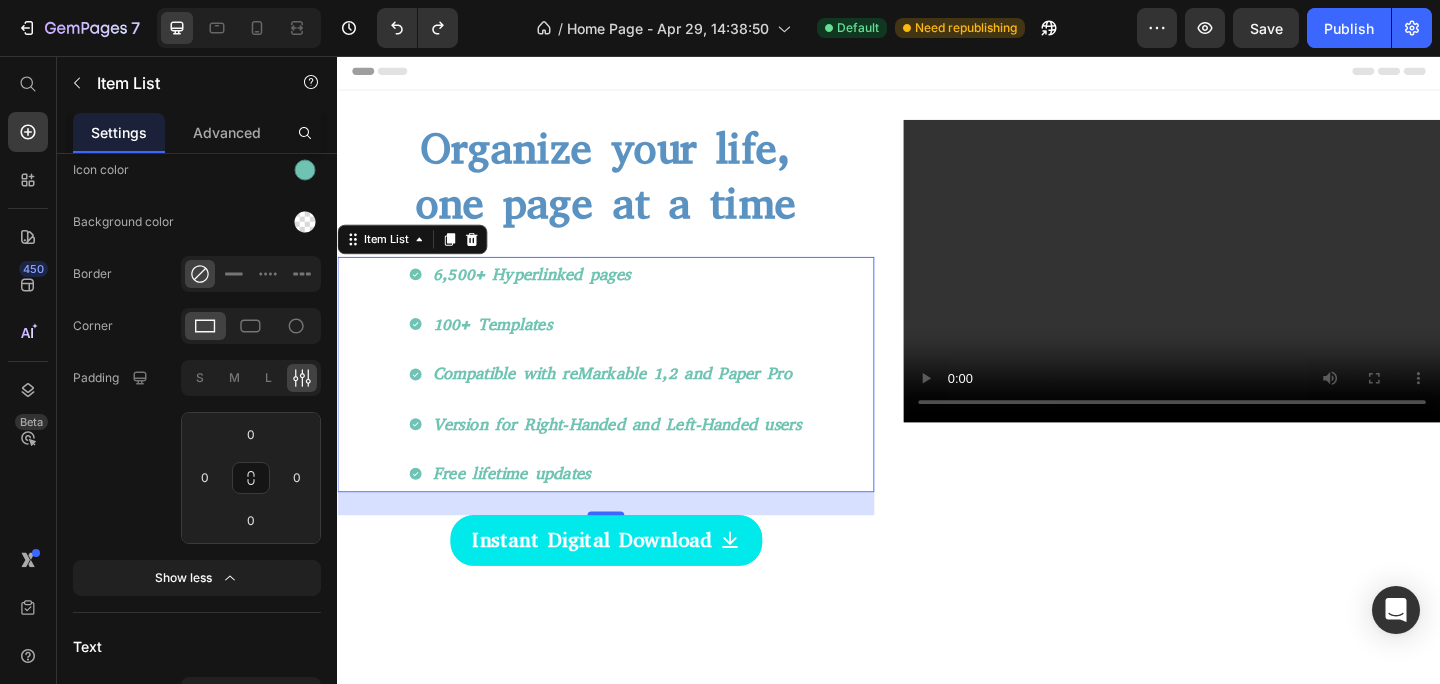 click on "6,500+ Hyperlinked pages" at bounding box center [629, 294] 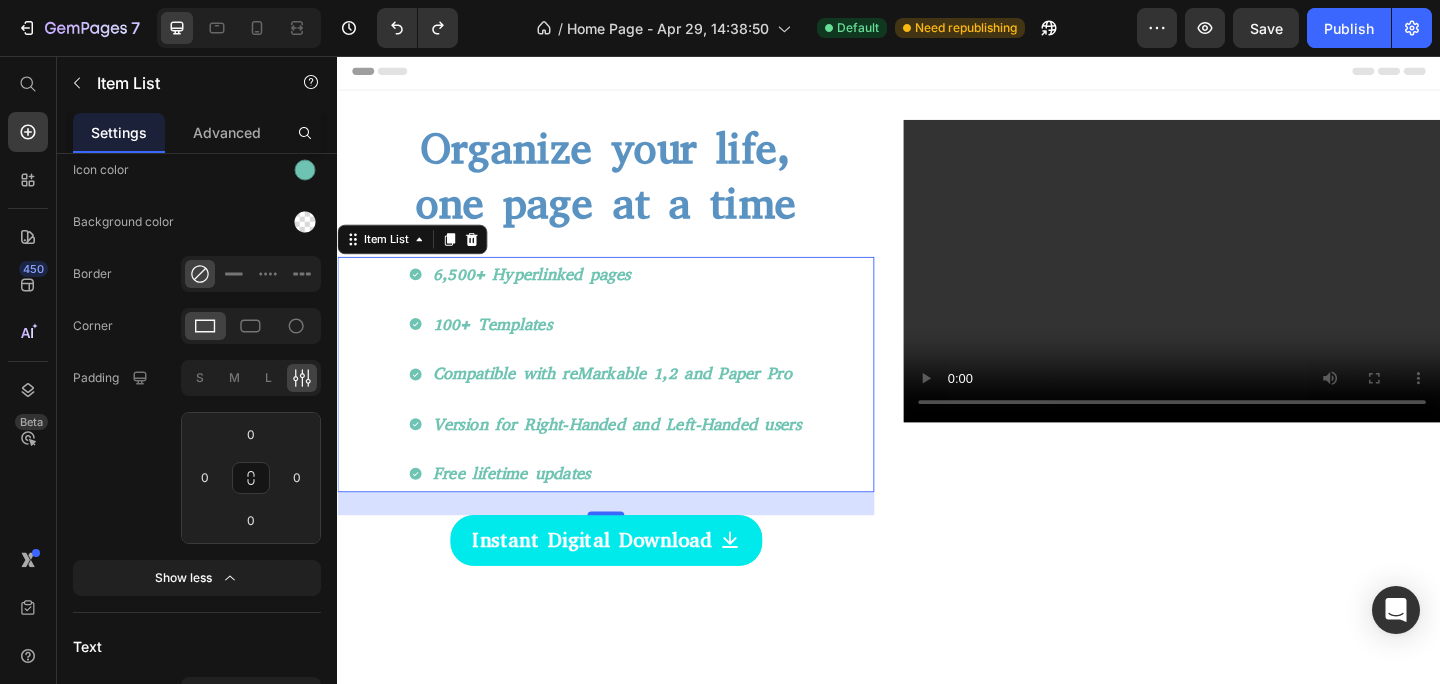 click on "6,500+ Hyperlinked pages  100+ Templates Compatible with reMarkable 1,2 and Paper Pro Version for Right-Handed and Left-Handed users Free lifetime updates" at bounding box center [629, 403] 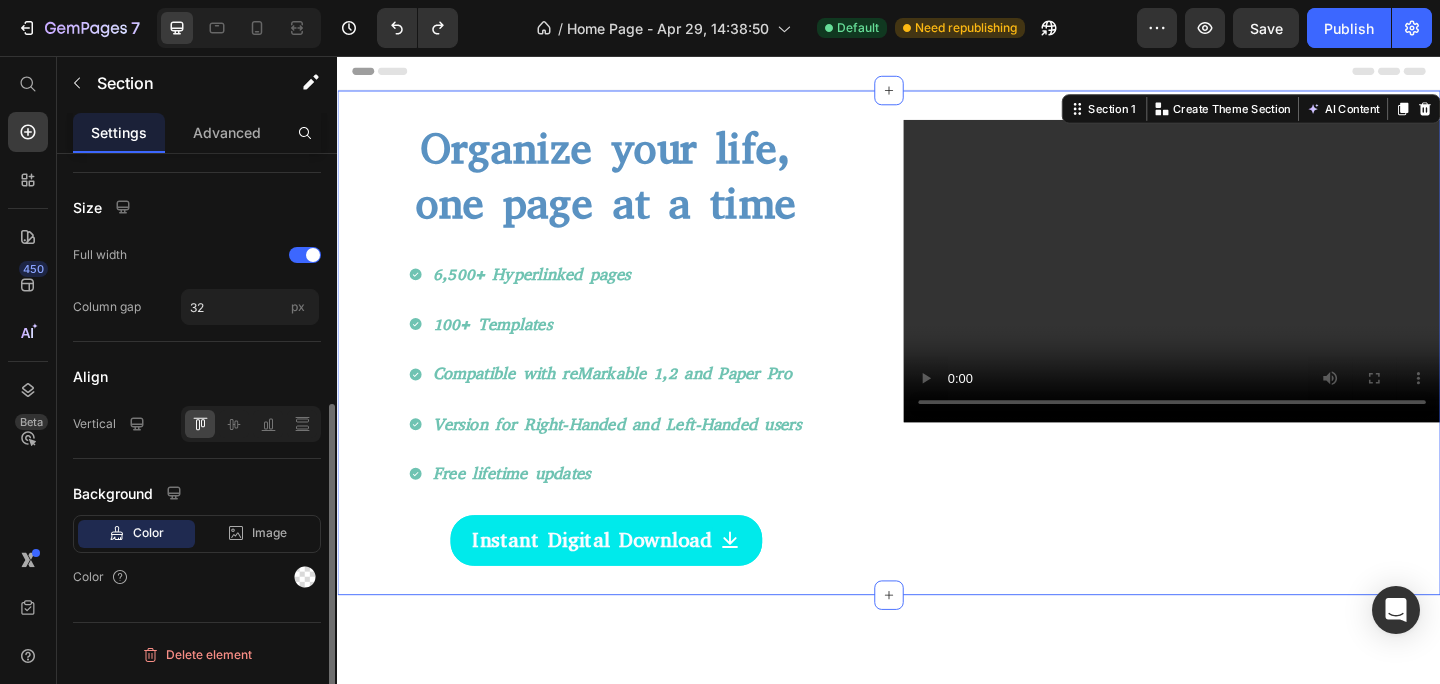 scroll, scrollTop: 0, scrollLeft: 0, axis: both 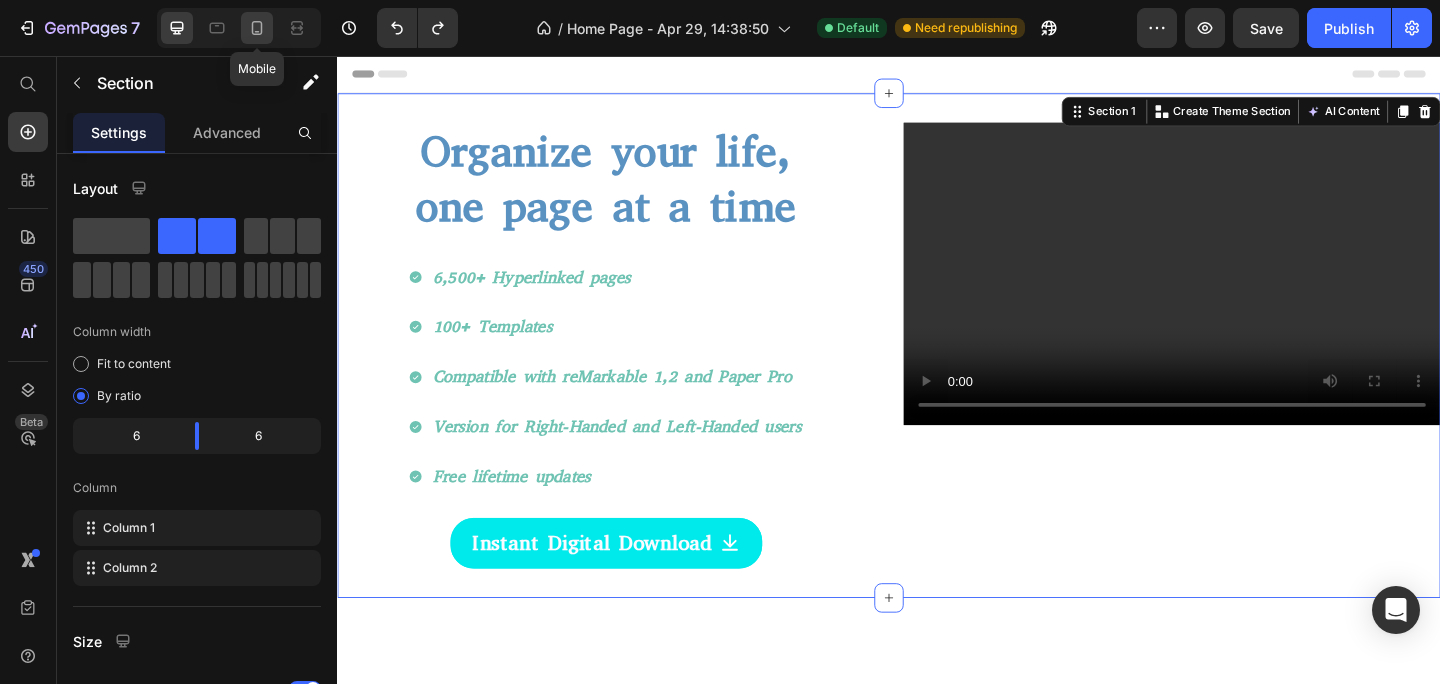 click 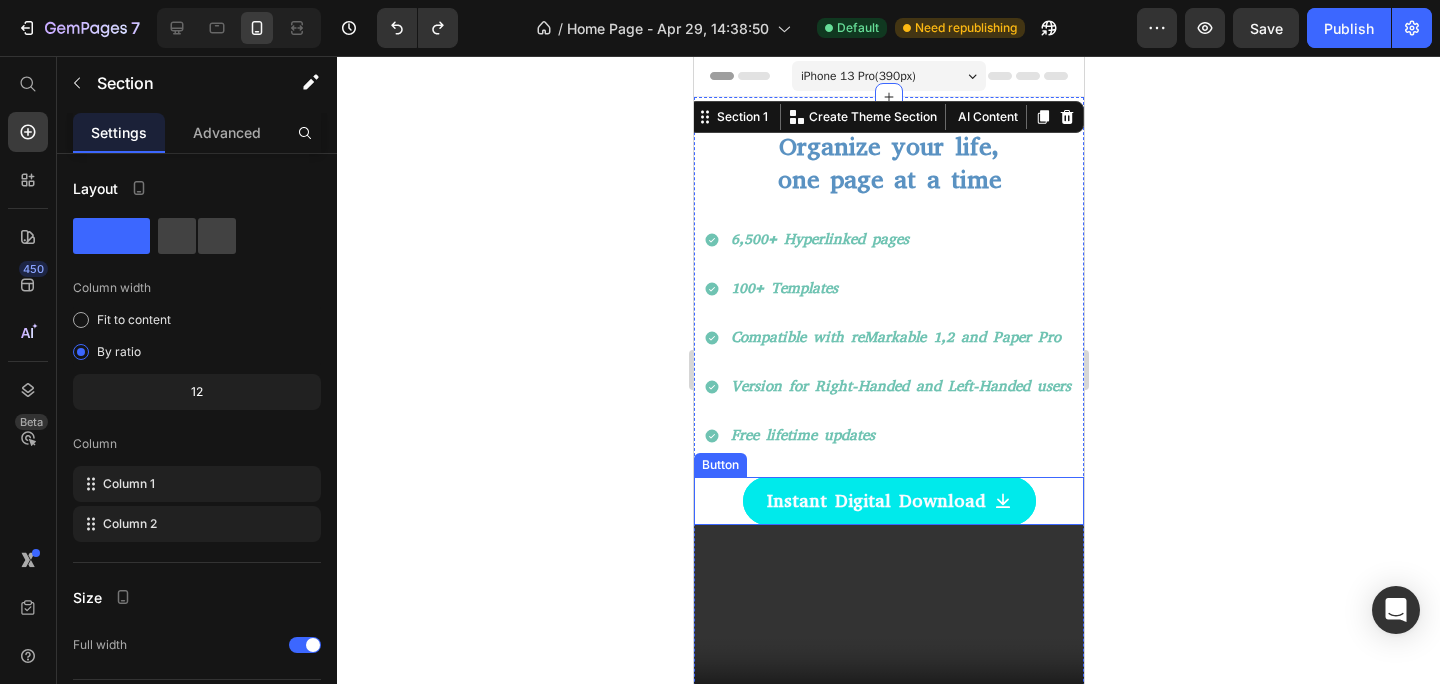 click on "Instant Digital Download" at bounding box center (888, 501) 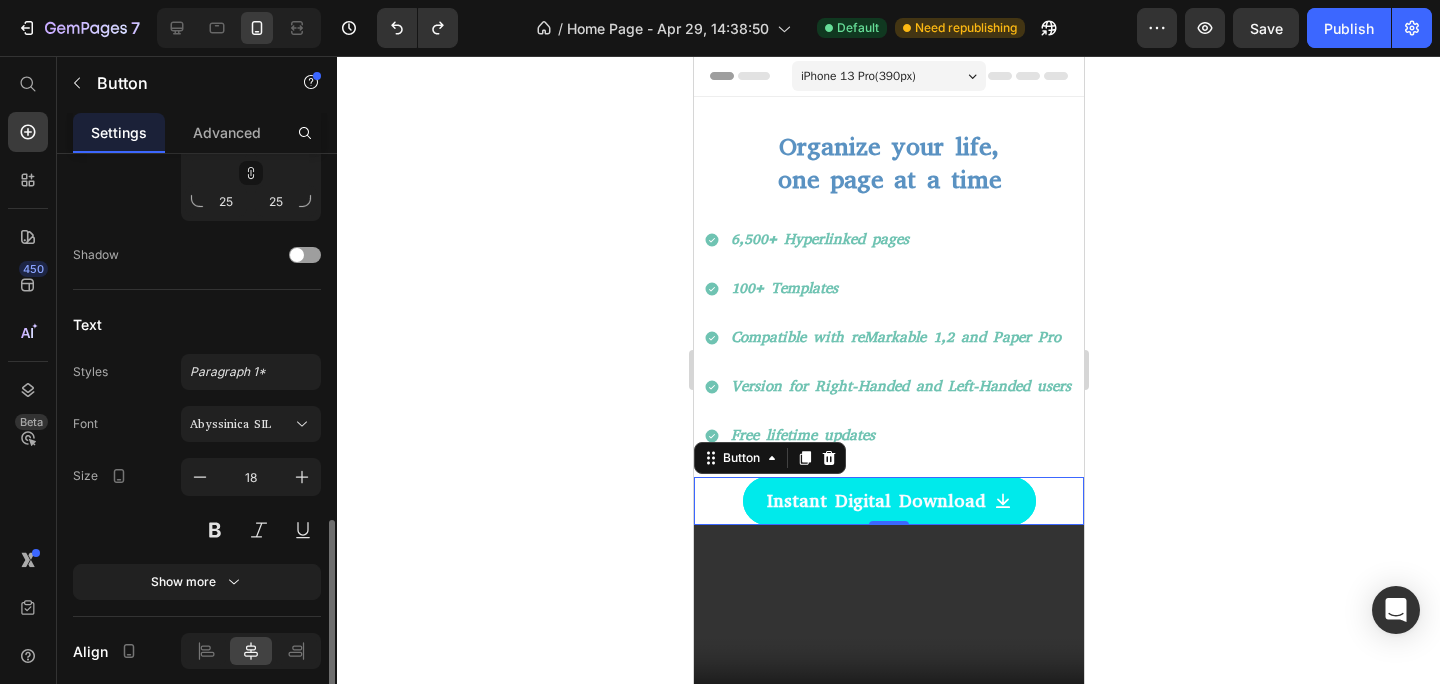 scroll, scrollTop: 1046, scrollLeft: 0, axis: vertical 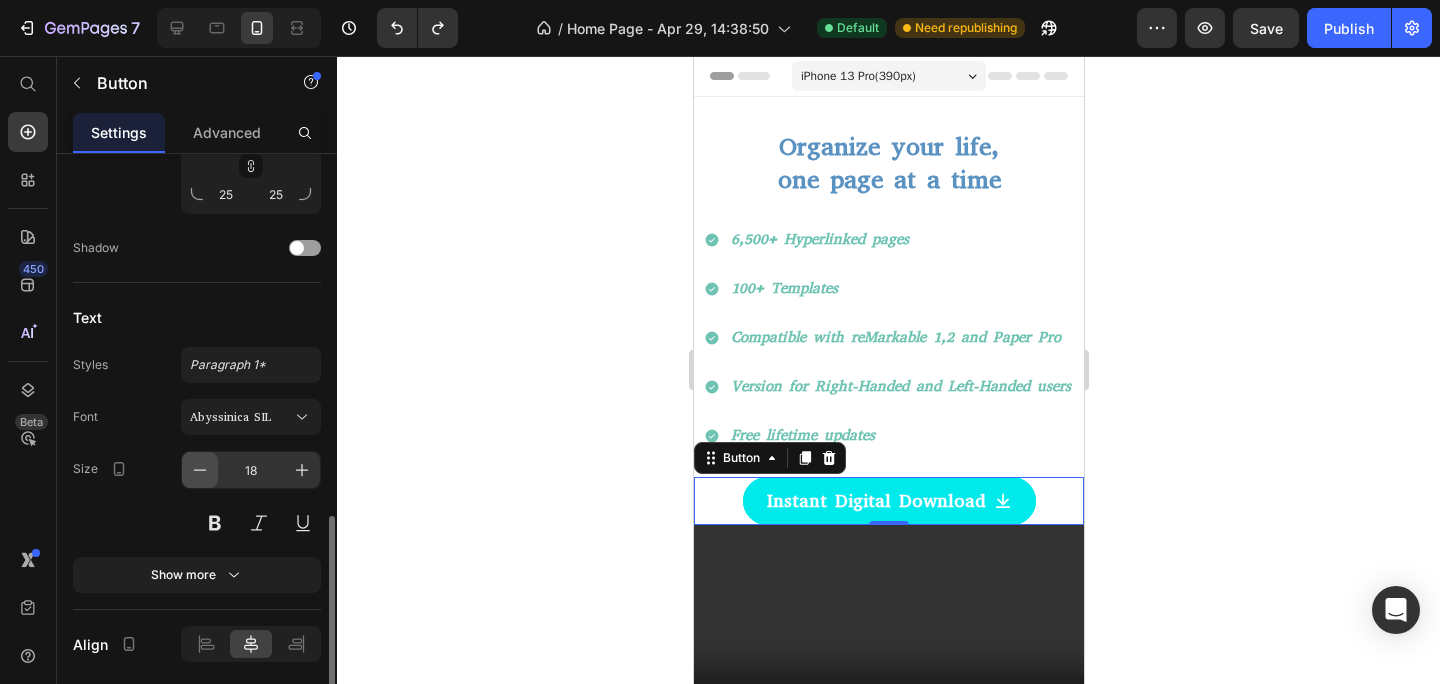 click 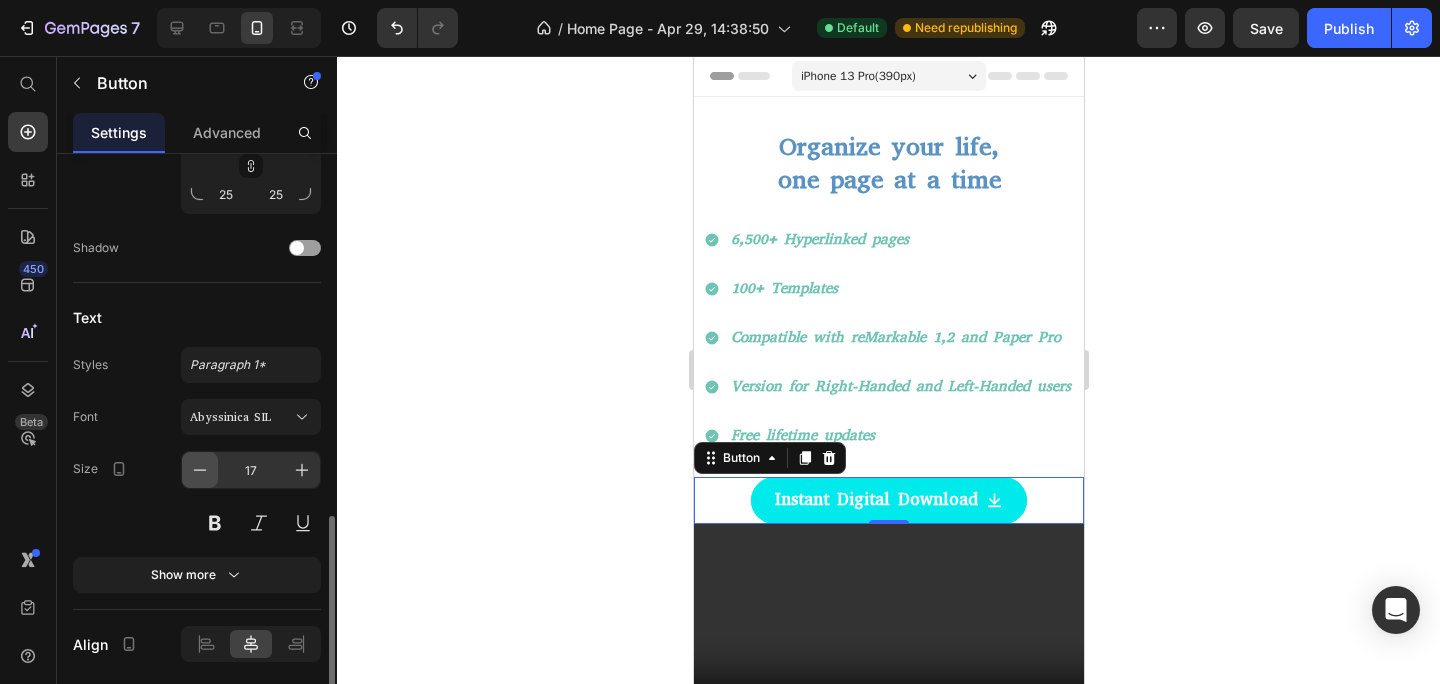 click 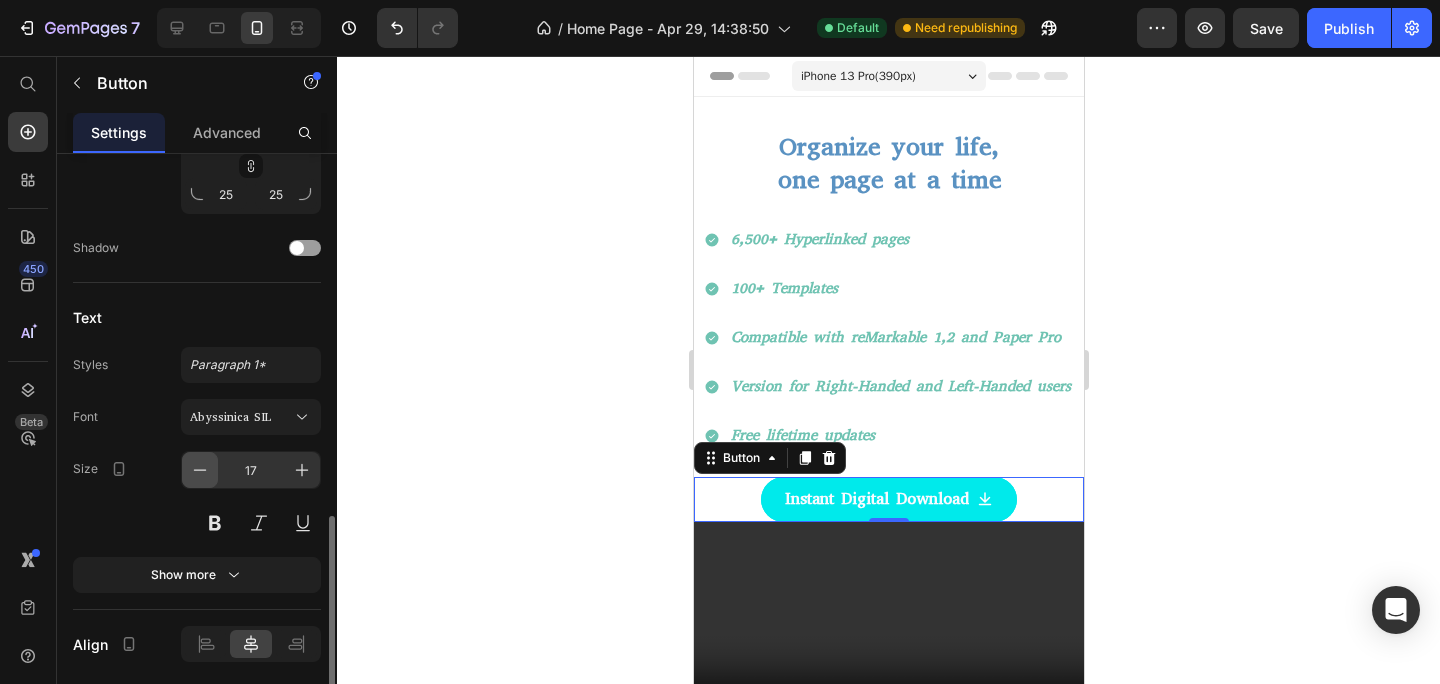 type on "16" 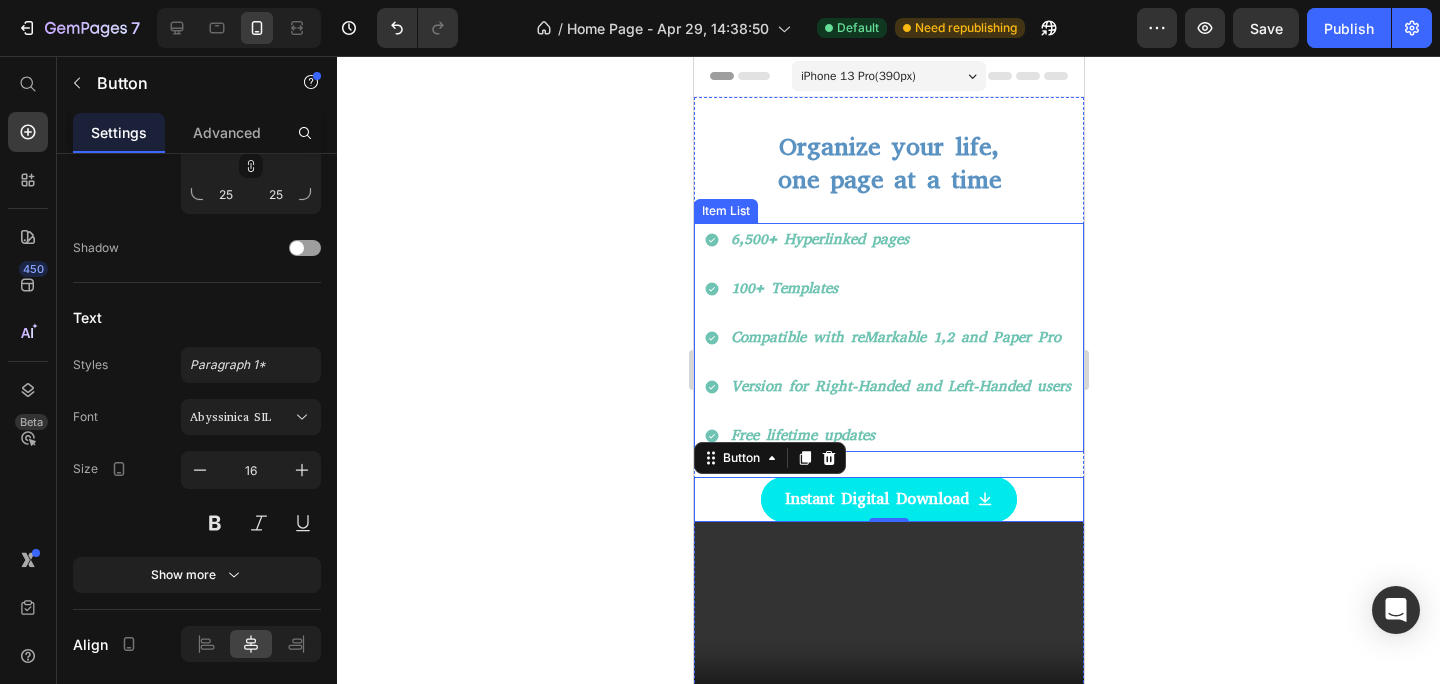 click on "Free lifetime updates" at bounding box center [802, 435] 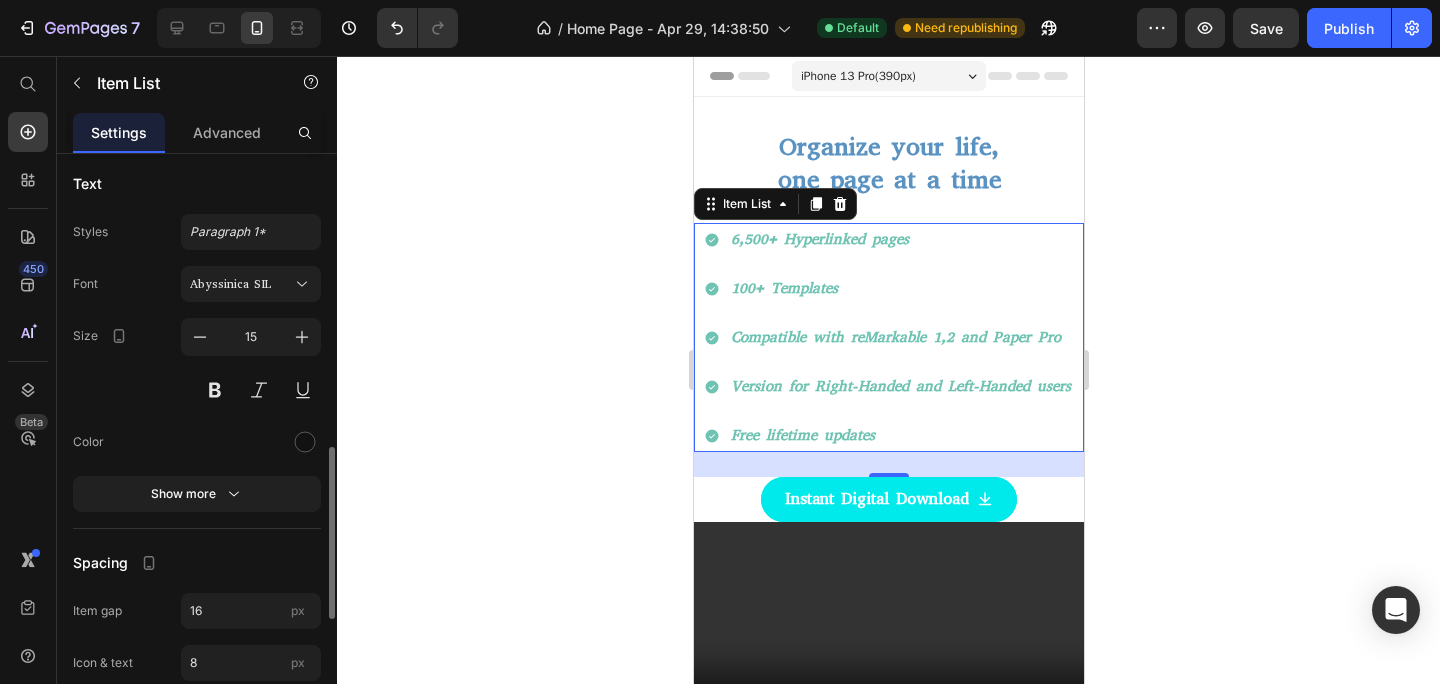 scroll, scrollTop: 1049, scrollLeft: 0, axis: vertical 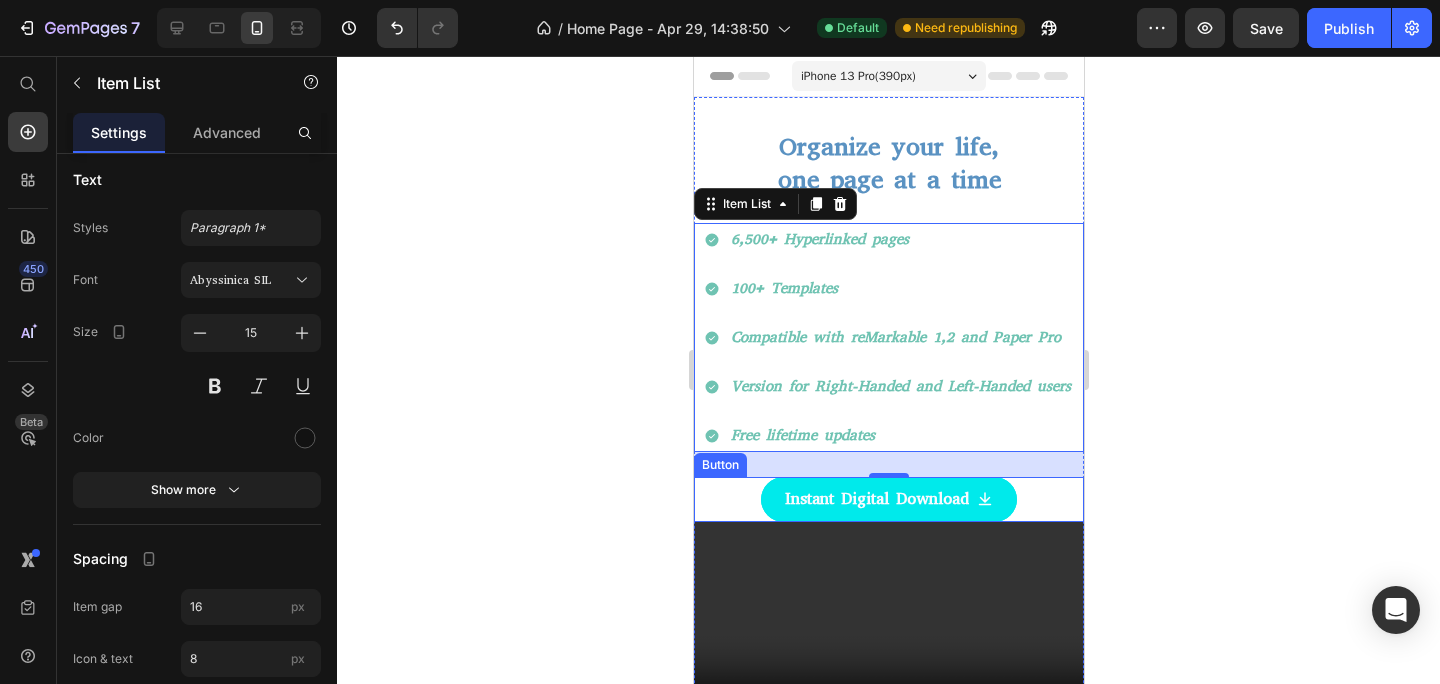 click on "Instant Digital Download" at bounding box center [888, 499] 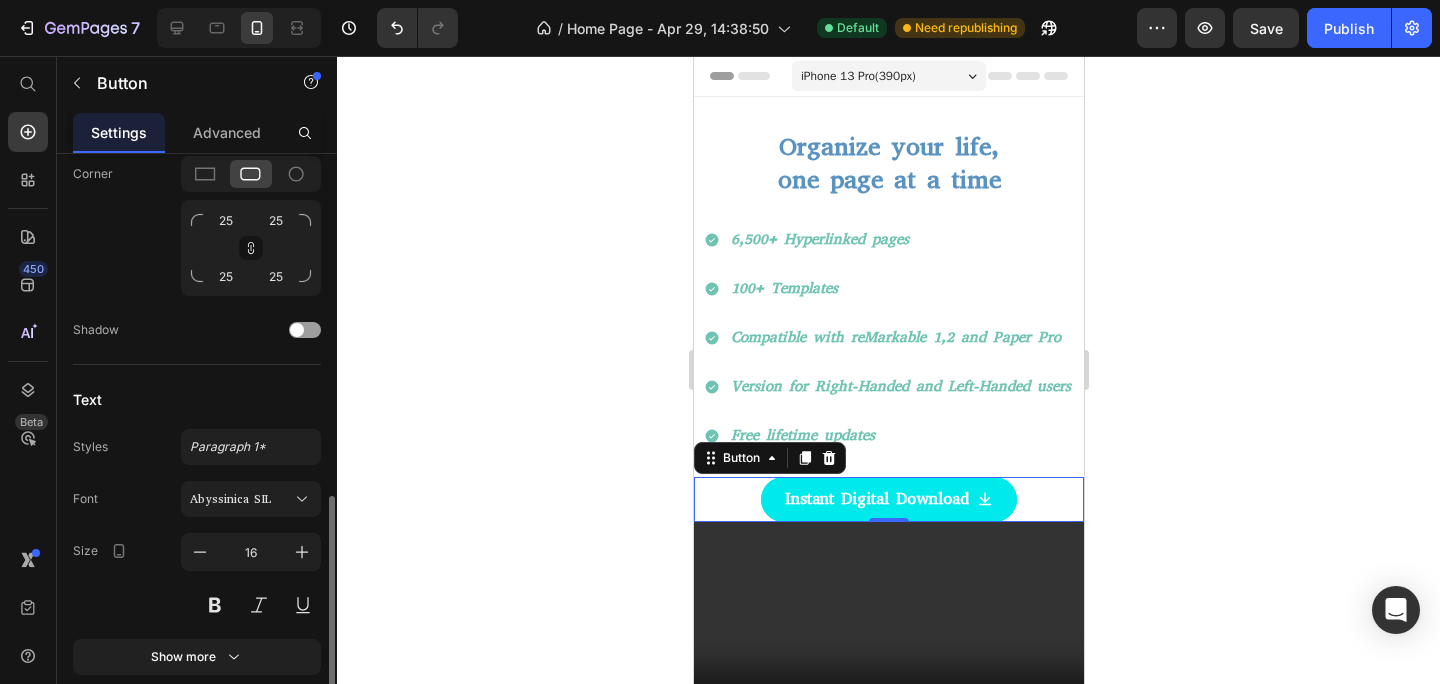 scroll, scrollTop: 985, scrollLeft: 0, axis: vertical 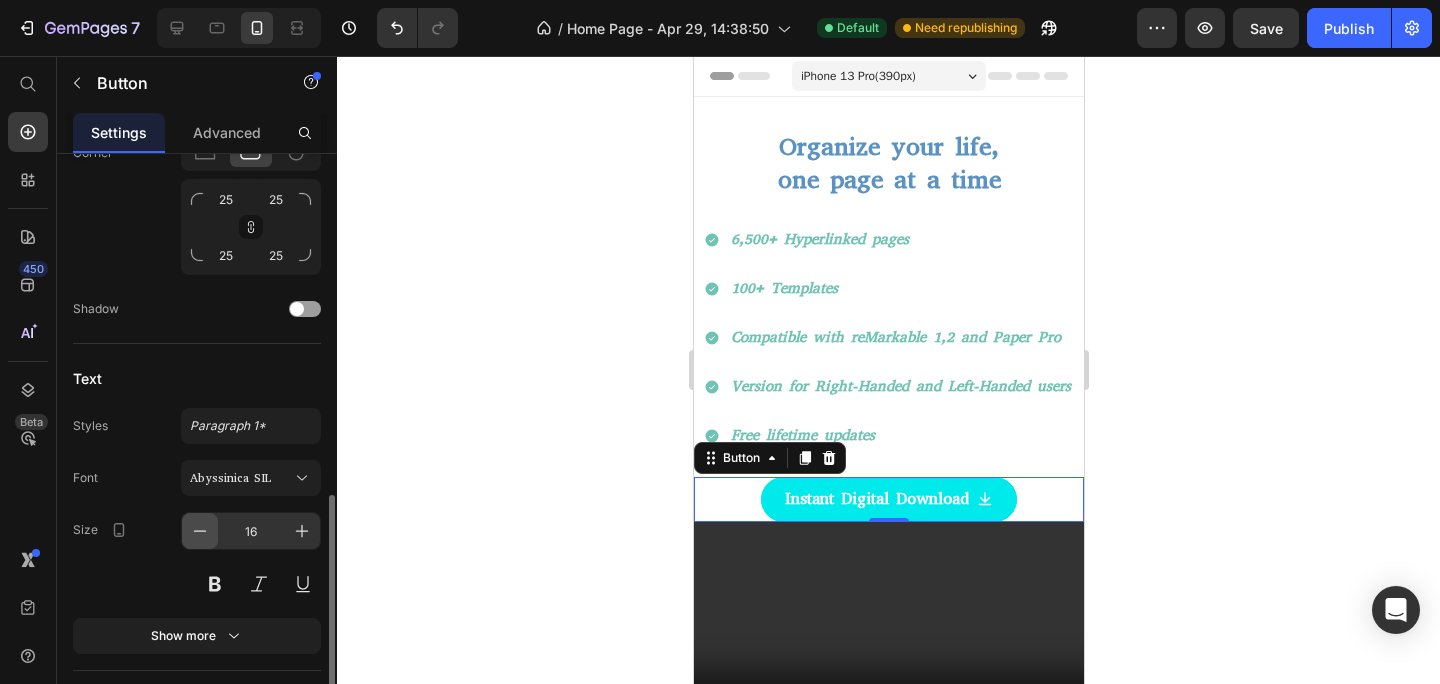 click 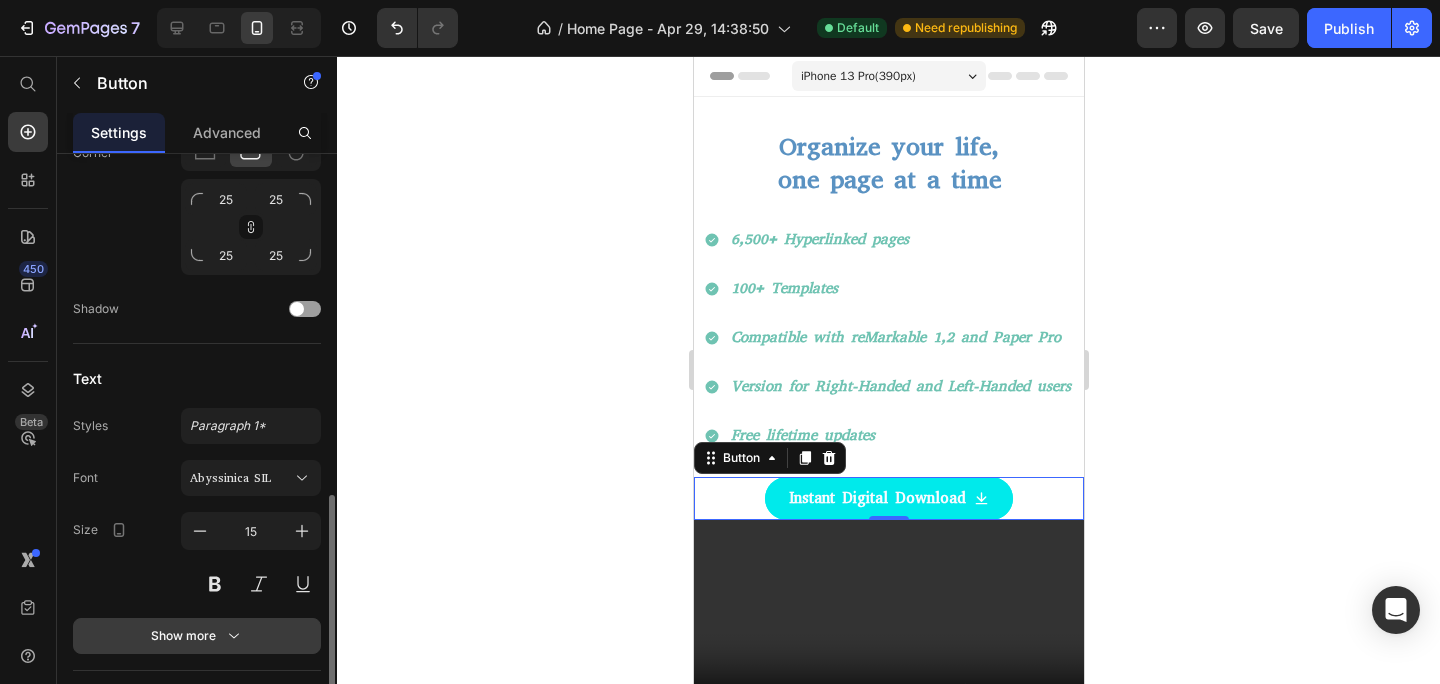 click 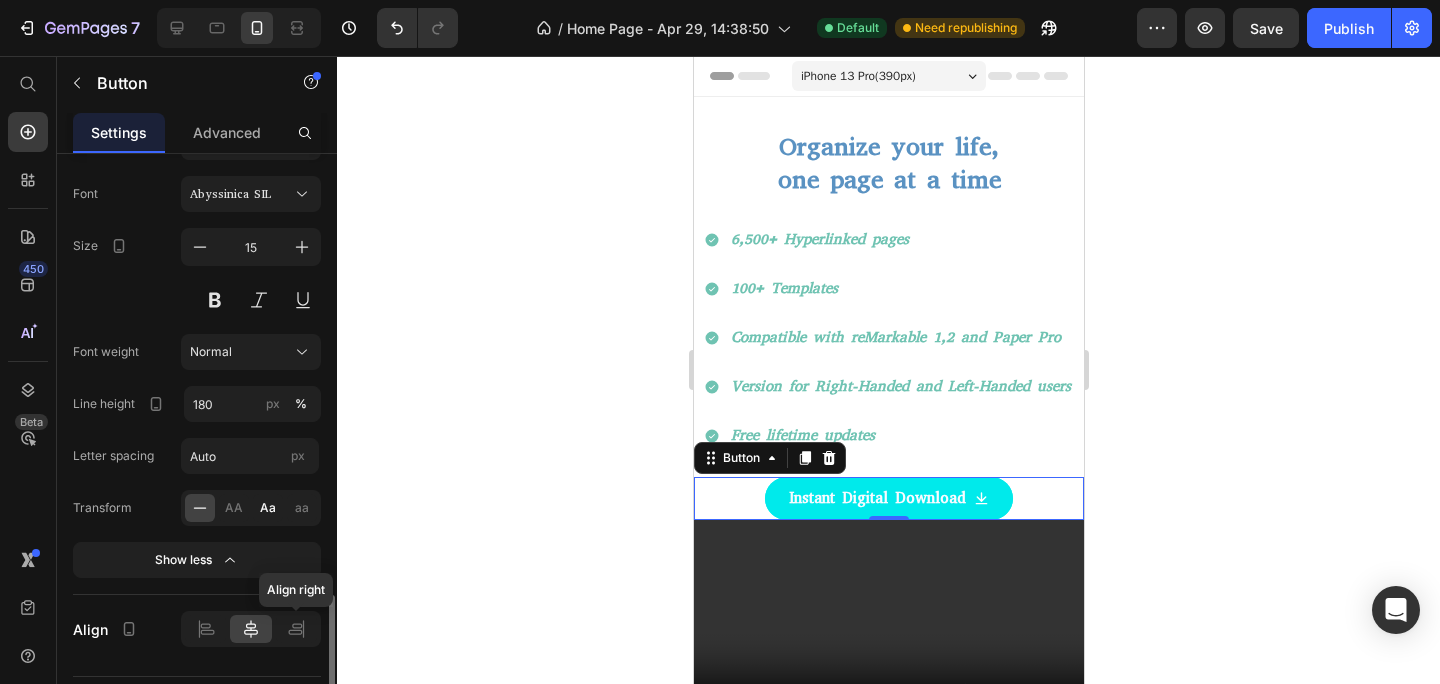 scroll, scrollTop: 1319, scrollLeft: 0, axis: vertical 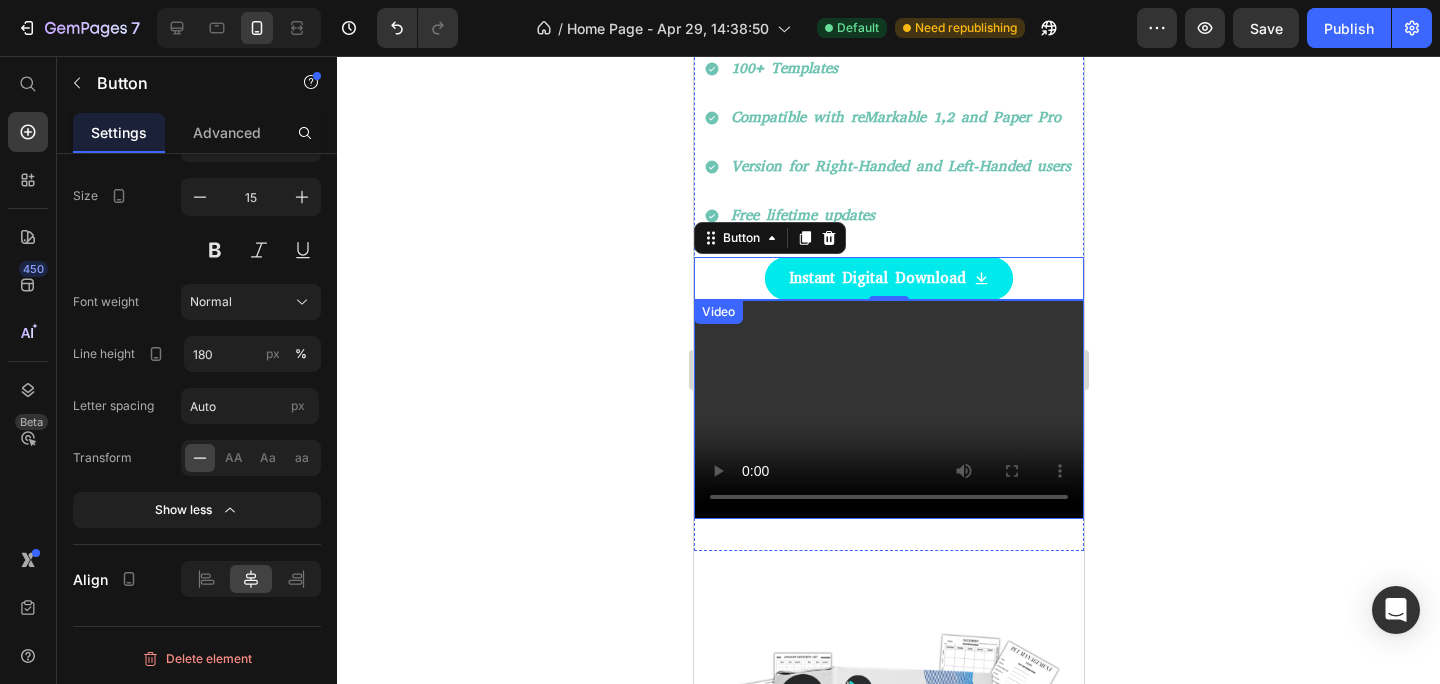 click at bounding box center (888, 409) 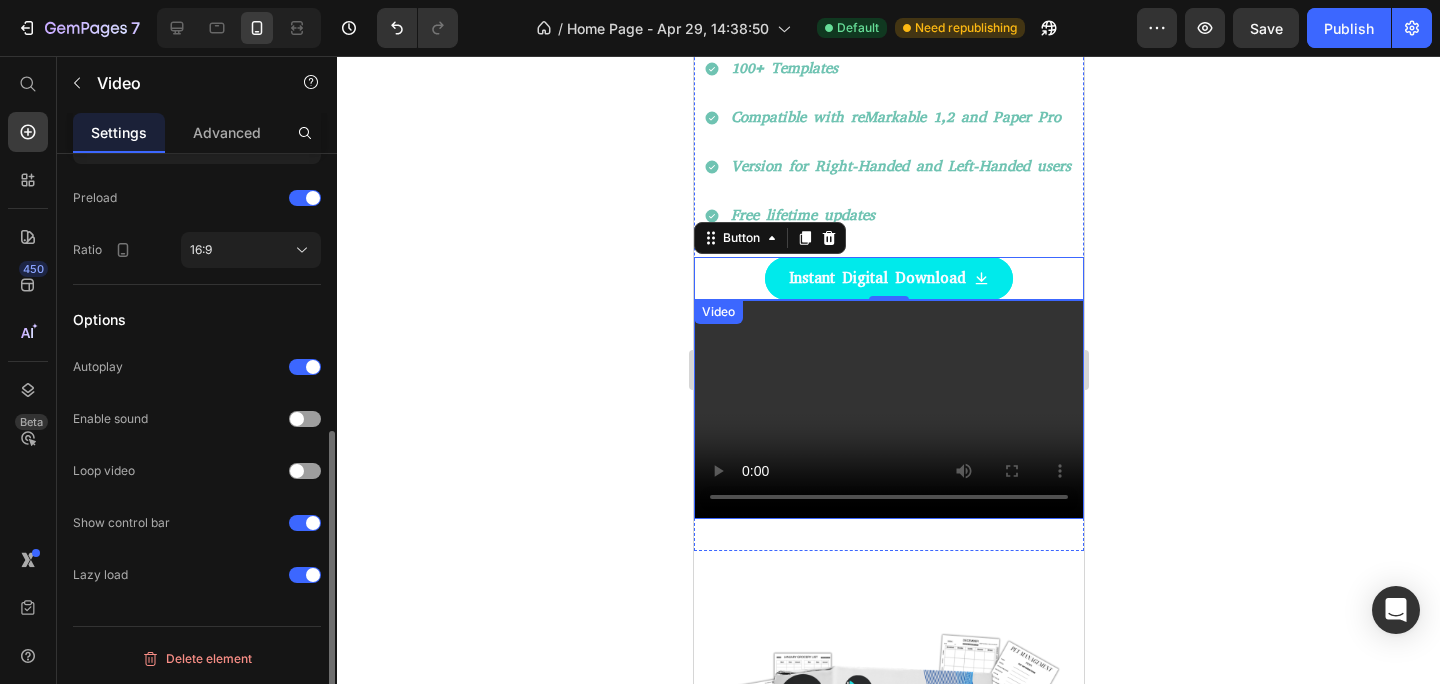 scroll, scrollTop: 0, scrollLeft: 0, axis: both 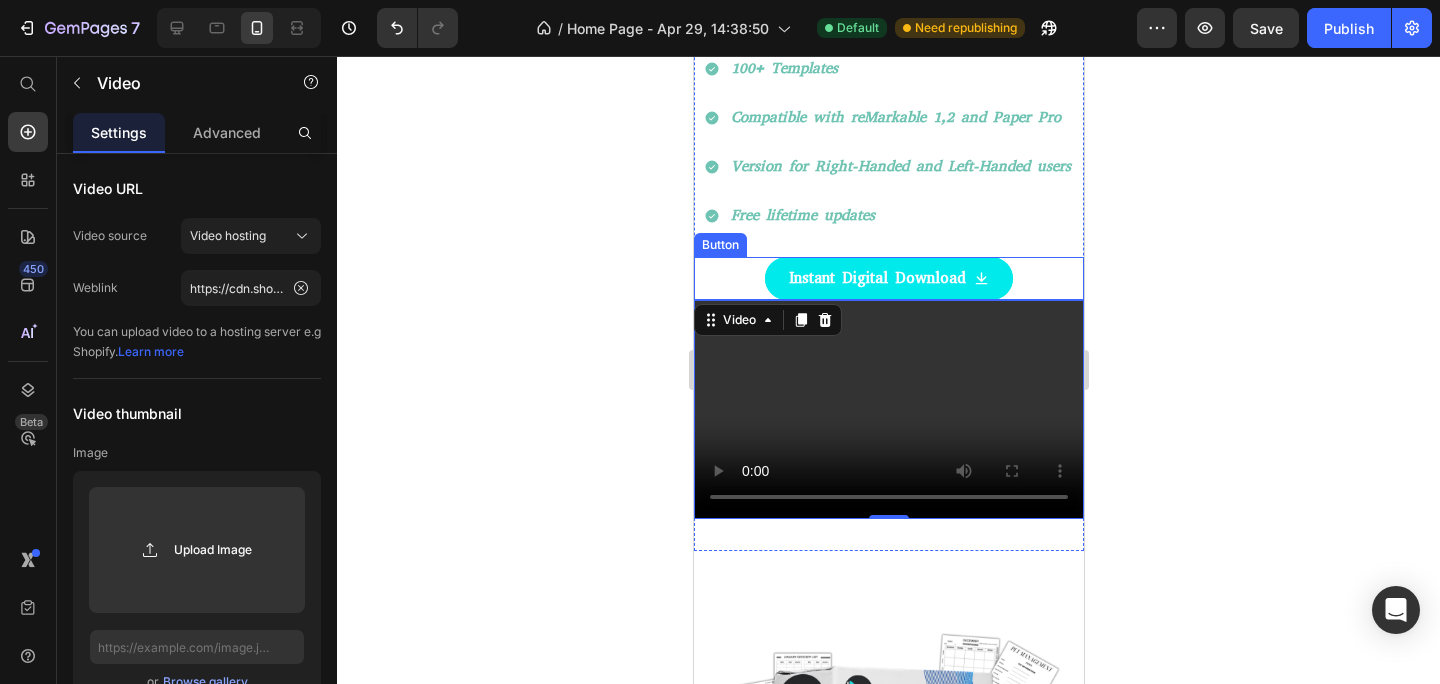 click on "Instant Digital Download Button" at bounding box center [888, 278] 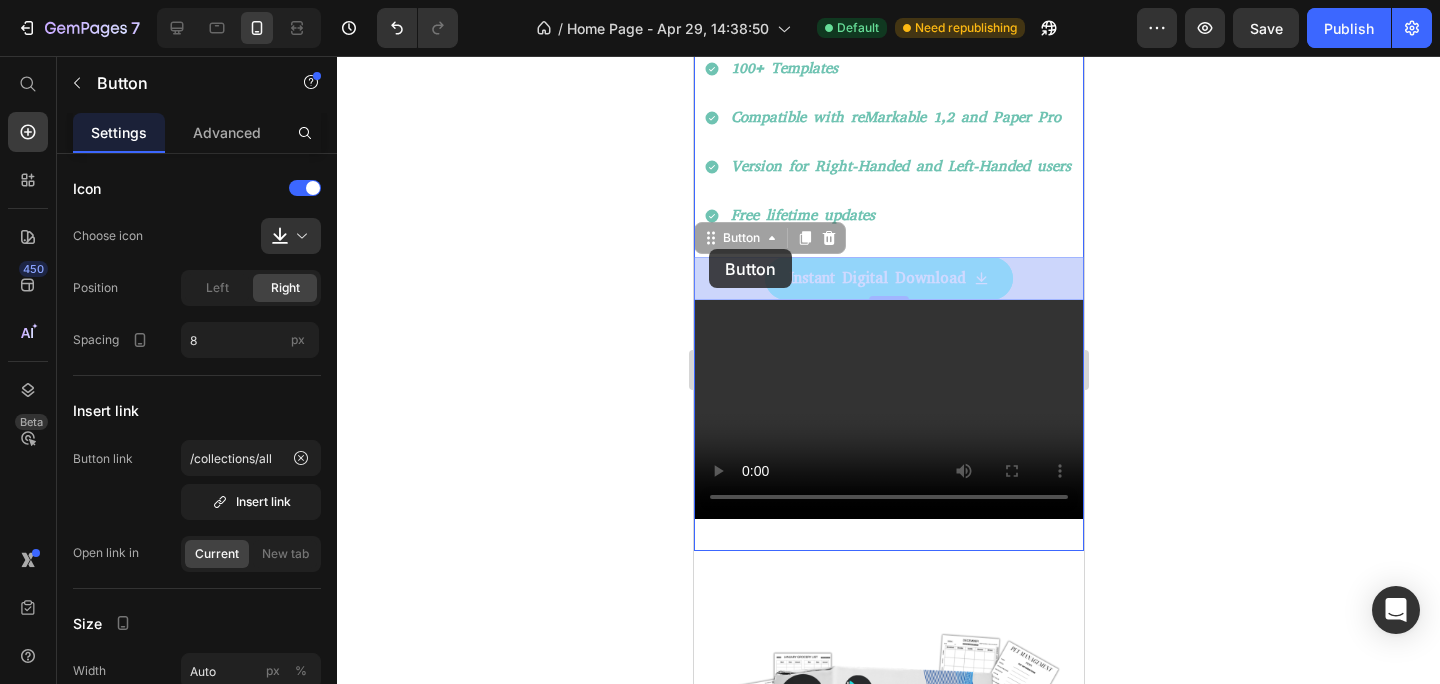 drag, startPoint x: 709, startPoint y: 239, endPoint x: 708, endPoint y: 250, distance: 11.045361 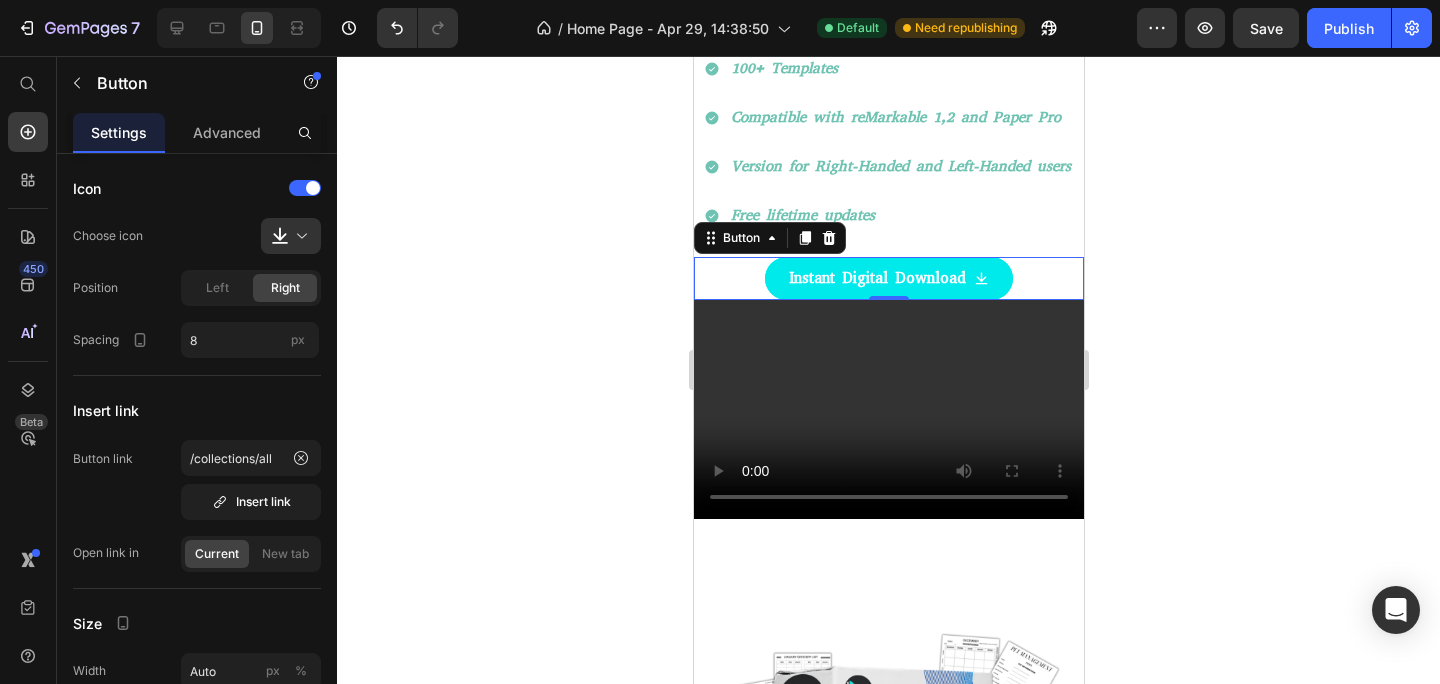 click 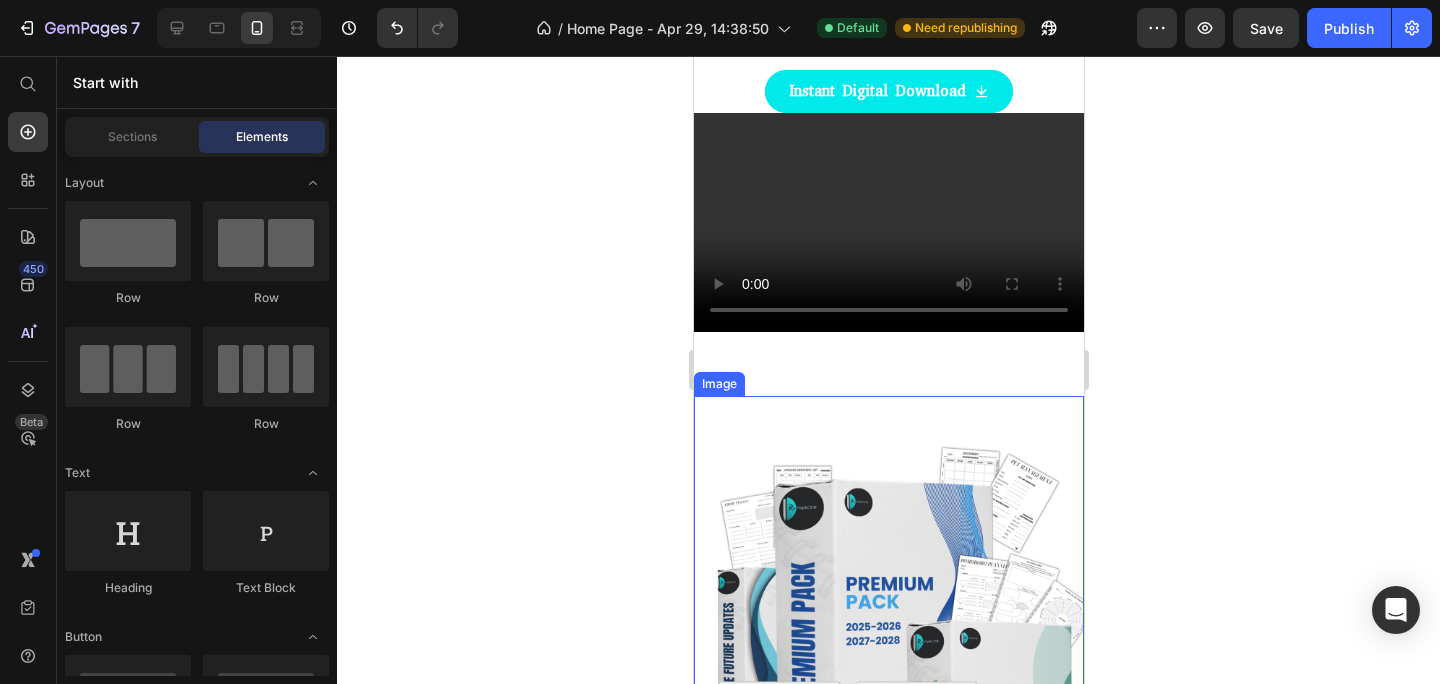scroll, scrollTop: 413, scrollLeft: 0, axis: vertical 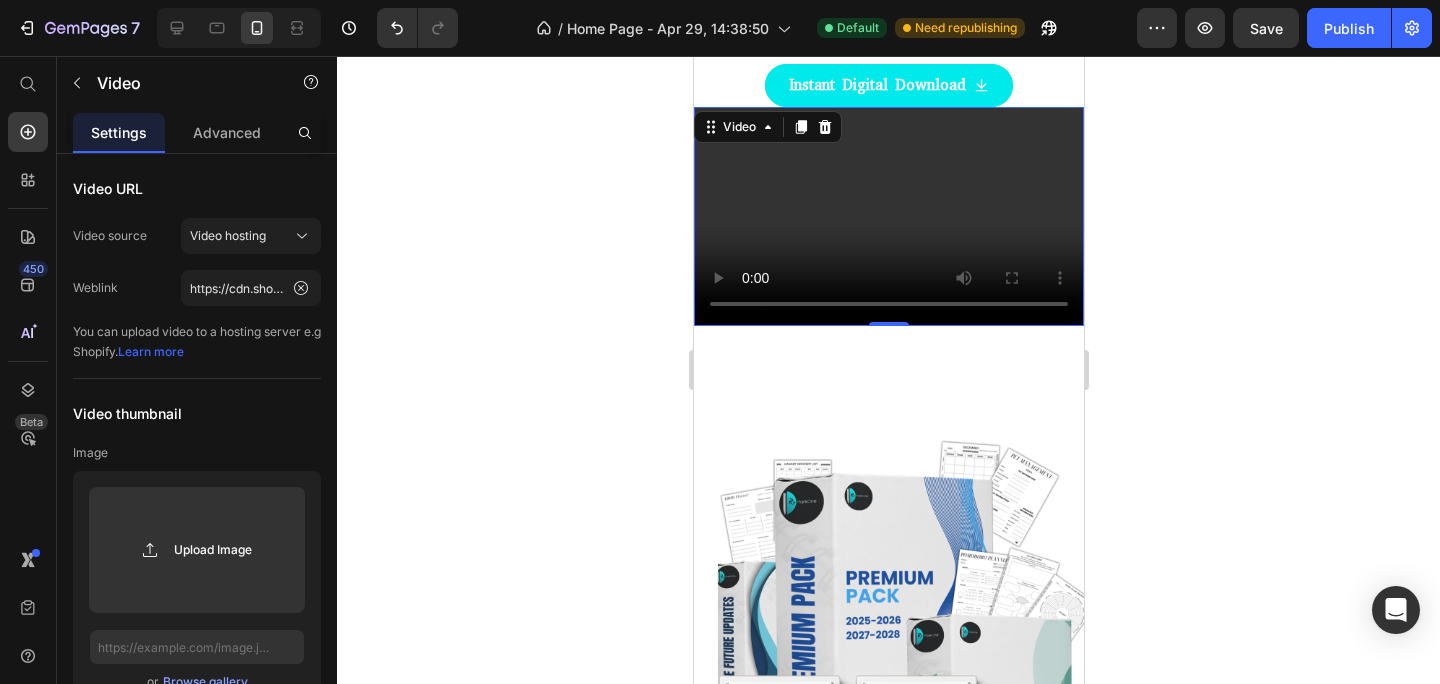 click at bounding box center (888, 216) 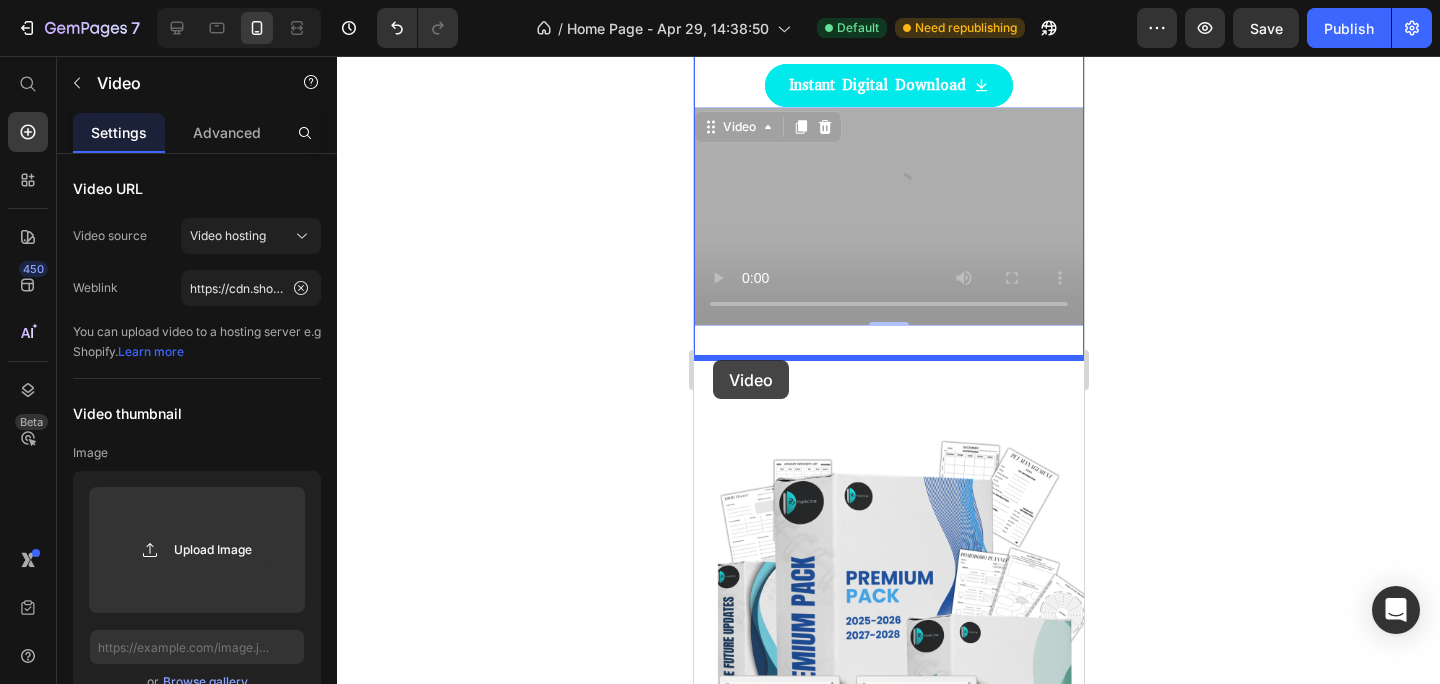 drag, startPoint x: 705, startPoint y: 132, endPoint x: 712, endPoint y: 359, distance: 227.10791 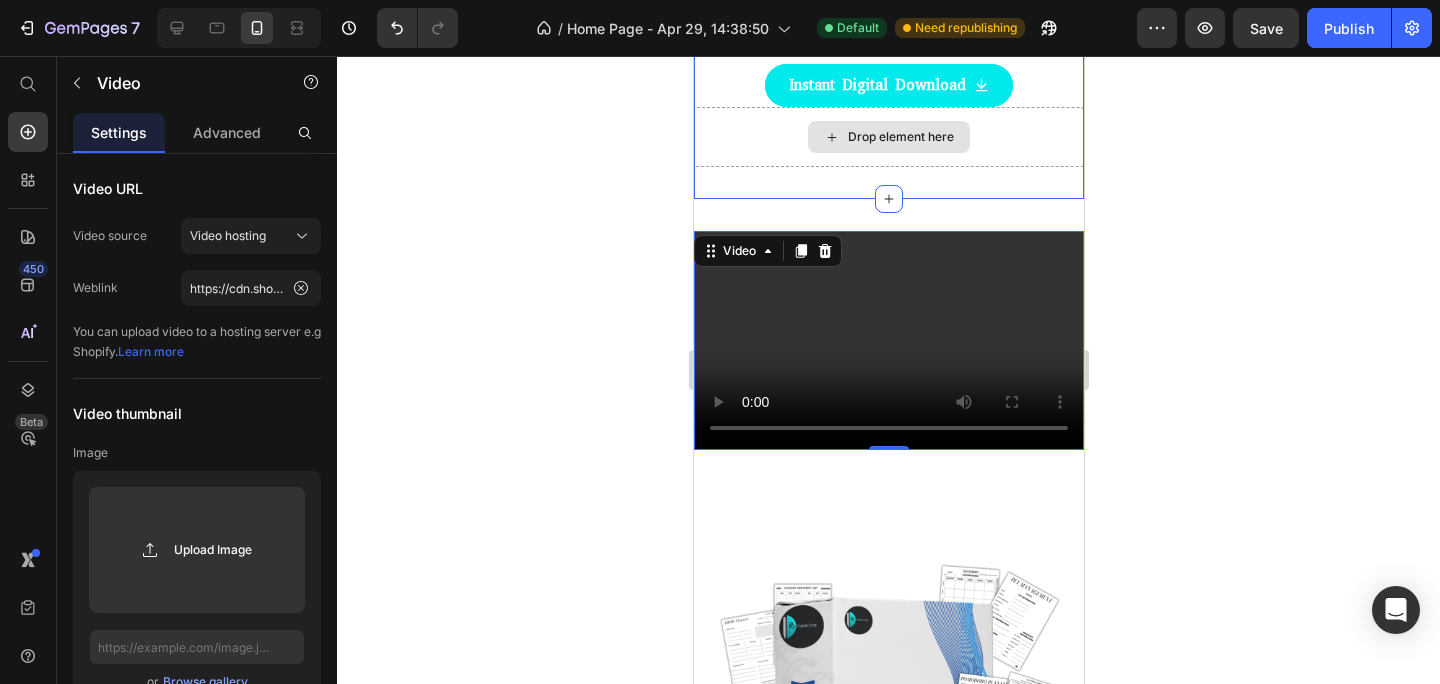 click on "Drop element here" at bounding box center (900, 137) 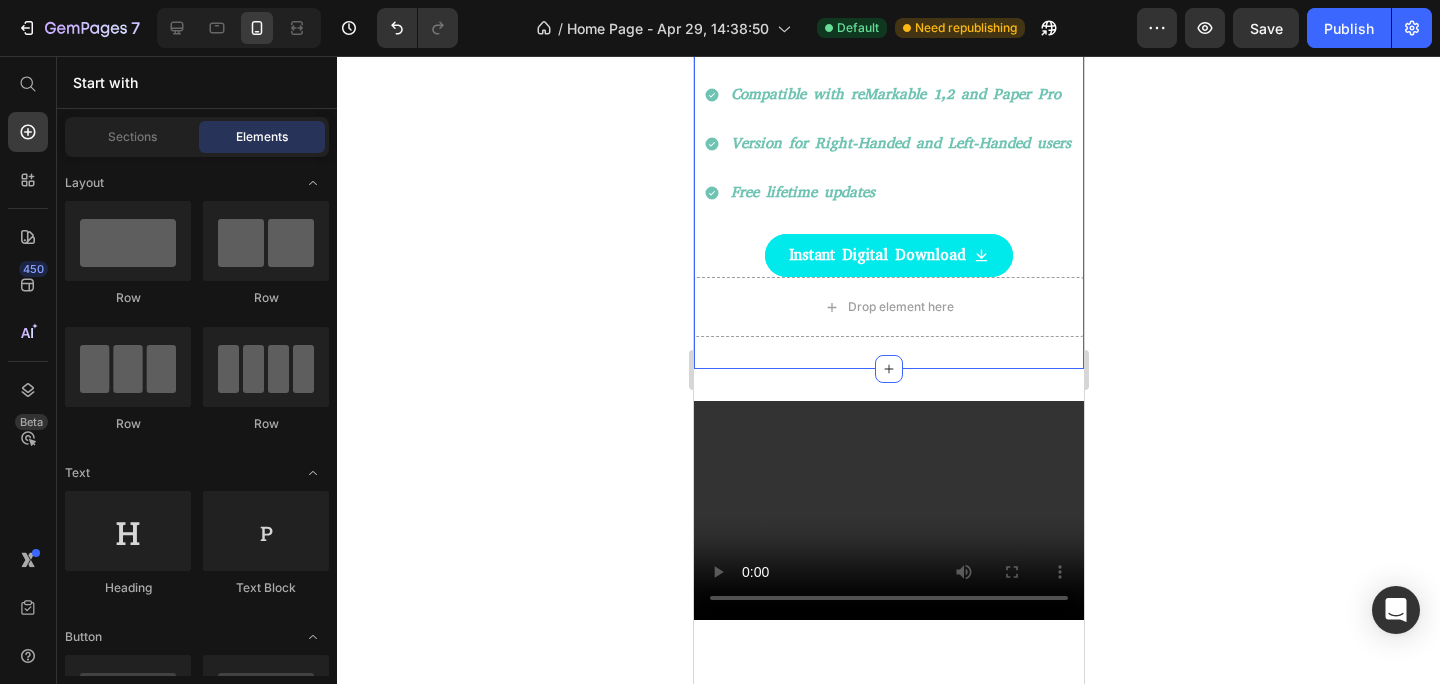 scroll, scrollTop: 213, scrollLeft: 0, axis: vertical 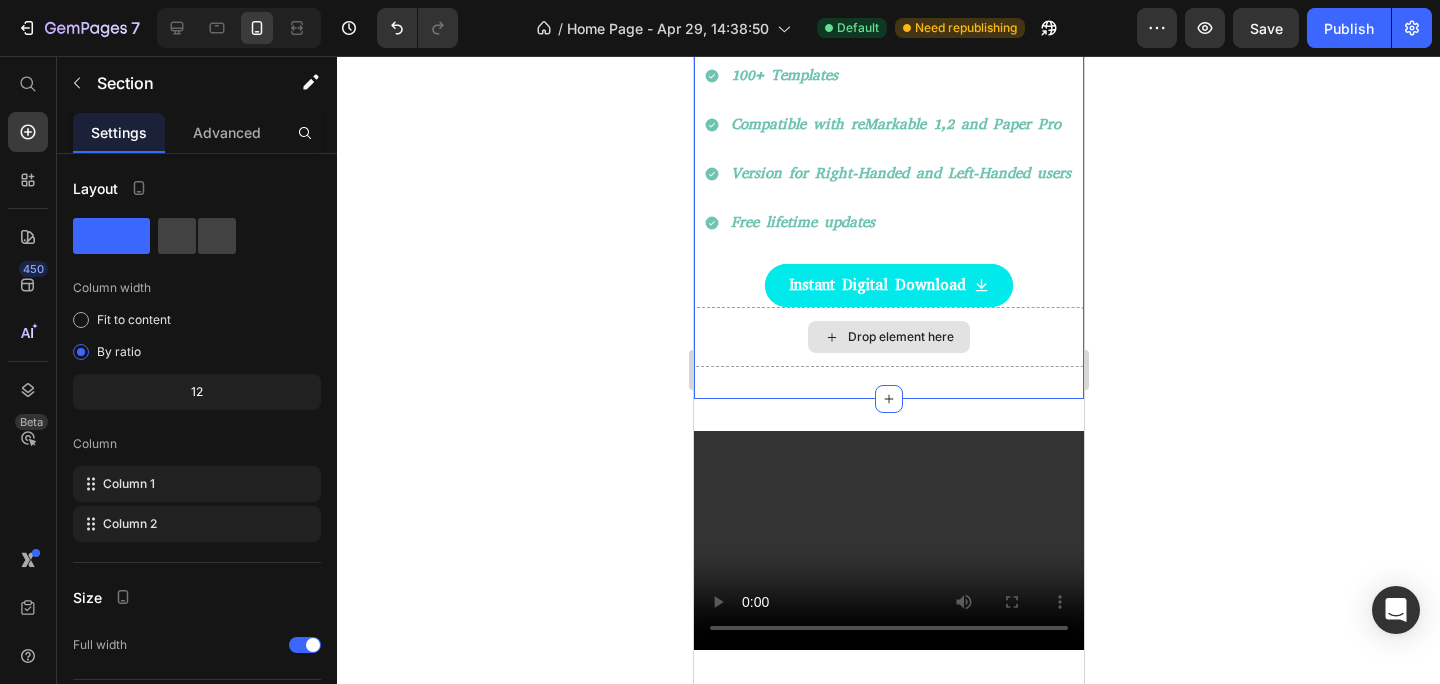 click on "Drop element here" at bounding box center (888, 337) 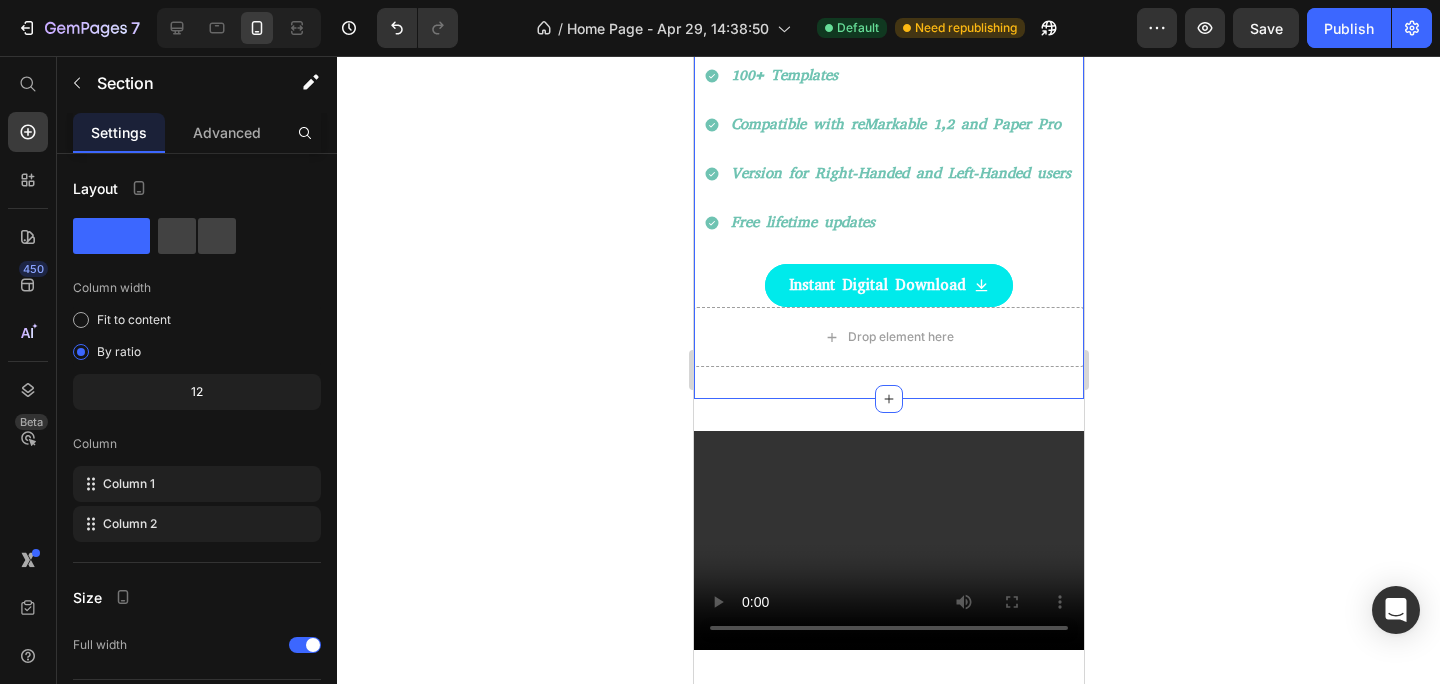click 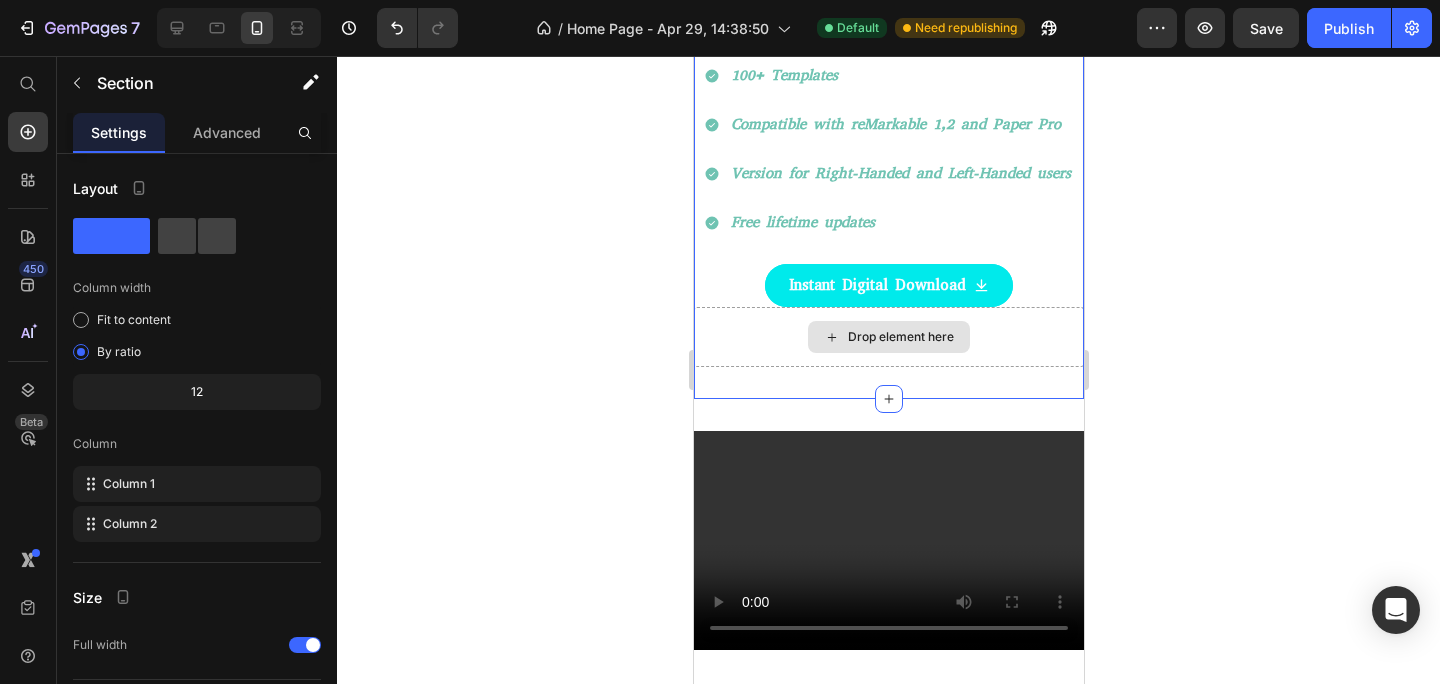 click on "Drop element here" at bounding box center (888, 337) 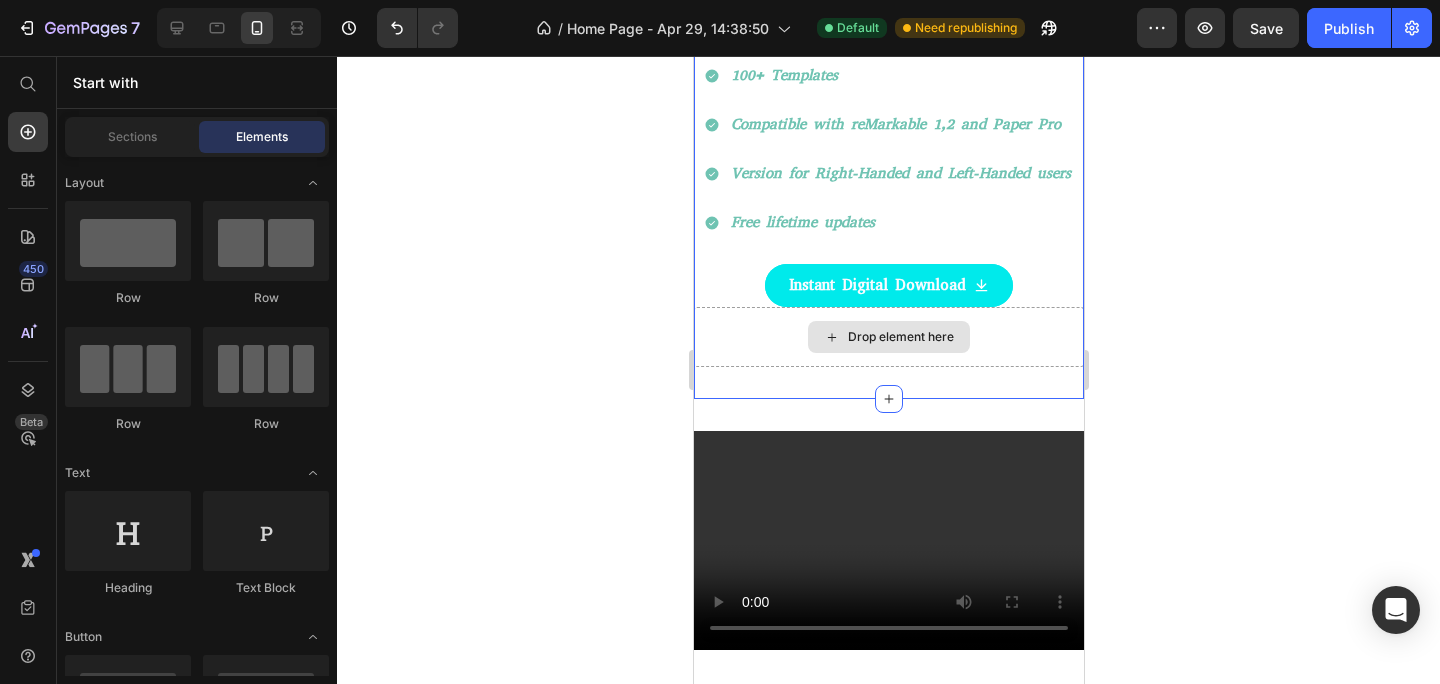 click on "Drop element here" at bounding box center [900, 337] 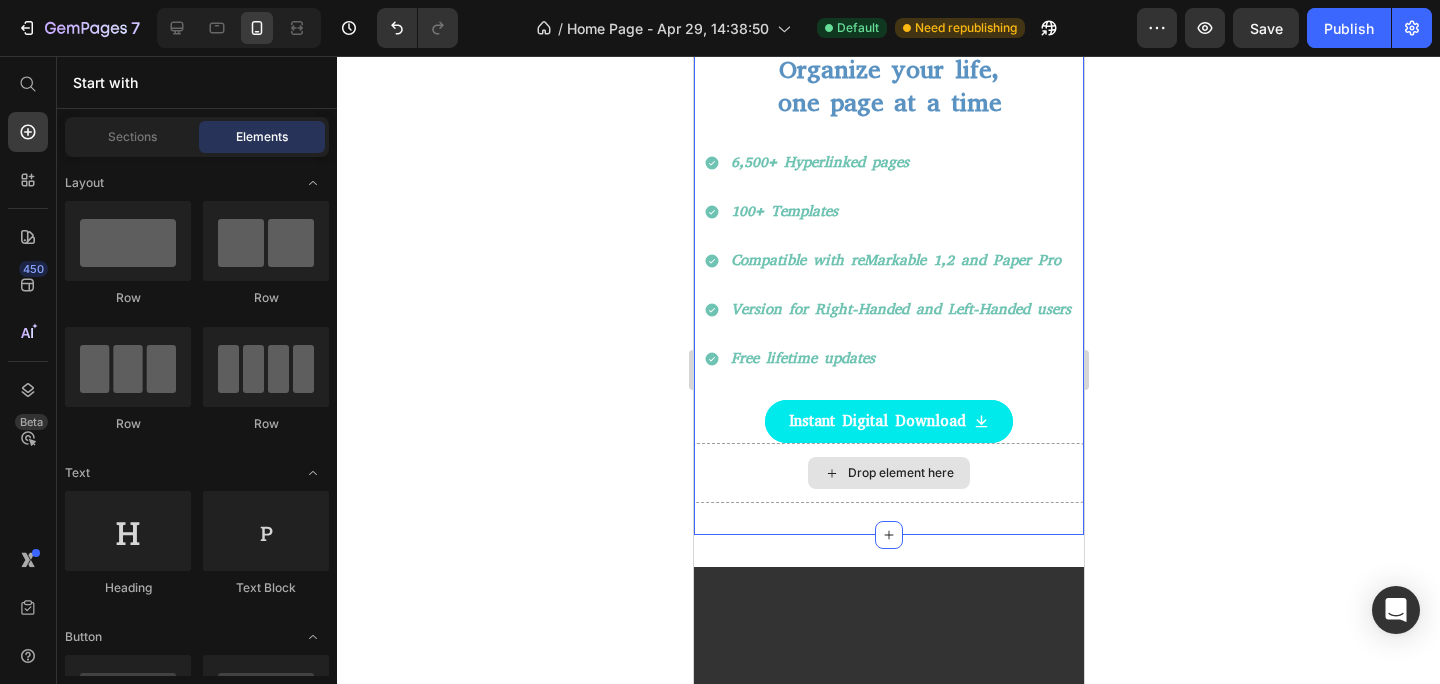 scroll, scrollTop: 0, scrollLeft: 0, axis: both 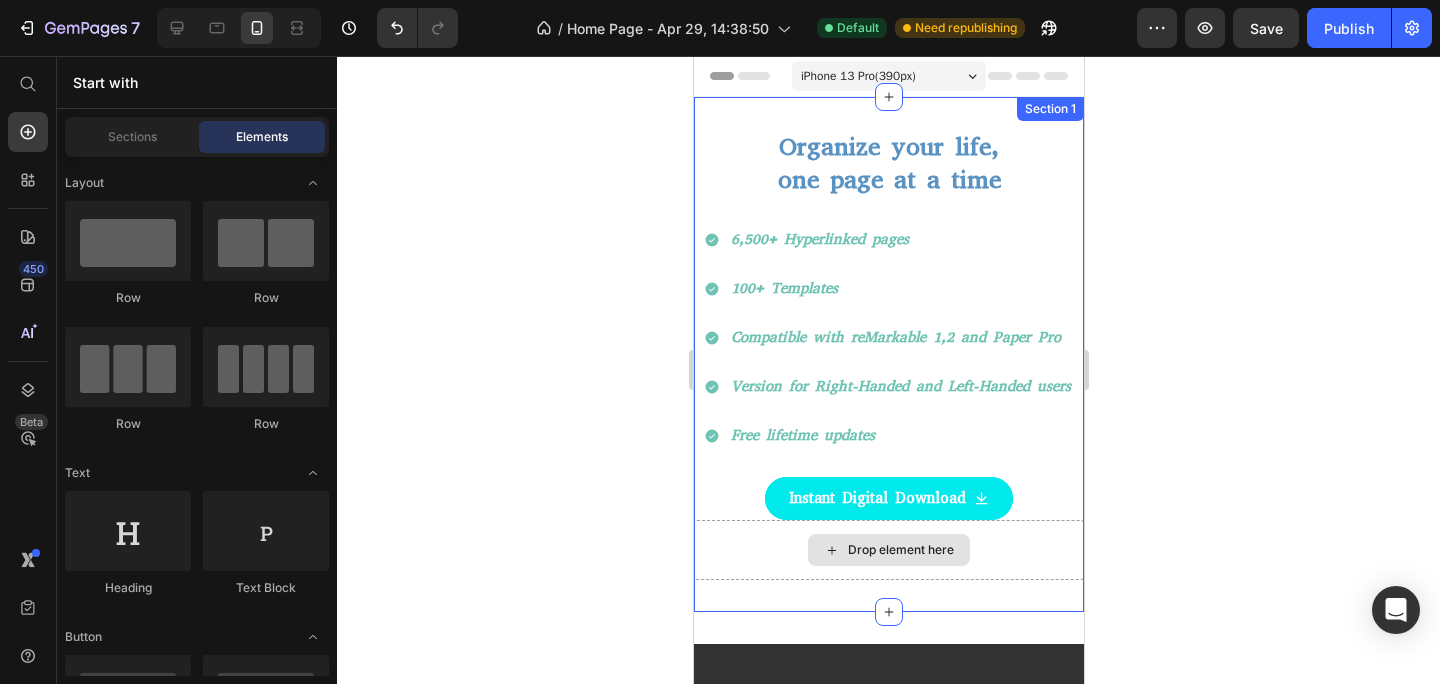 click on "Drop element here" at bounding box center (900, 550) 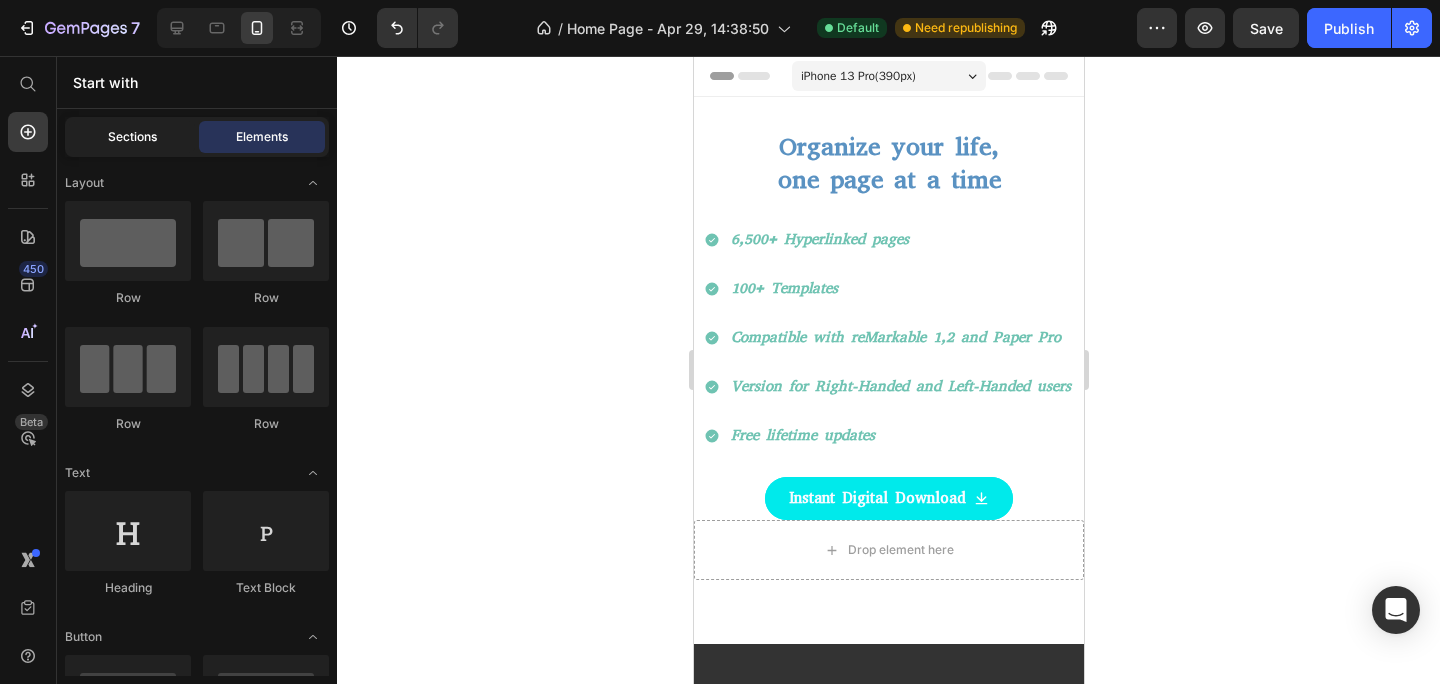 click on "Sections" at bounding box center [132, 137] 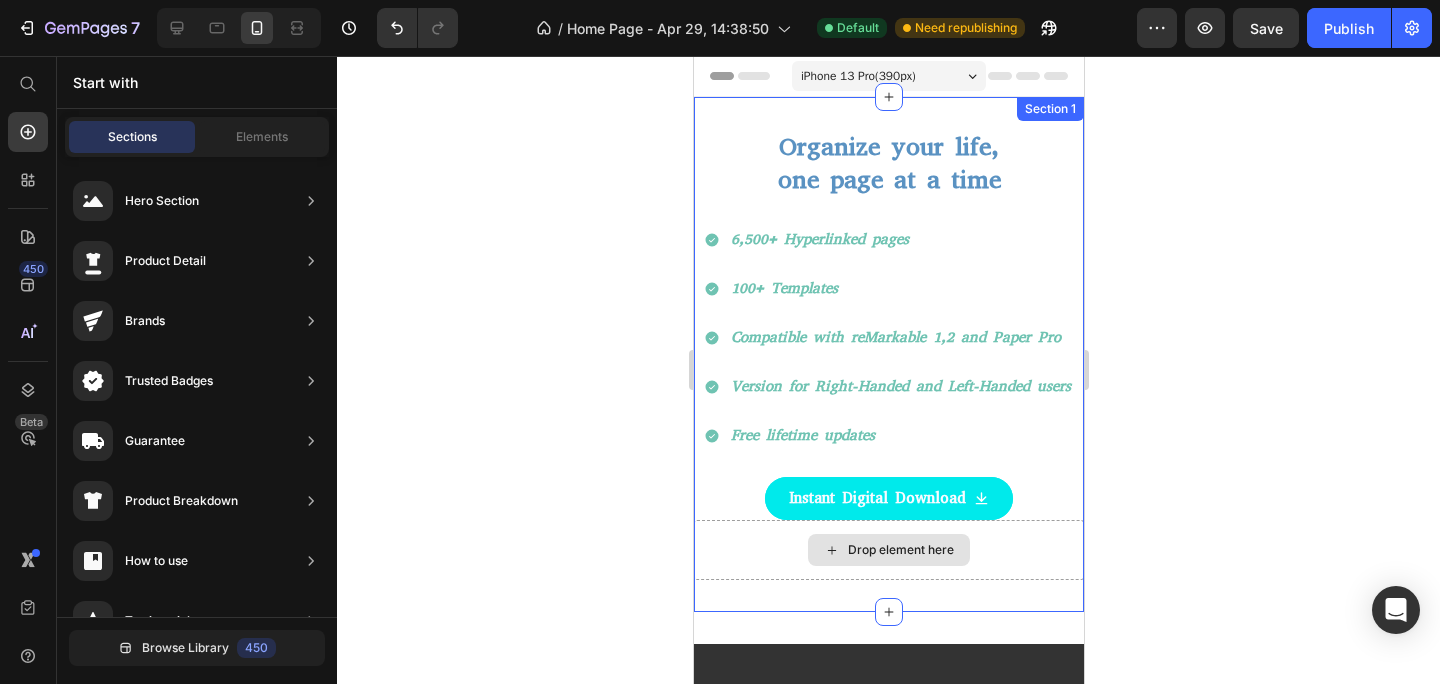 click on "Drop element here" at bounding box center (900, 550) 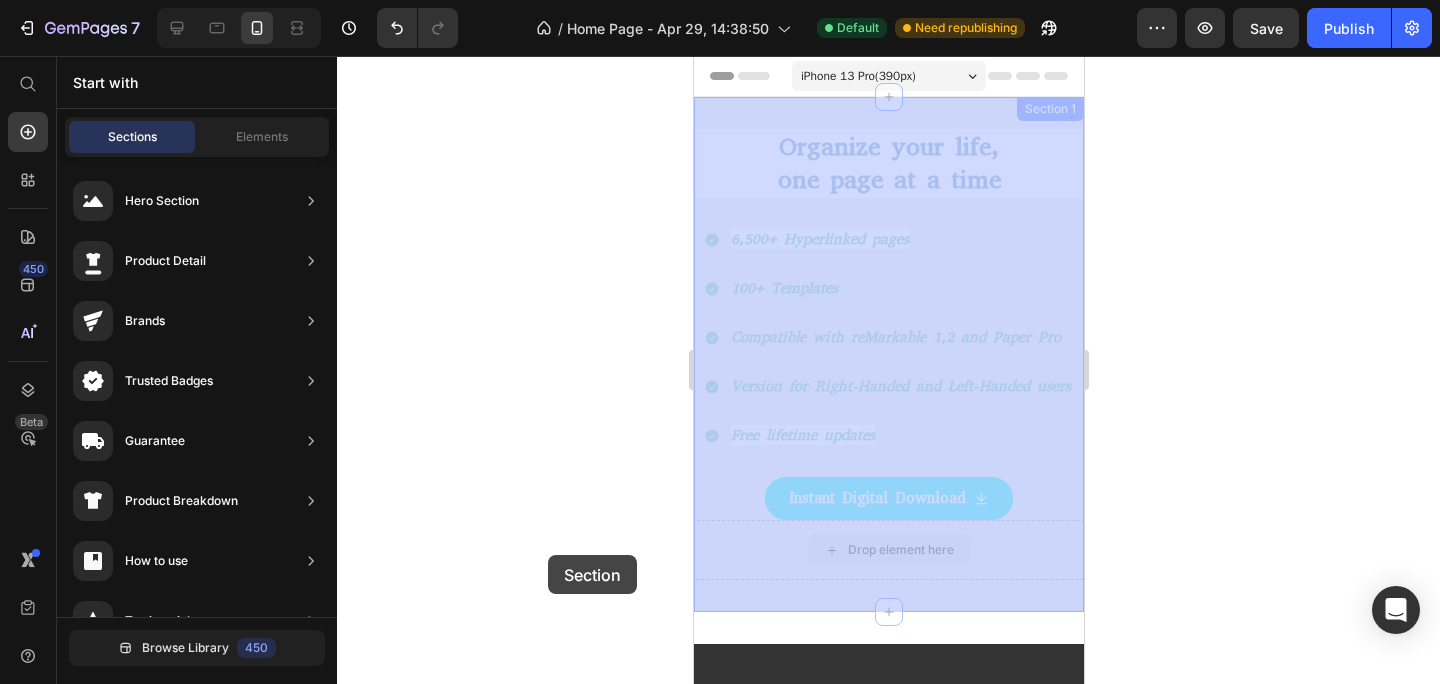 drag, startPoint x: 842, startPoint y: 553, endPoint x: 547, endPoint y: 554, distance: 295.0017 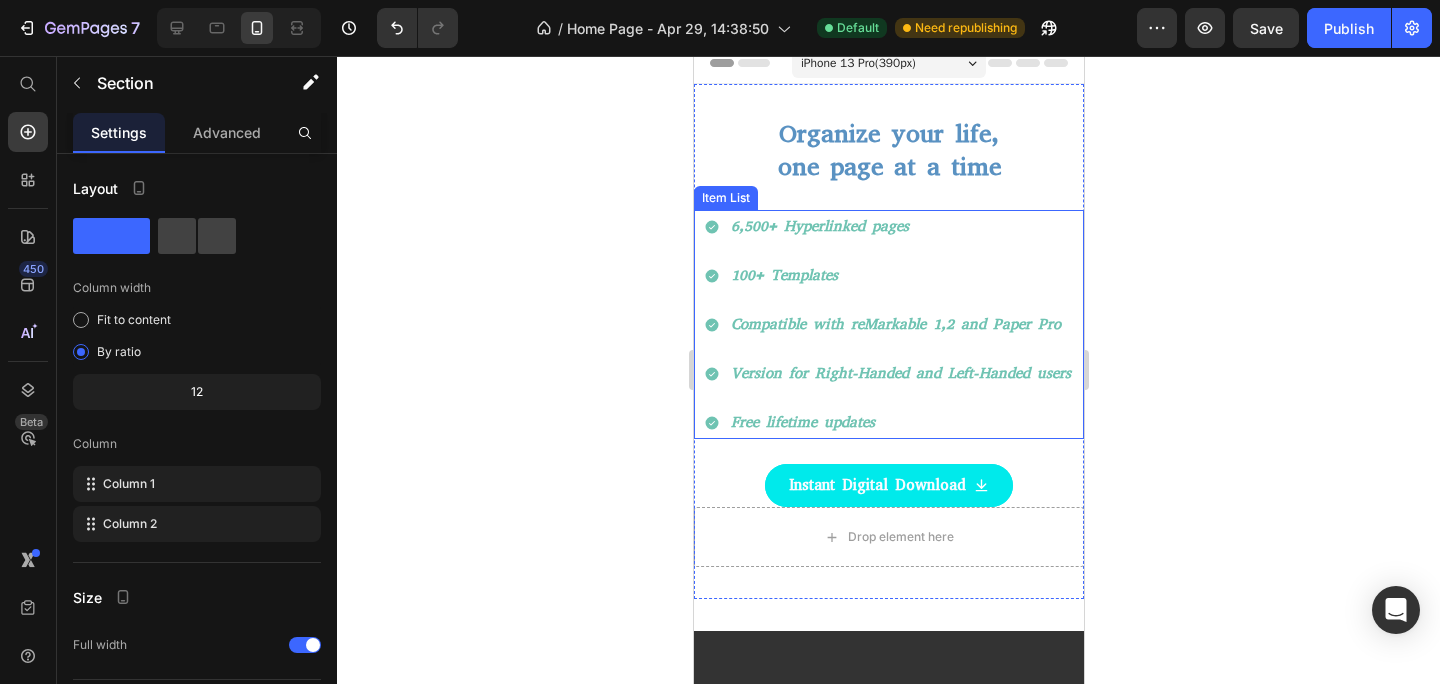 scroll, scrollTop: 0, scrollLeft: 0, axis: both 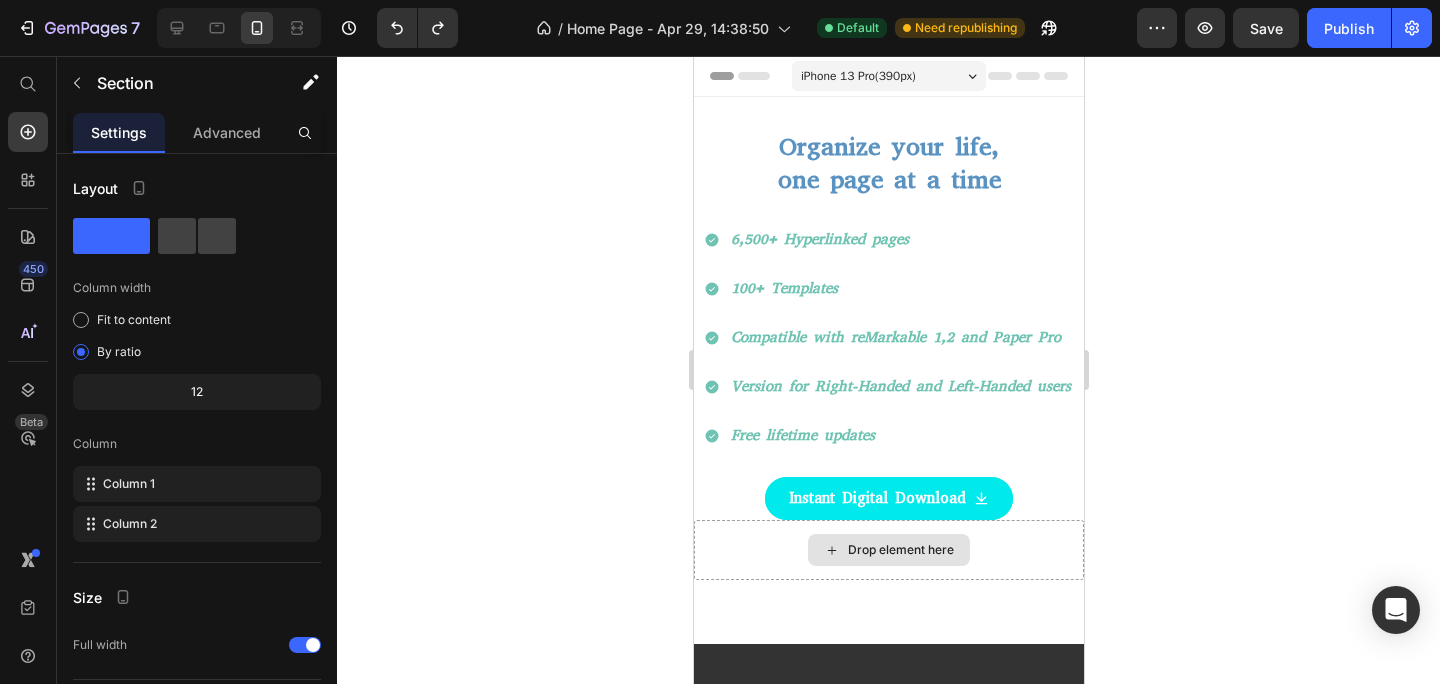 click on "Drop element here" at bounding box center [888, 550] 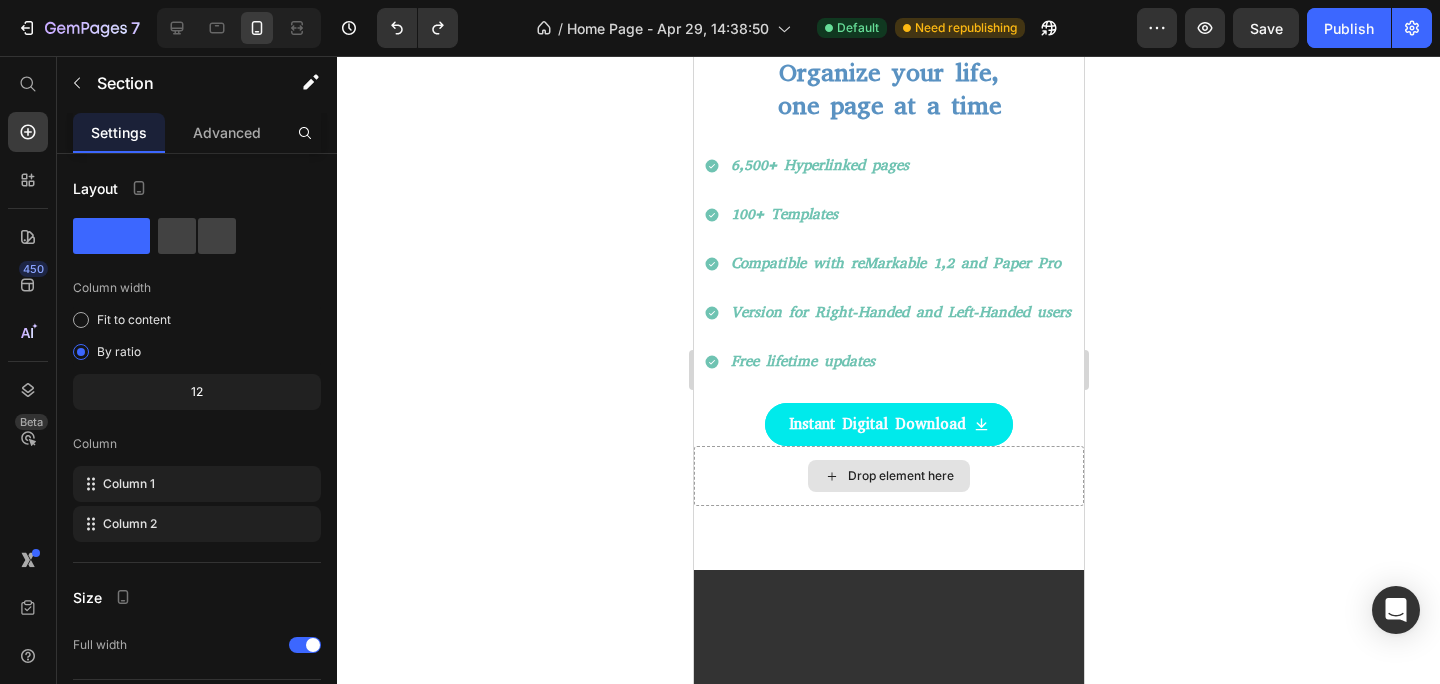 scroll, scrollTop: 103, scrollLeft: 0, axis: vertical 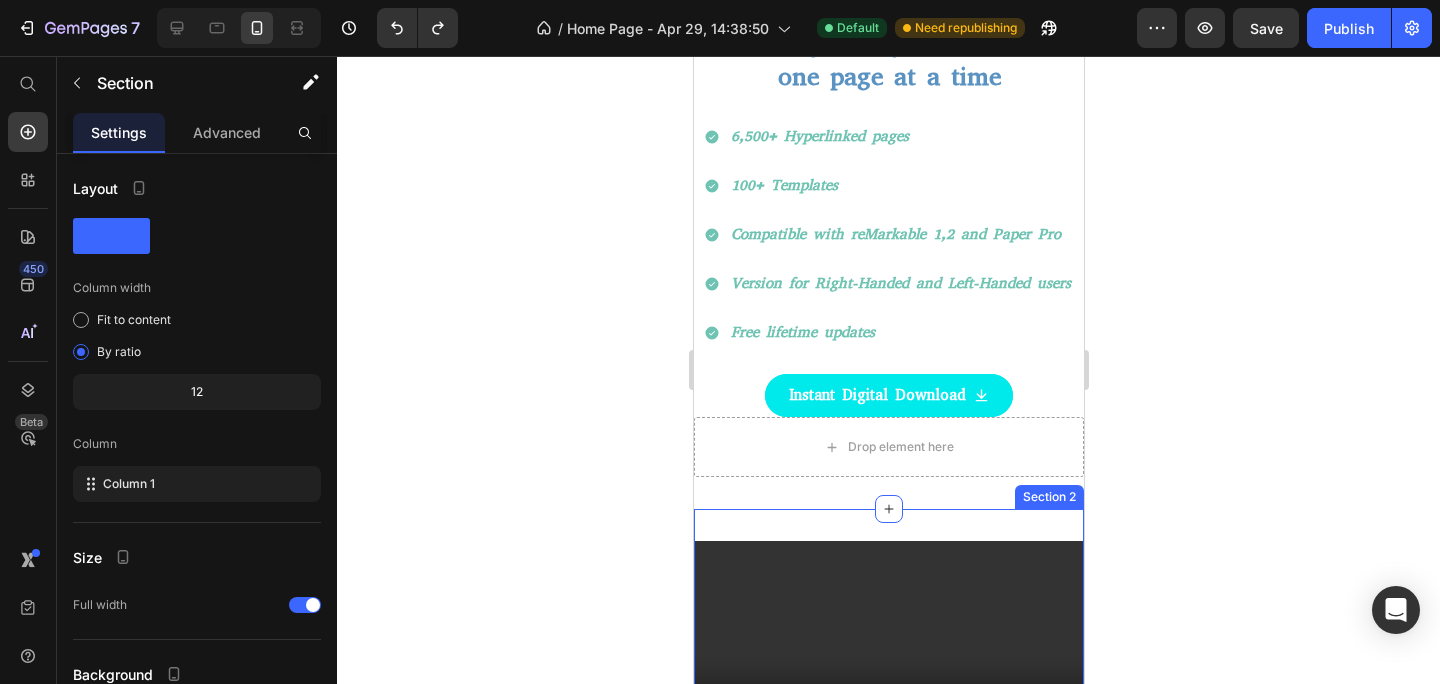 click on "Video Section 2" at bounding box center (888, 650) 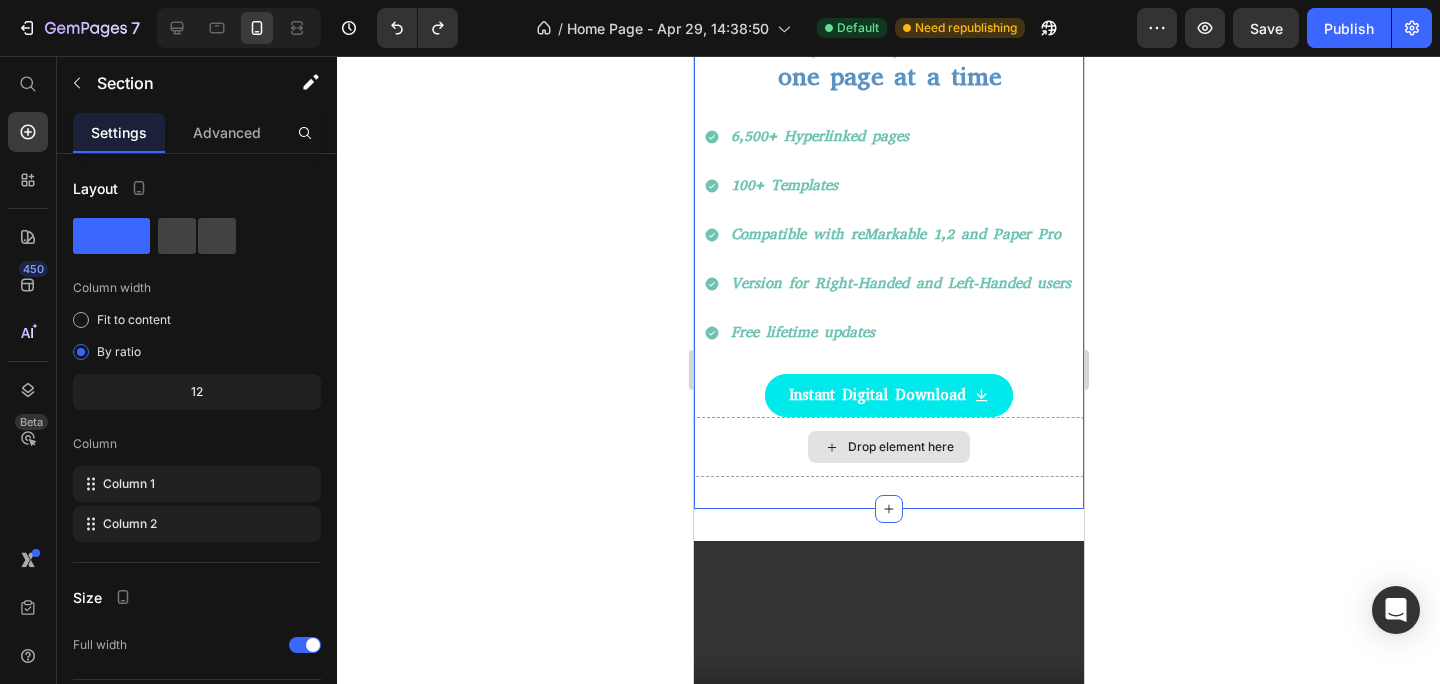 click on "Drop element here" at bounding box center [888, 447] 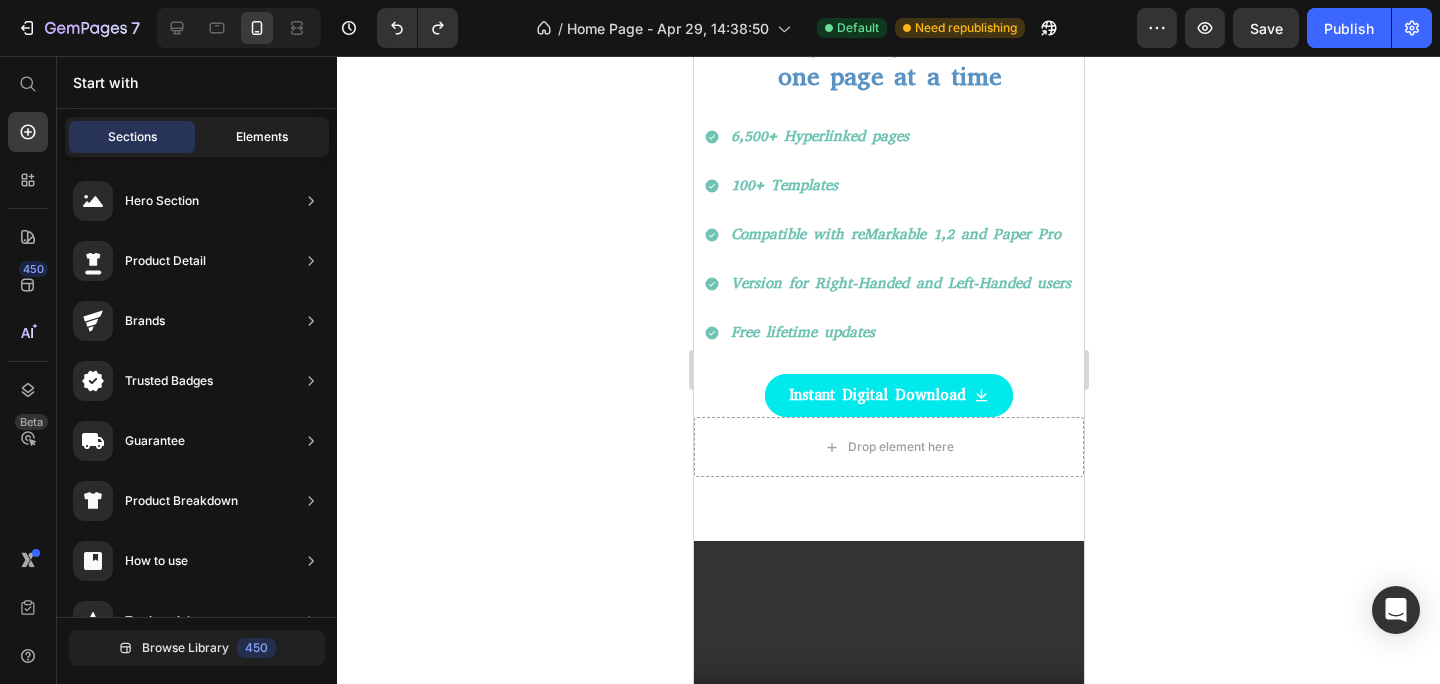 click on "Elements" at bounding box center (262, 137) 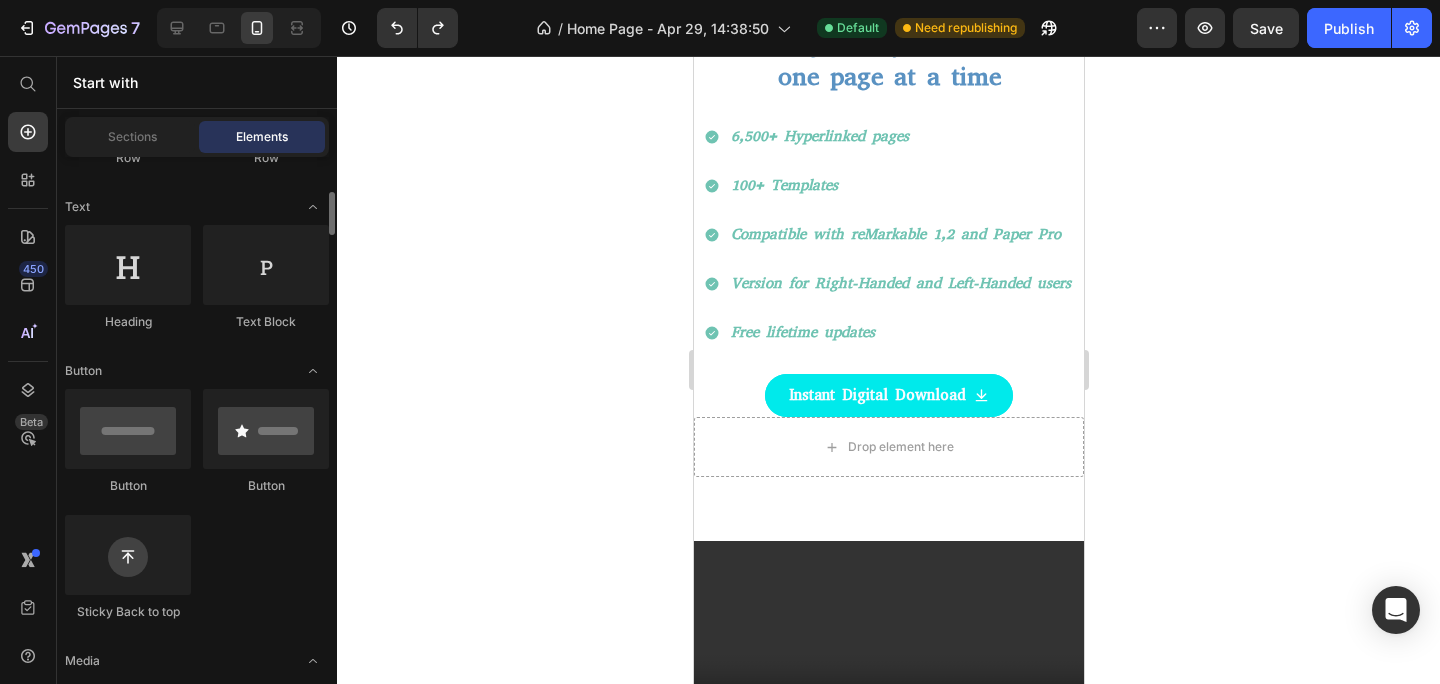 scroll, scrollTop: 0, scrollLeft: 0, axis: both 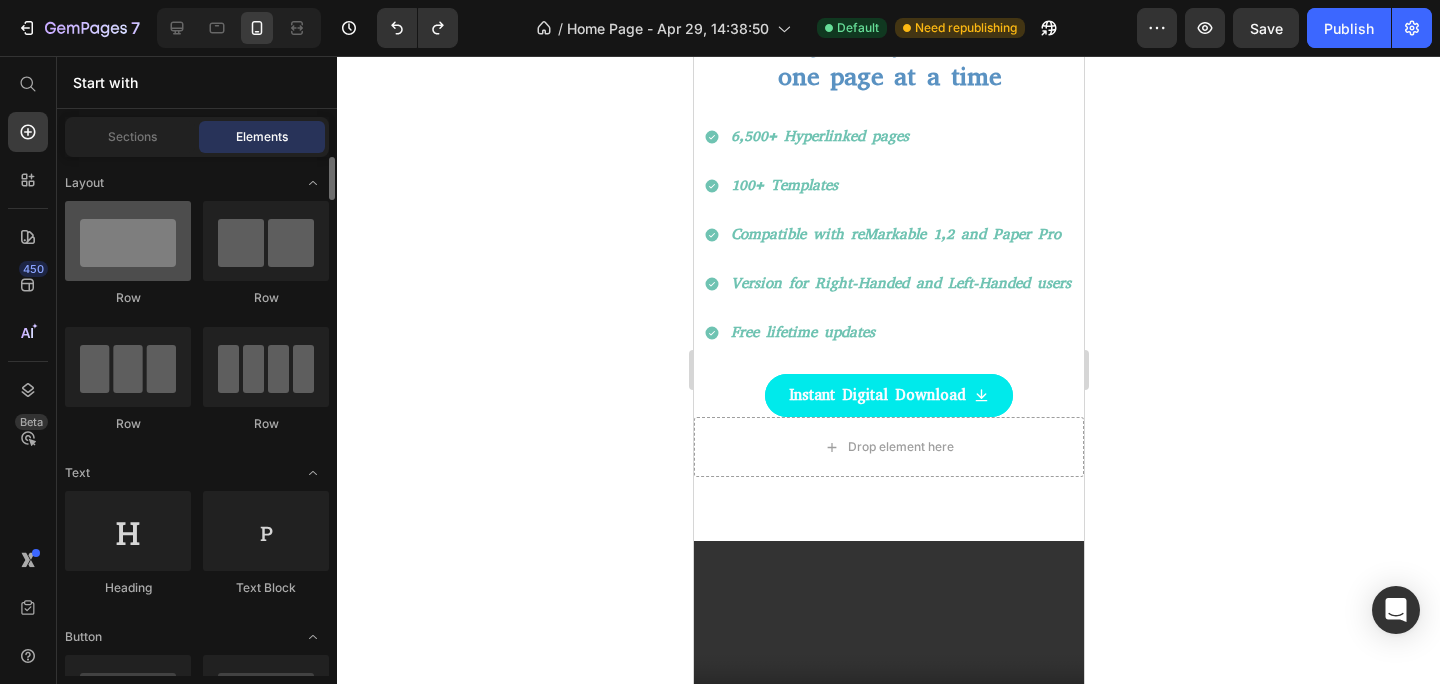 click at bounding box center [128, 241] 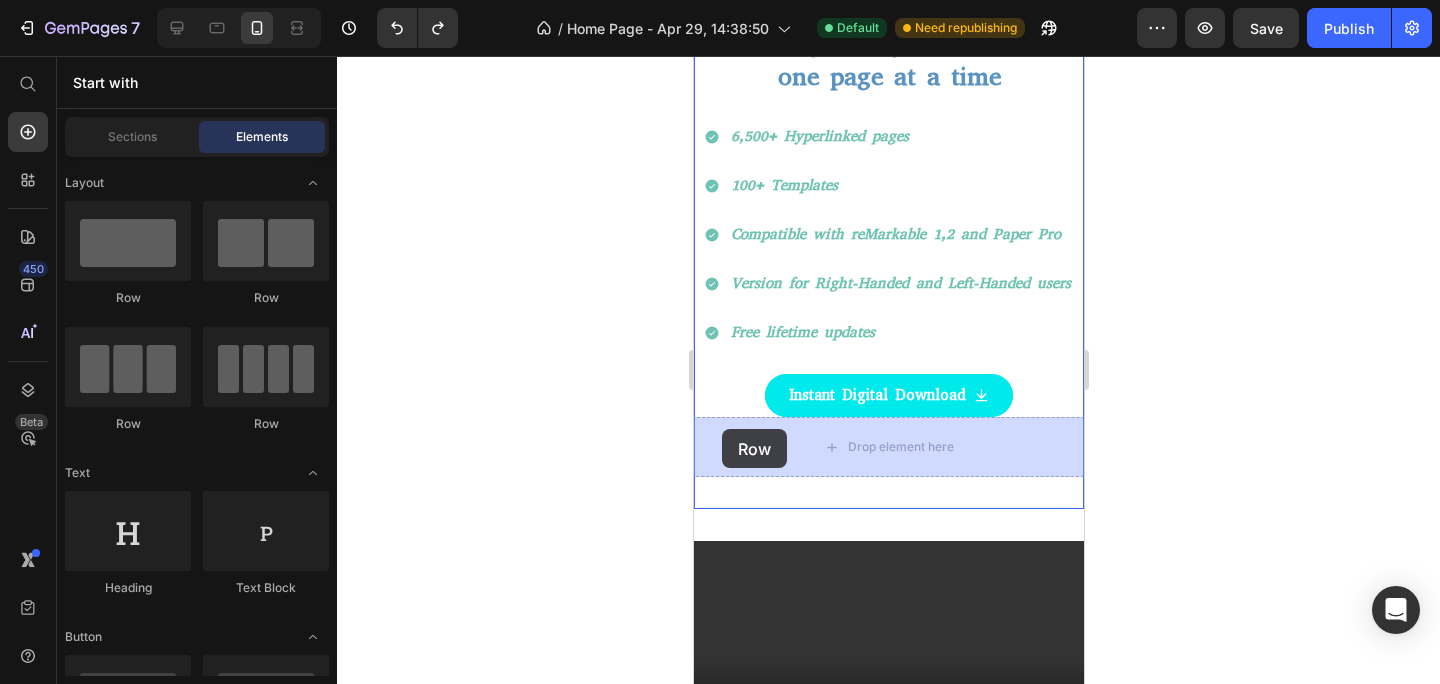 drag, startPoint x: 823, startPoint y: 308, endPoint x: 721, endPoint y: 428, distance: 157.49286 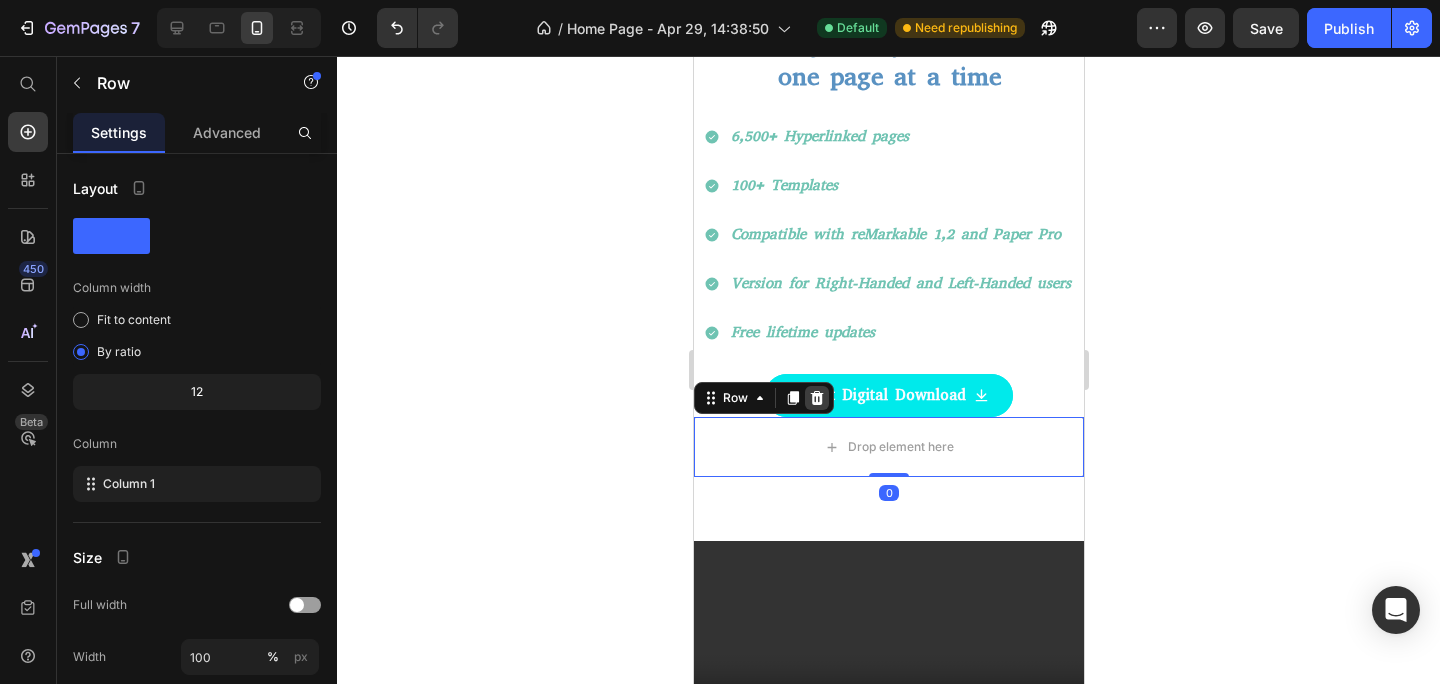 click 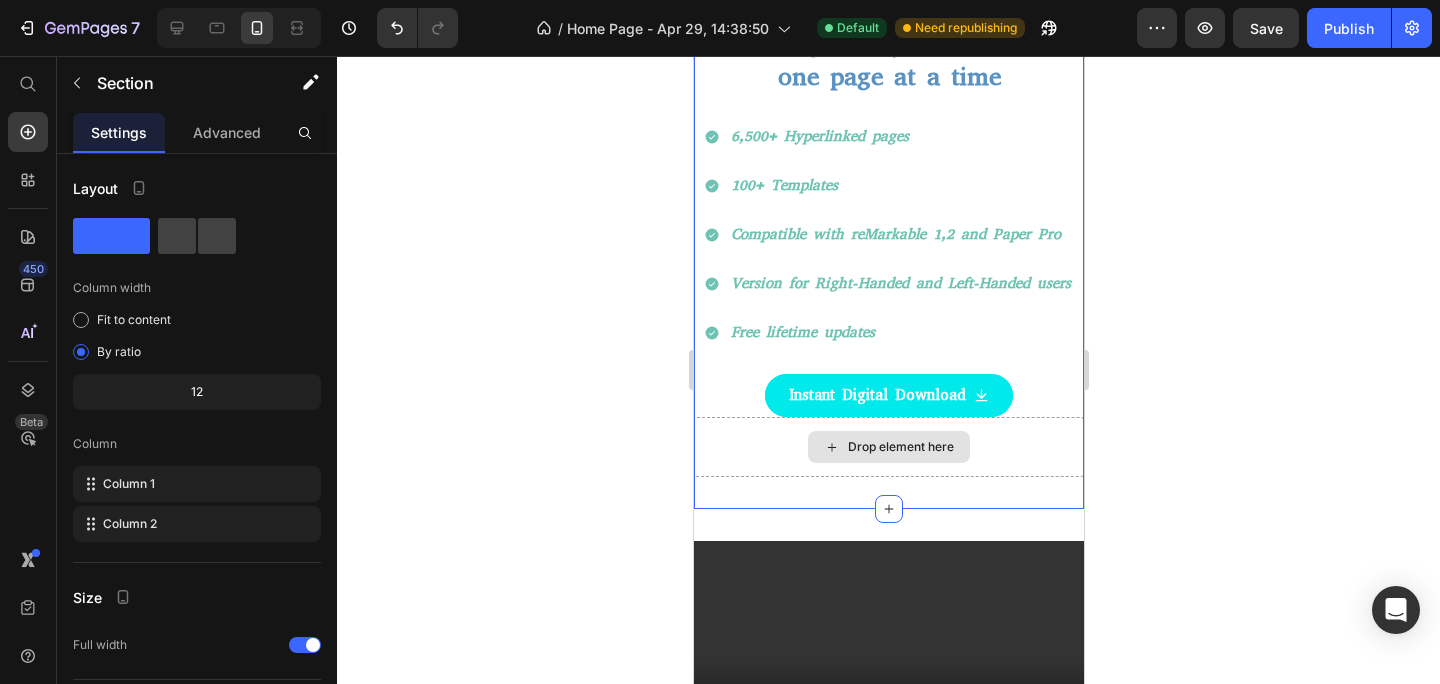 click on "Drop element here" at bounding box center [888, 447] 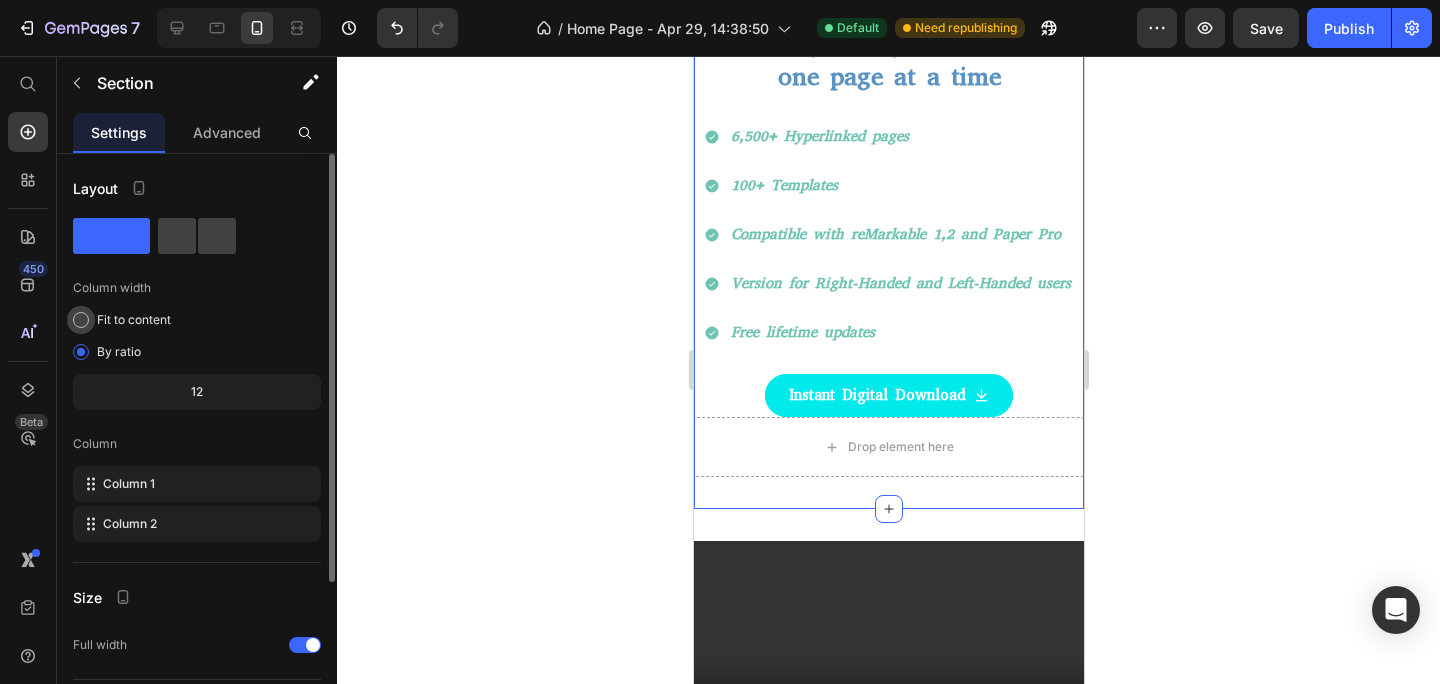 click on "Fit to content" at bounding box center (134, 320) 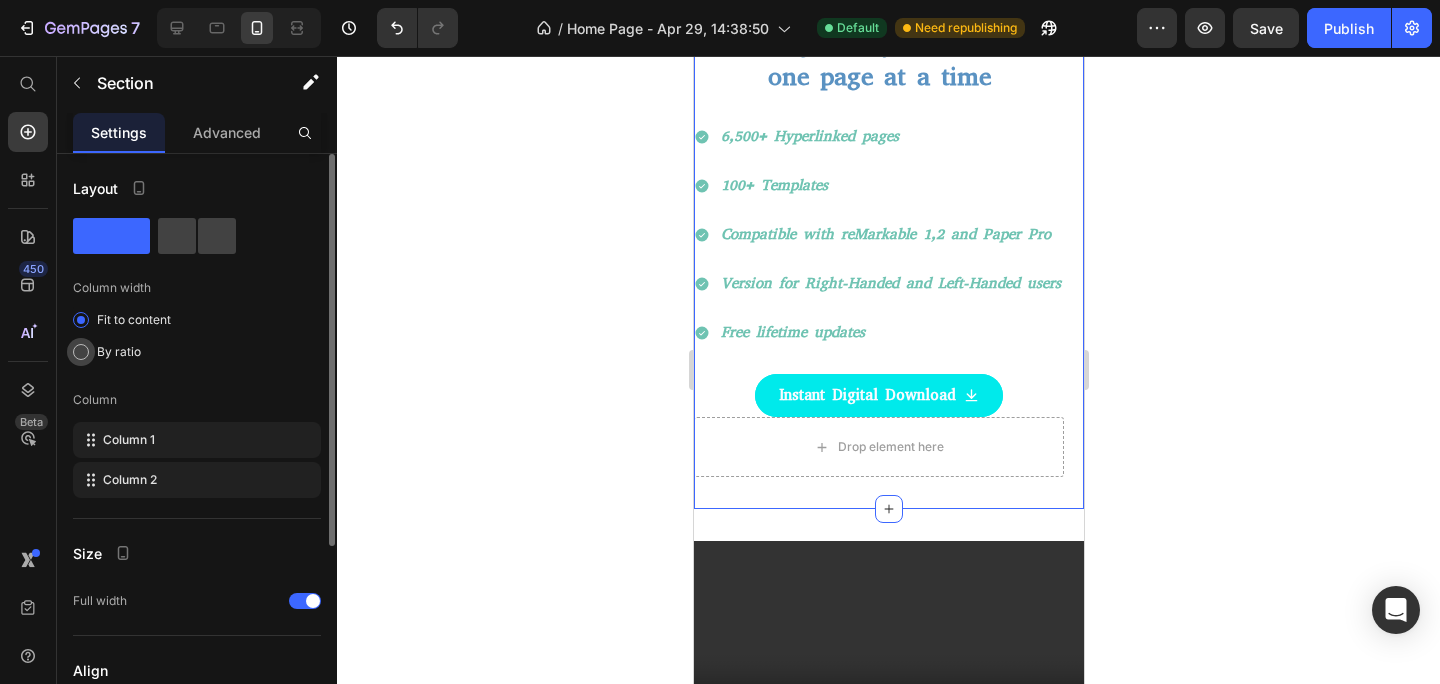 click on "By ratio" at bounding box center (119, 352) 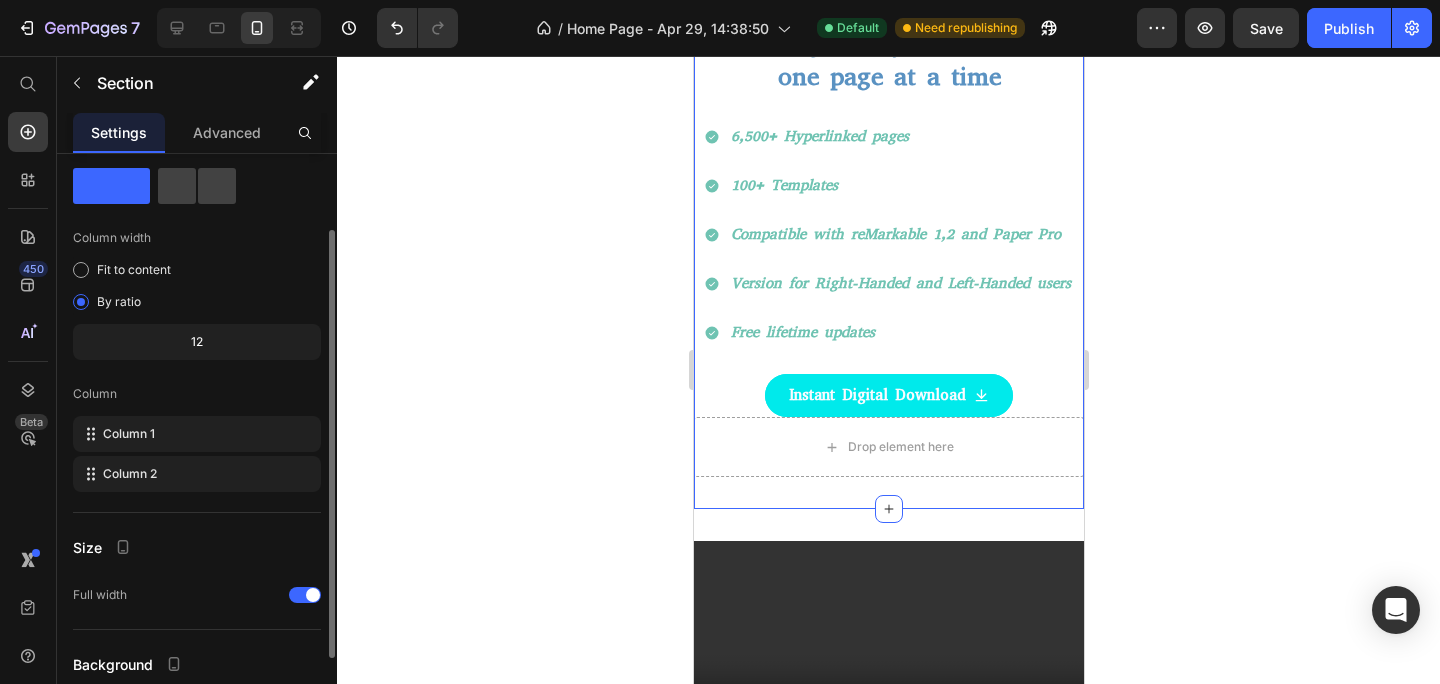scroll, scrollTop: 91, scrollLeft: 0, axis: vertical 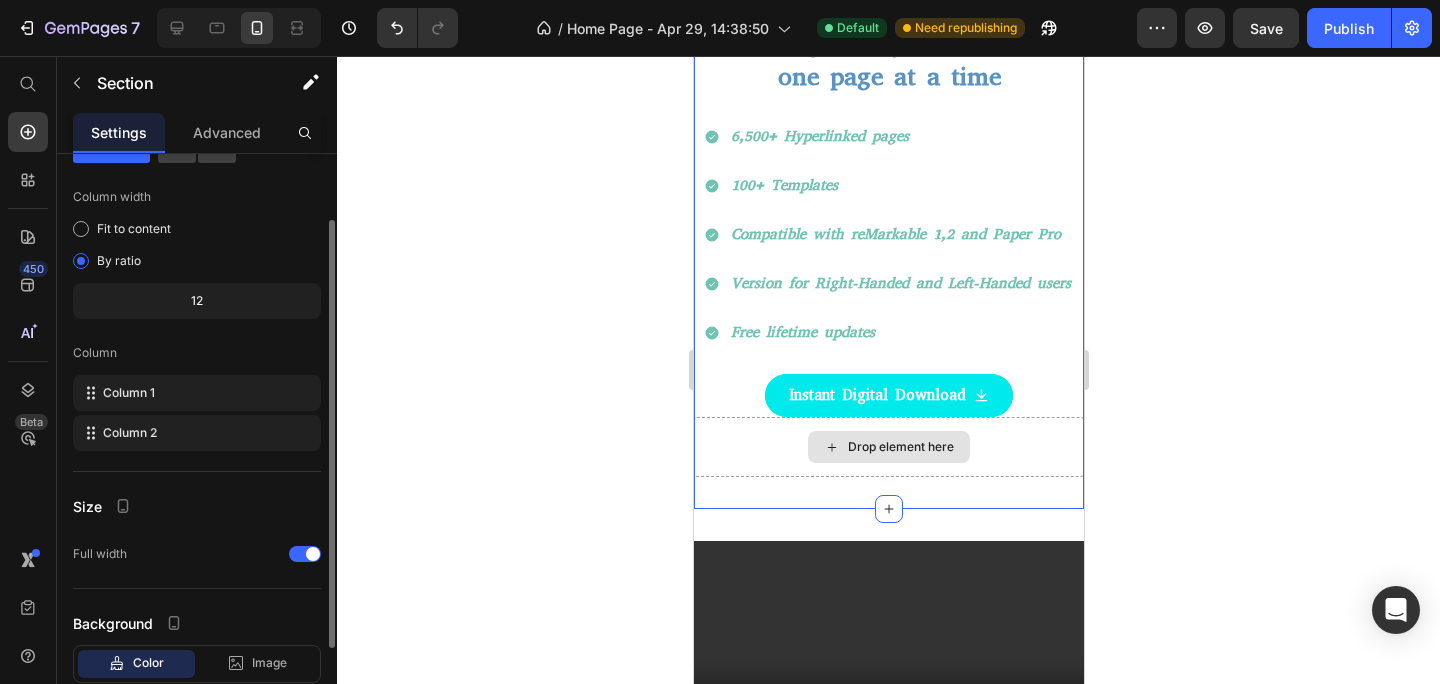 click on "Drop element here" at bounding box center [888, 447] 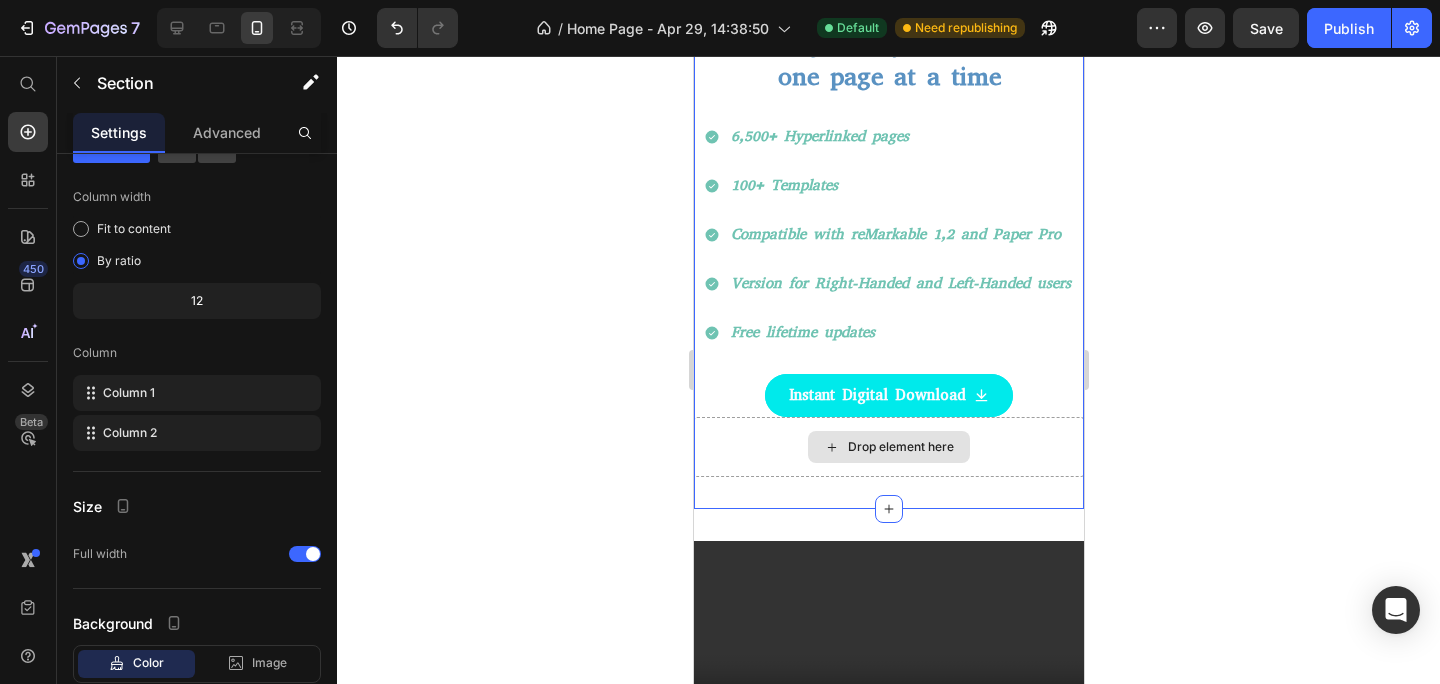 click on "Drop element here" at bounding box center (888, 447) 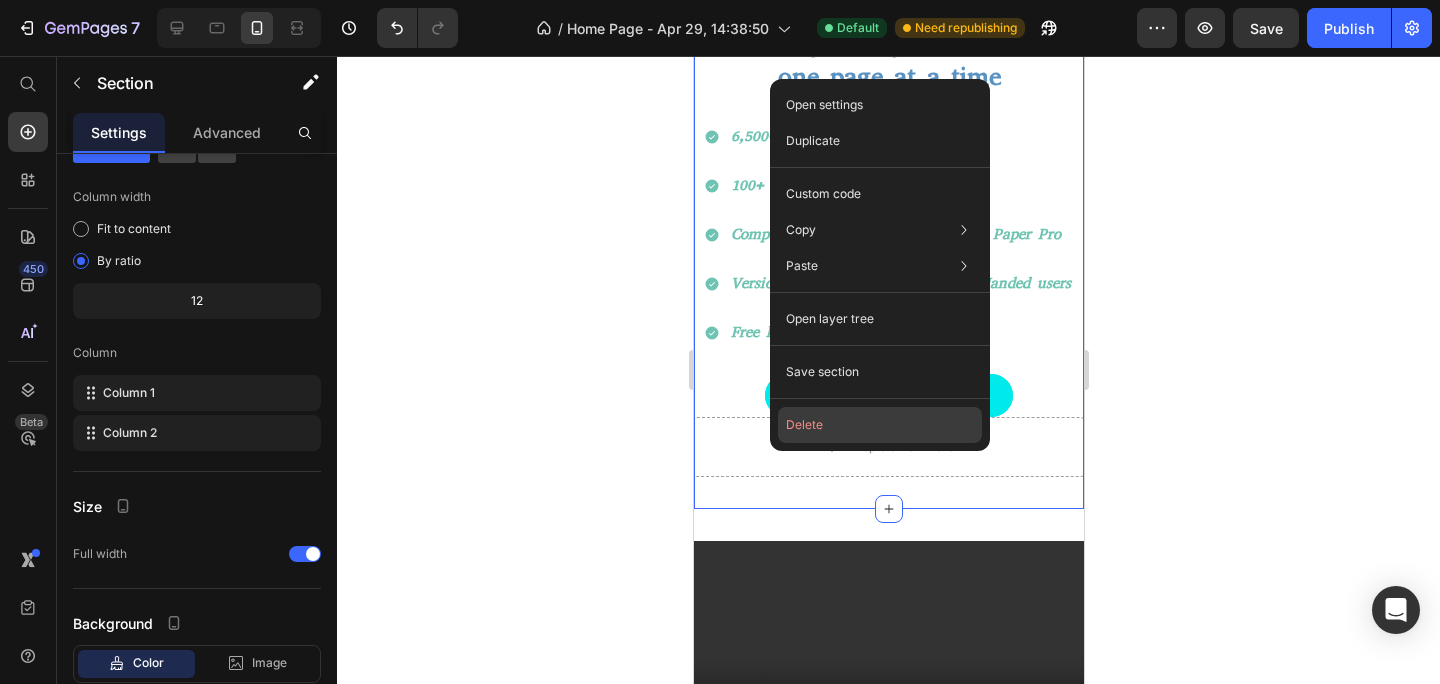 click on "Delete" 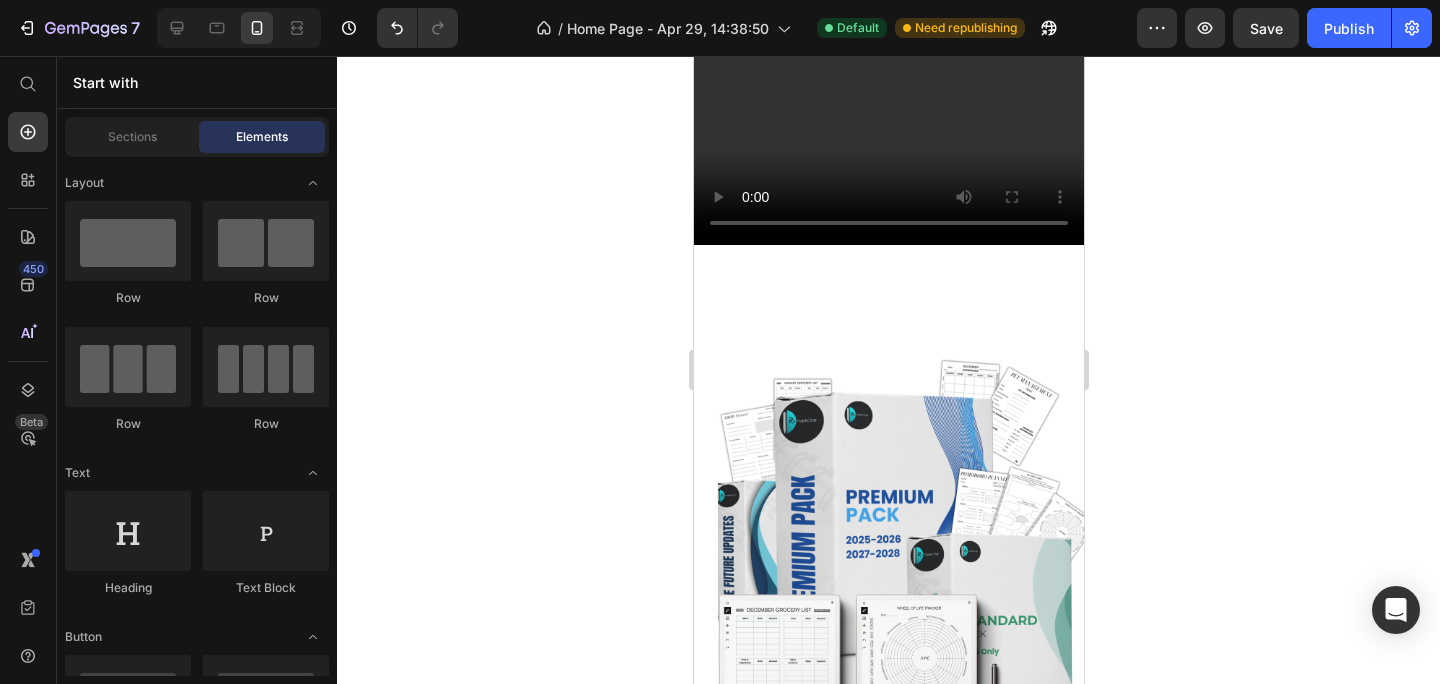 scroll, scrollTop: 0, scrollLeft: 0, axis: both 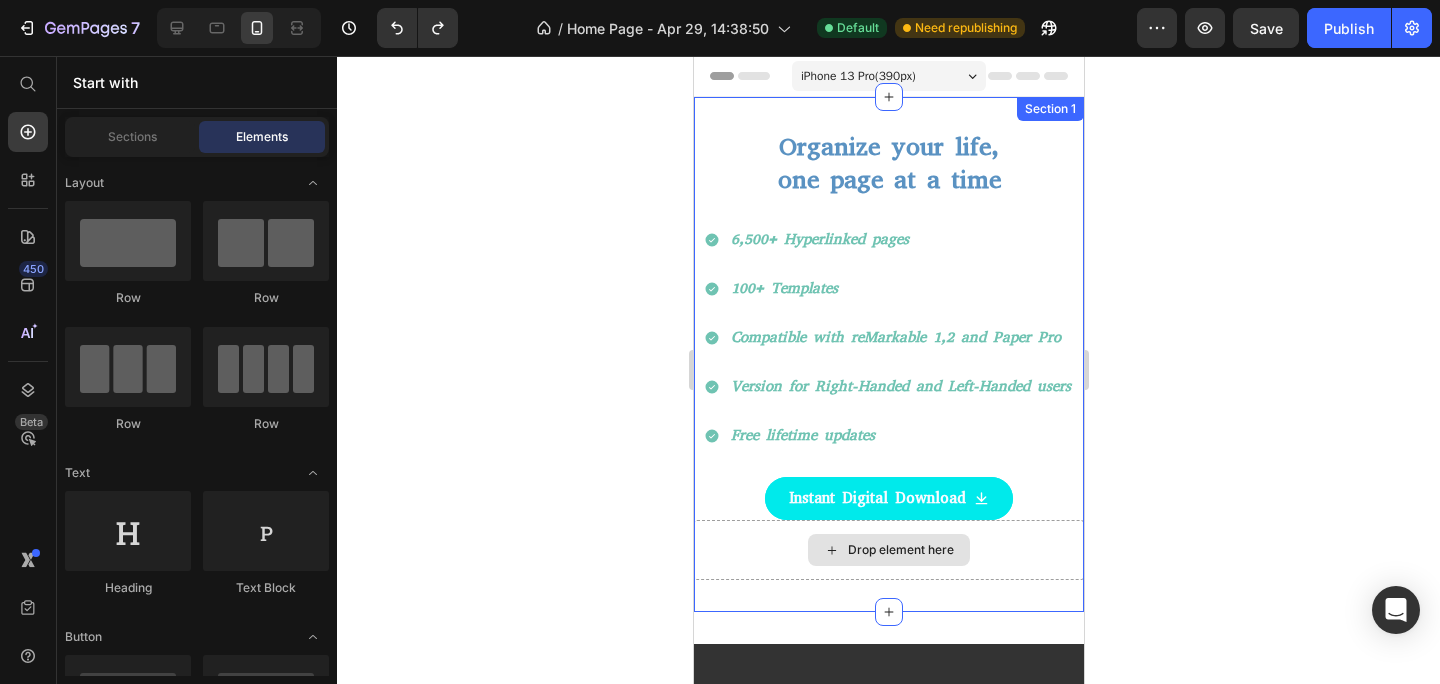 click on "Drop element here" at bounding box center (888, 550) 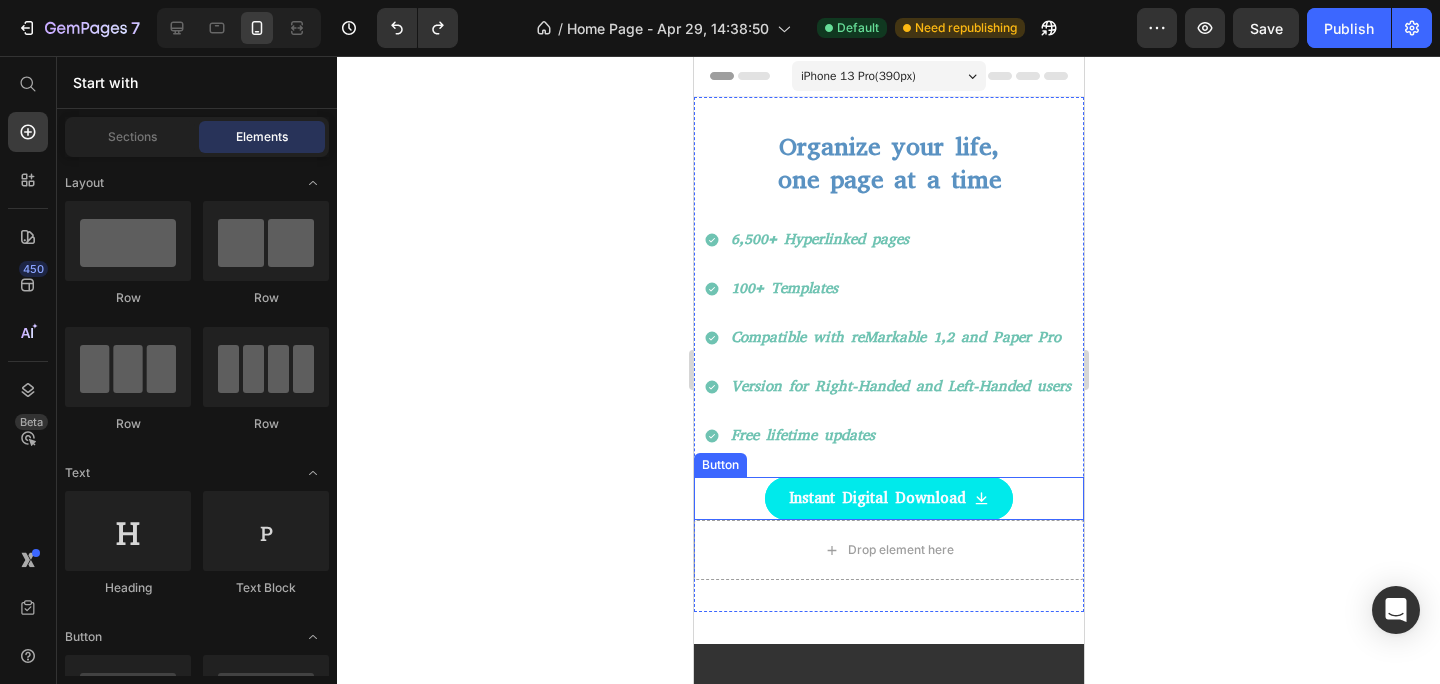 click on "Instant Digital Download Button" at bounding box center (888, 498) 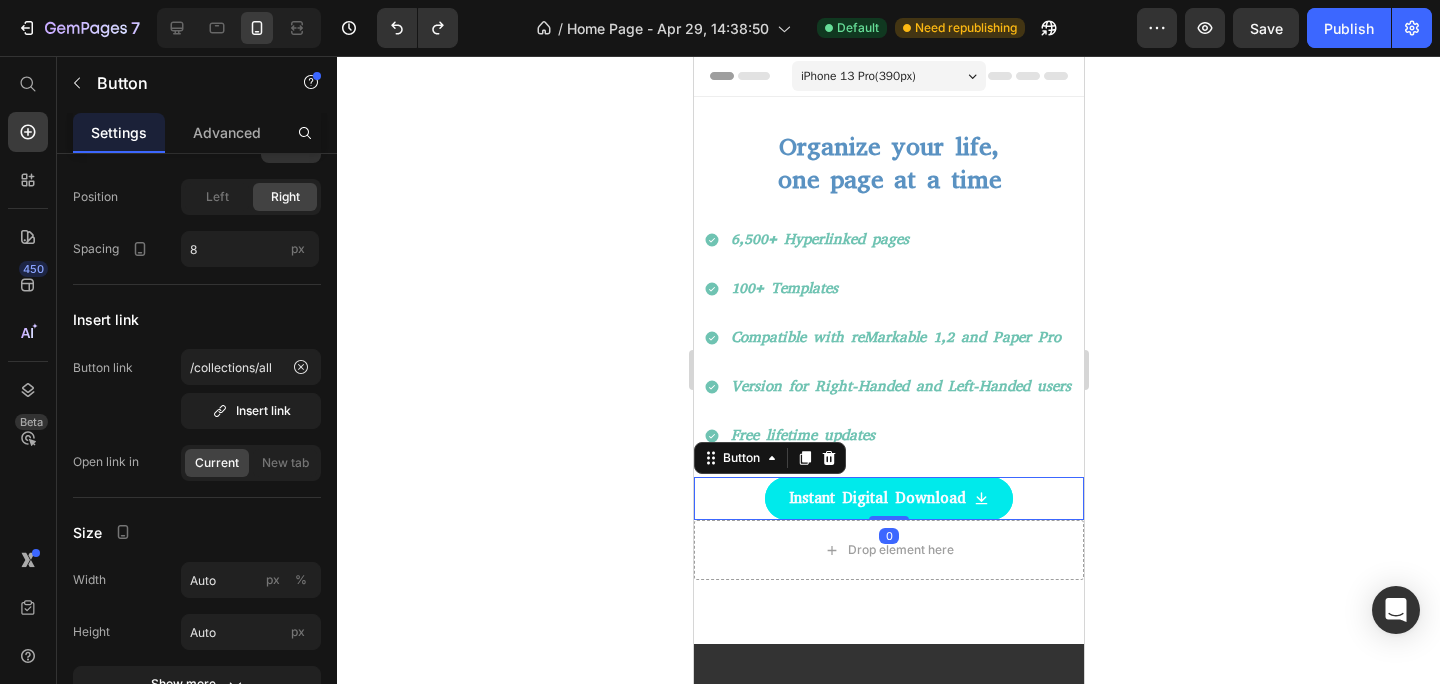 scroll, scrollTop: 0, scrollLeft: 0, axis: both 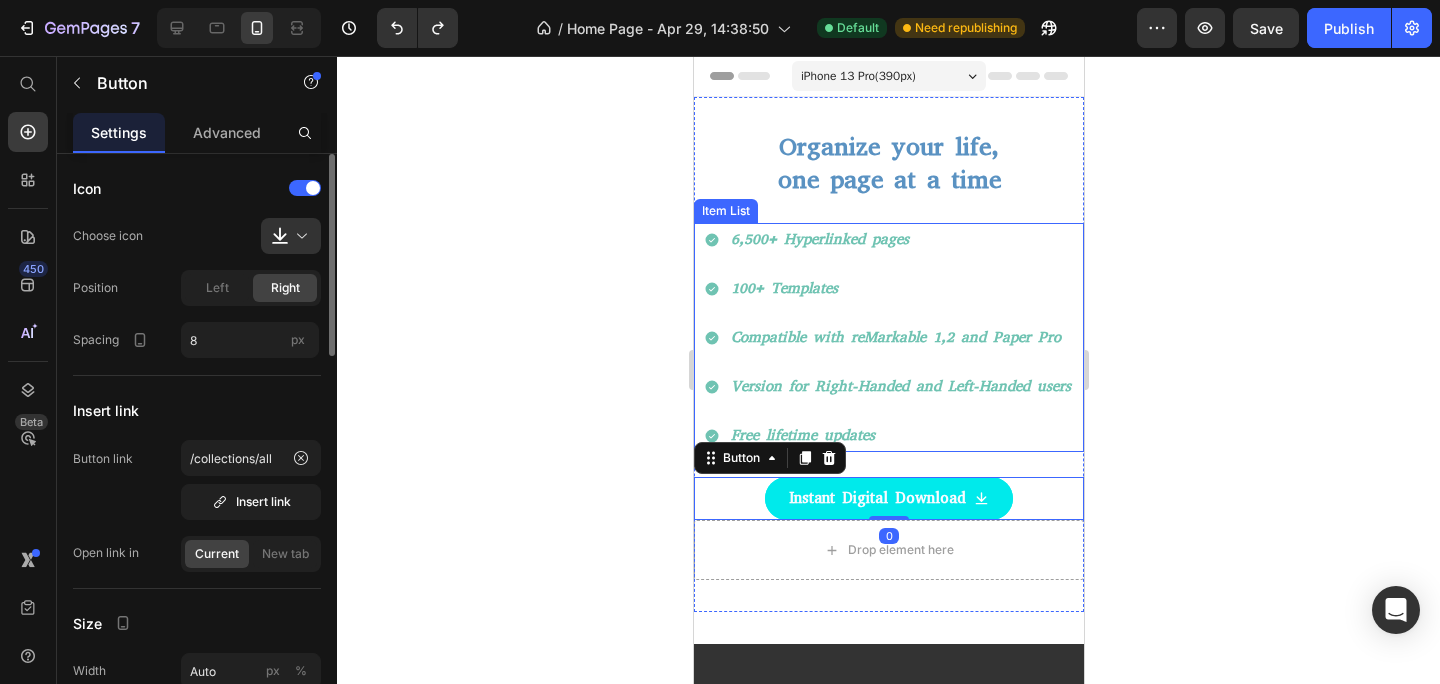 click on "Free lifetime updates" at bounding box center (900, 435) 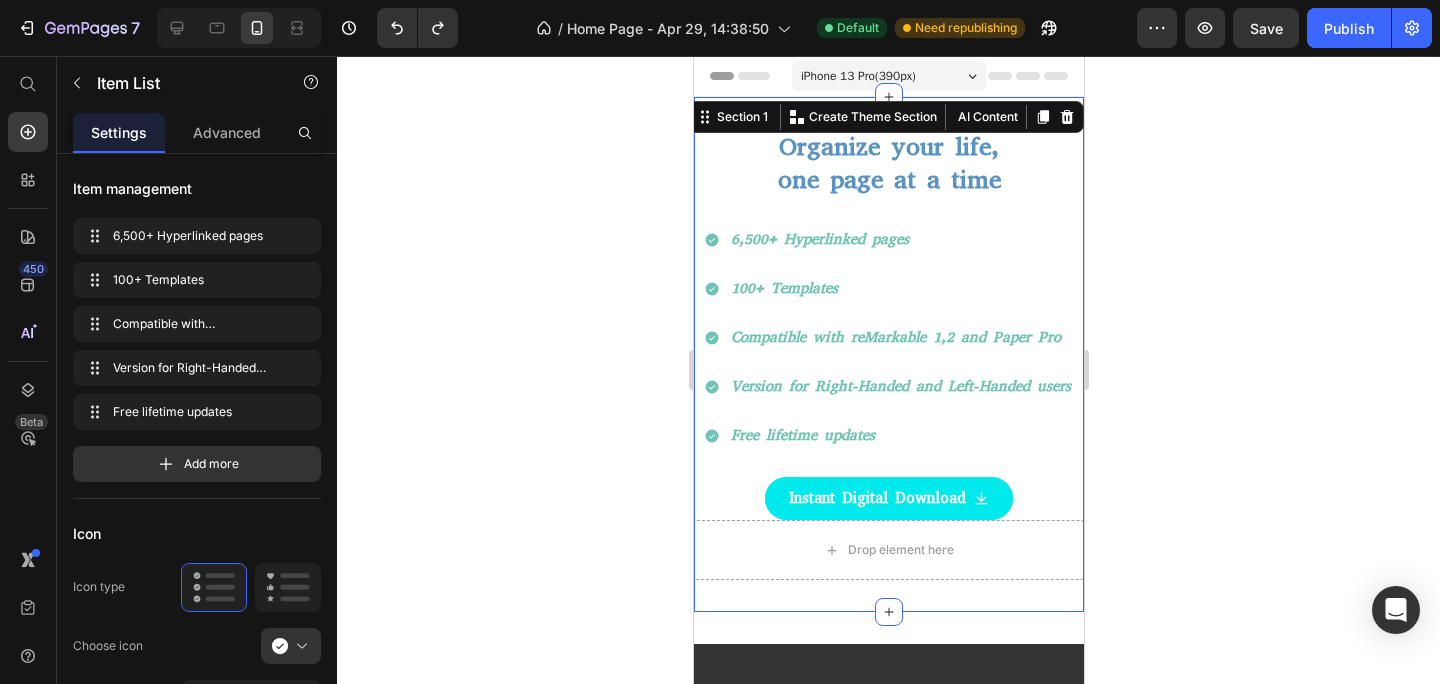 click on "Organize your life, one page at a time Heading 6,500+ Hyperlinked pages  100+ Templates Compatible with reMarkable 1,2 and Paper Pro Version for [HANDEDNESS]-Handed and [HANDEDNESS]-Handed users Free lifetime updates Item List
Instant Digital Download Button
Drop element here Section 1   You can create reusable sections Create Theme Section AI Content Write with GemAI What would you like to describe here? Tone and Voice Persuasive Product TheGuide for Student areMarkable Workflow Show more Generate" at bounding box center [888, 354] 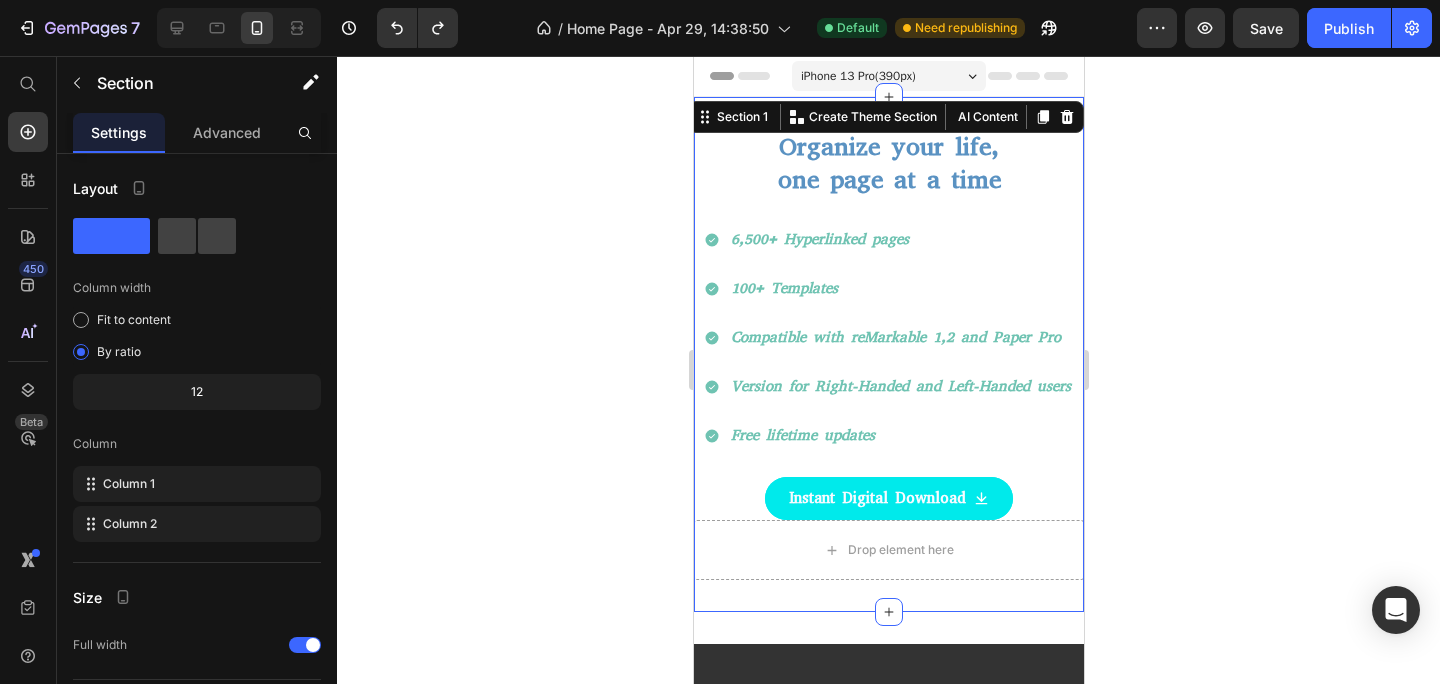 click 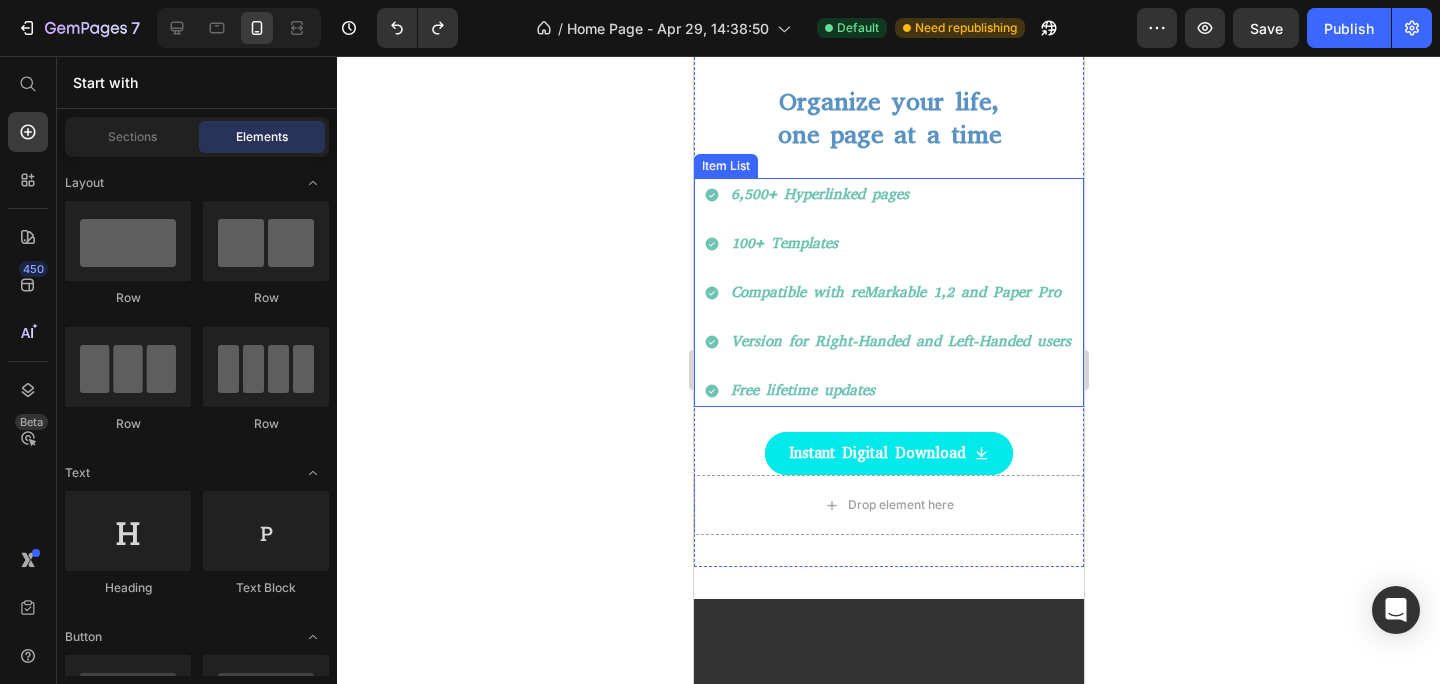 scroll, scrollTop: 216, scrollLeft: 0, axis: vertical 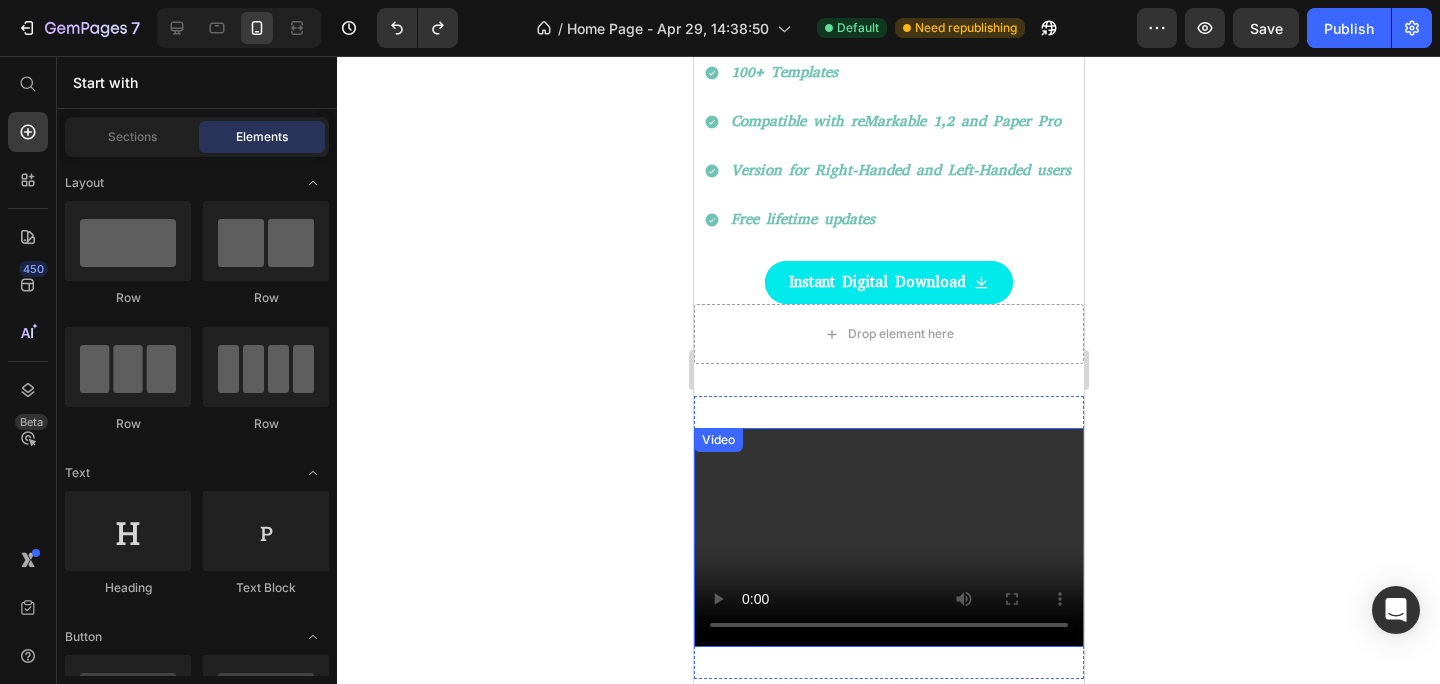 click at bounding box center [888, 537] 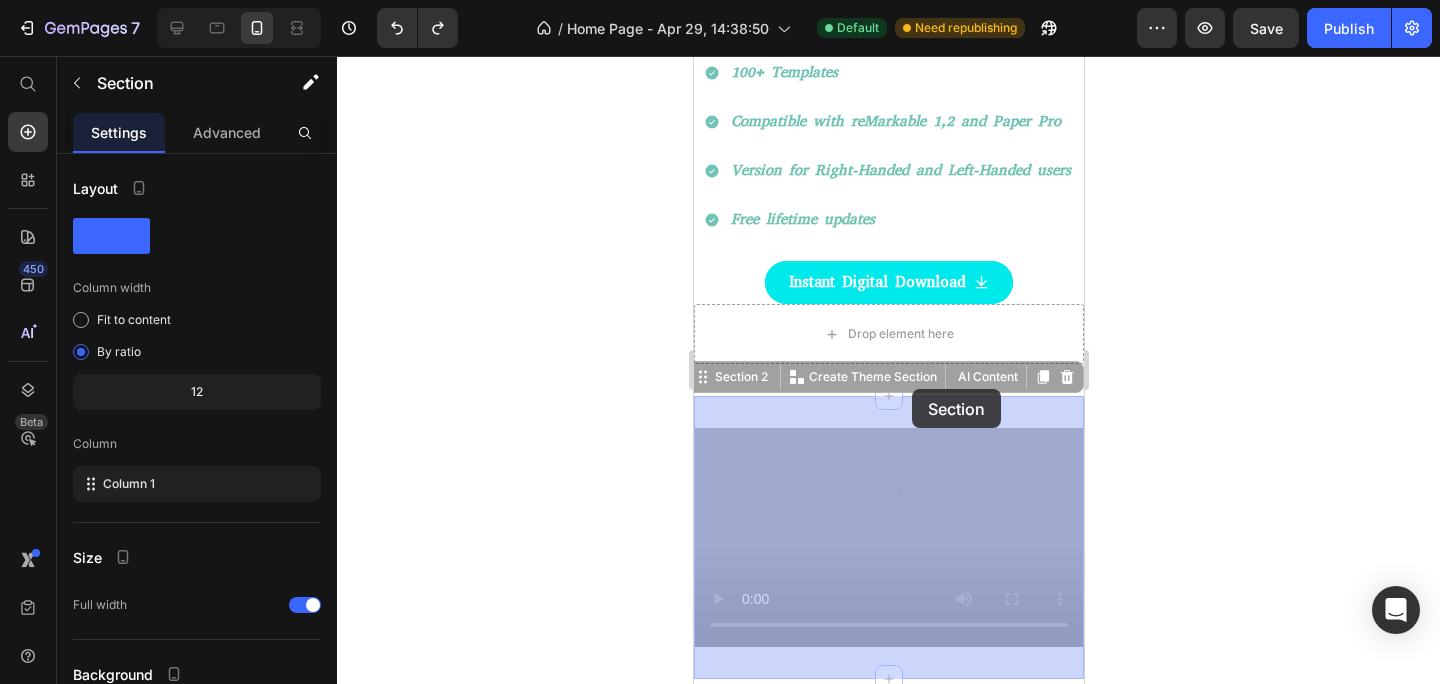 drag, startPoint x: 1053, startPoint y: 387, endPoint x: 913, endPoint y: 399, distance: 140.51335 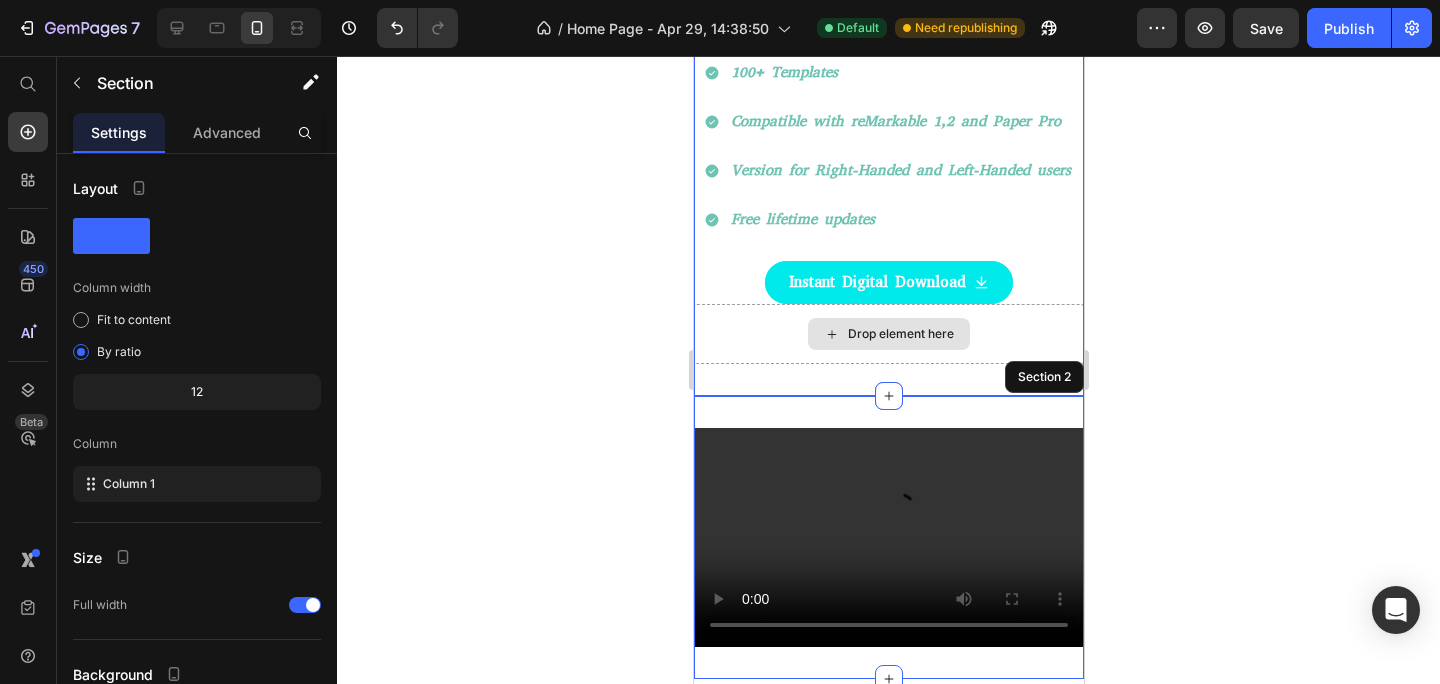 drag, startPoint x: 887, startPoint y: 392, endPoint x: 880, endPoint y: 339, distance: 53.460266 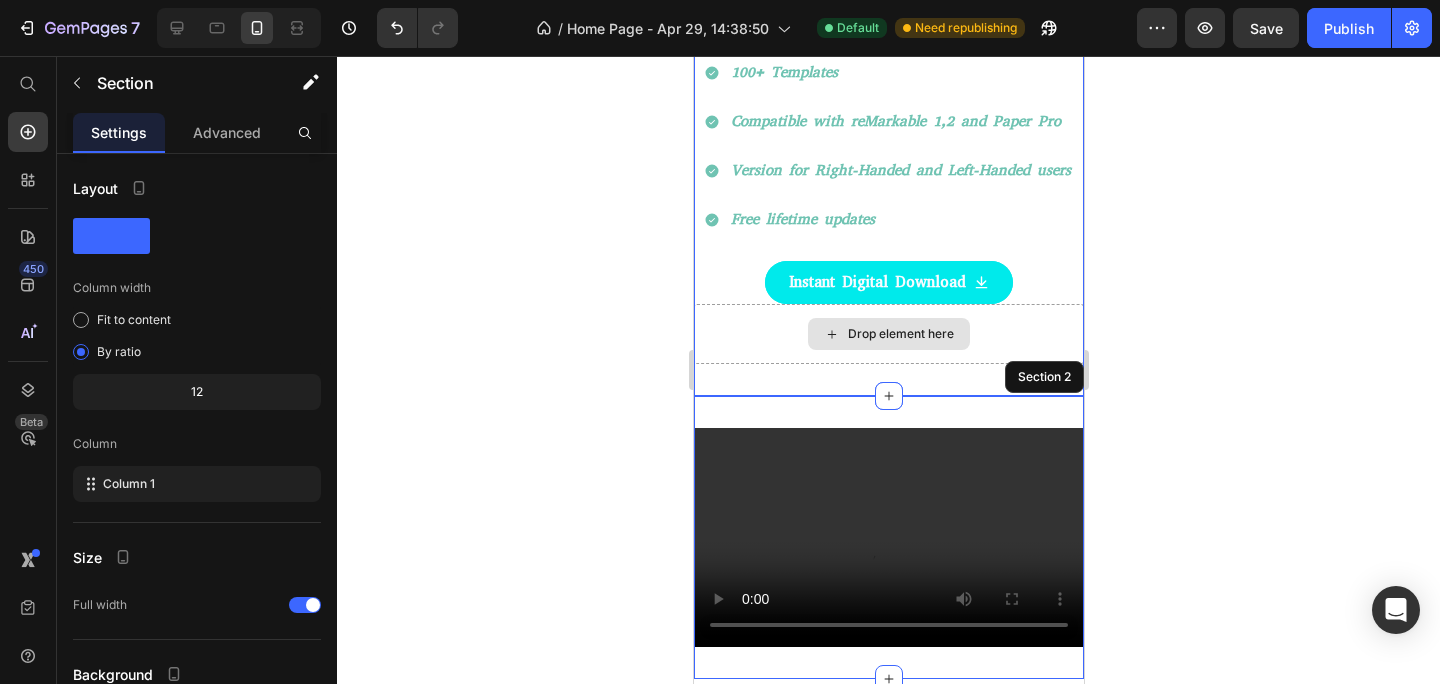 click on "Organize your life, one page at a time Heading 6,500+ Hyperlinked pages  100+ Templates Compatible with reMarkable 1,2 and Paper Pro Version for [HANDEDNESS]-Handed and [HANDEDNESS]-Handed users Free lifetime updates Item List
Instant Digital Download Button
Drop element here Section 1 Video Section 2 Image
100+ Professionally Designed Templates  optimized for ReMarkable
Compatible with  reMarkable 1, 2 and Paper Pro
Version for  [HANDEDNESS]-Handed and [HANDEDNESS]-Handed  users
Over 6,500 Hyperlinked Pages  for fast and intuitive navigation
2025 + 2026 Dated Planners Included (with Premium Version)
Instant Access  upon purchase
FREE Bonus Included:  Travel Planner
Use it anywhere: train, plane, beach Item List
Instant Digital Download Button Row Section 3 Root" at bounding box center [888, 6142] 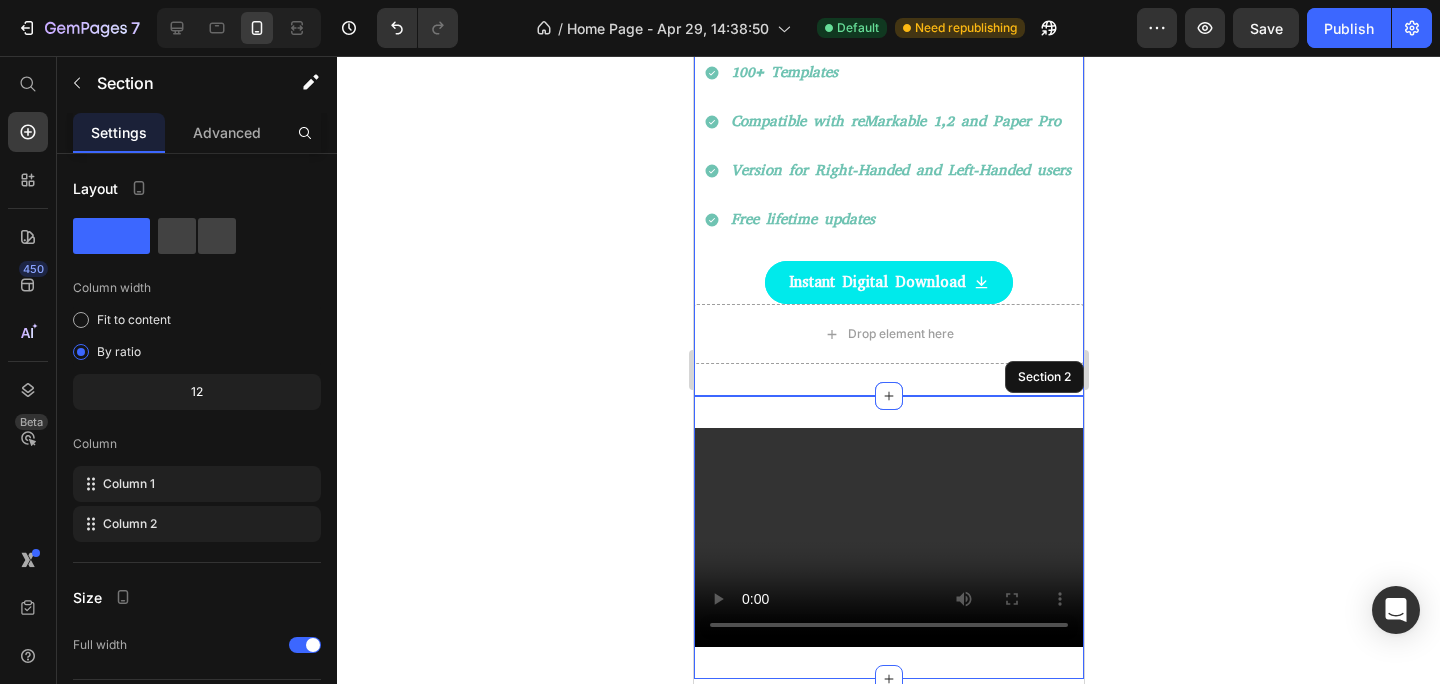 click on "Organize your life, one page at a time Heading 6,500+ Hyperlinked pages  100+ Templates Compatible with reMarkable 1,2 and Paper Pro Version for [HANDEDNESS]-Handed and [HANDEDNESS]-Handed users Free lifetime updates Item List
Instant Digital Download Button
Drop element here Section 1" at bounding box center (888, 138) 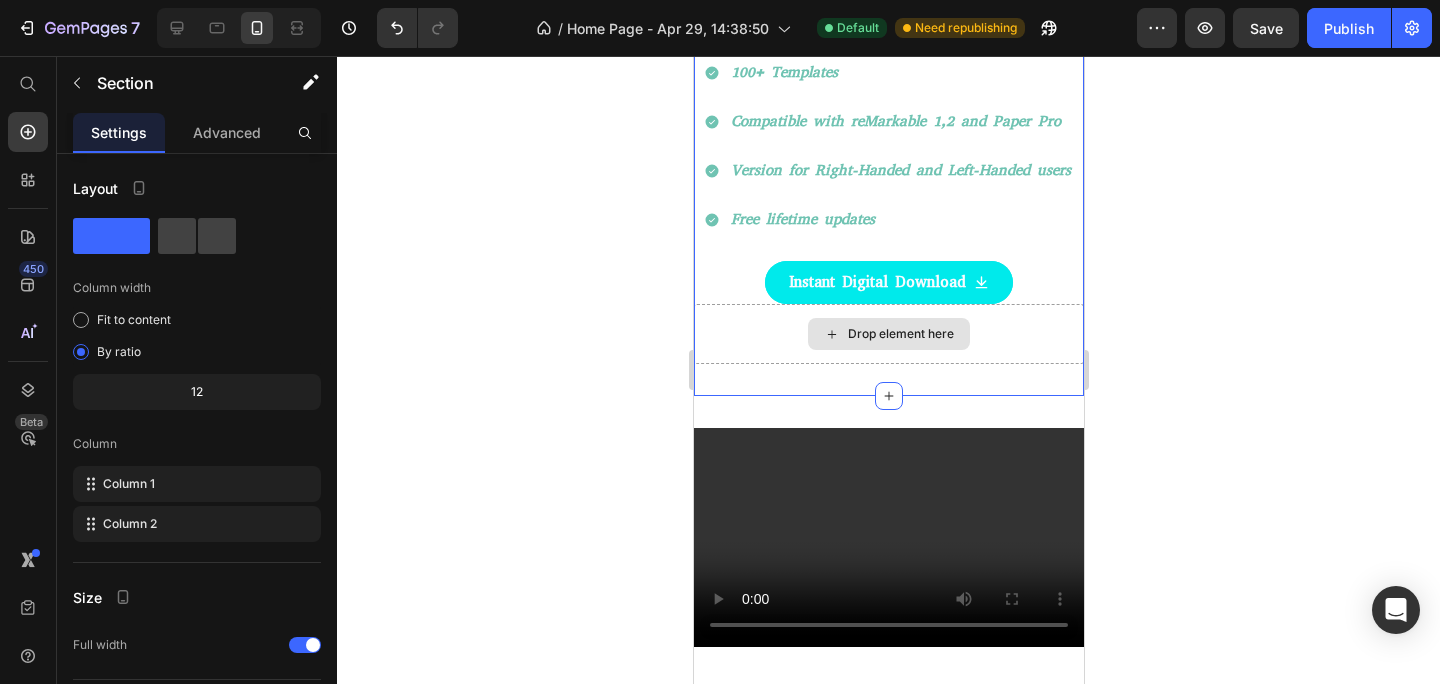 click on "Drop element here" at bounding box center [888, 334] 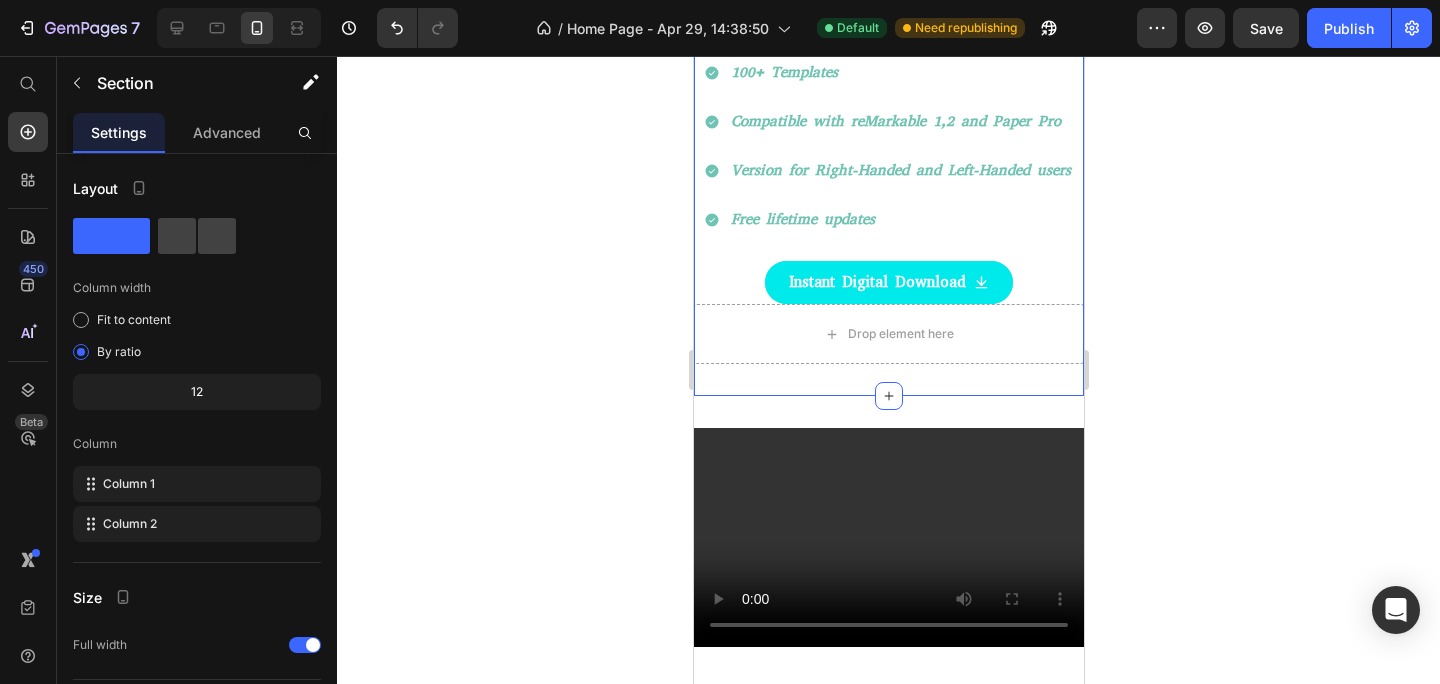 click on "Organize your life, one page at a time Heading 6,500+ Hyperlinked pages  100+ Templates Compatible with reMarkable 1,2 and Paper Pro Version for [HANDEDNESS]-Handed and [HANDEDNESS]-Handed users Free lifetime updates Item List
Instant Digital Download Button
Drop element here Section 1   You can create reusable sections Create Theme Section AI Content Write with GemAI What would you like to describe here? Tone and Voice Persuasive Product TheGuide for Student areMarkable Workflow Show more Generate" at bounding box center (888, 138) 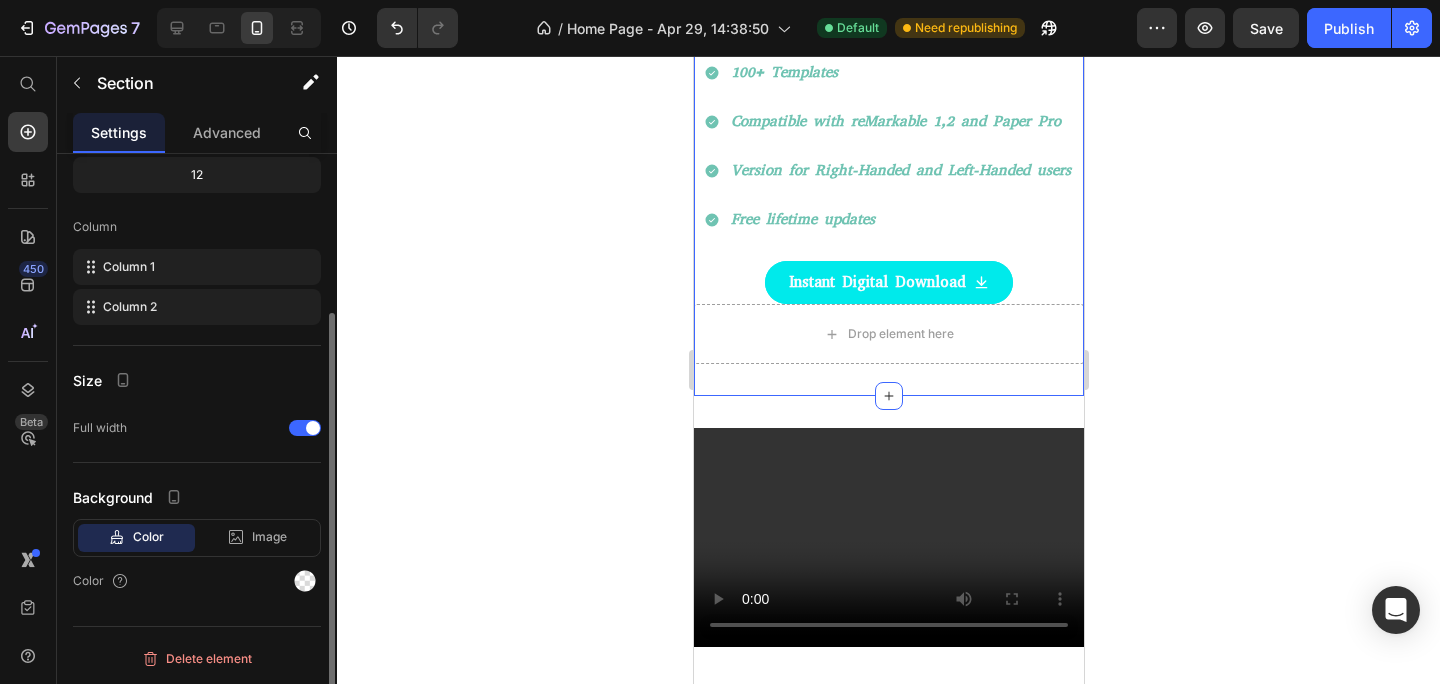 scroll, scrollTop: 0, scrollLeft: 0, axis: both 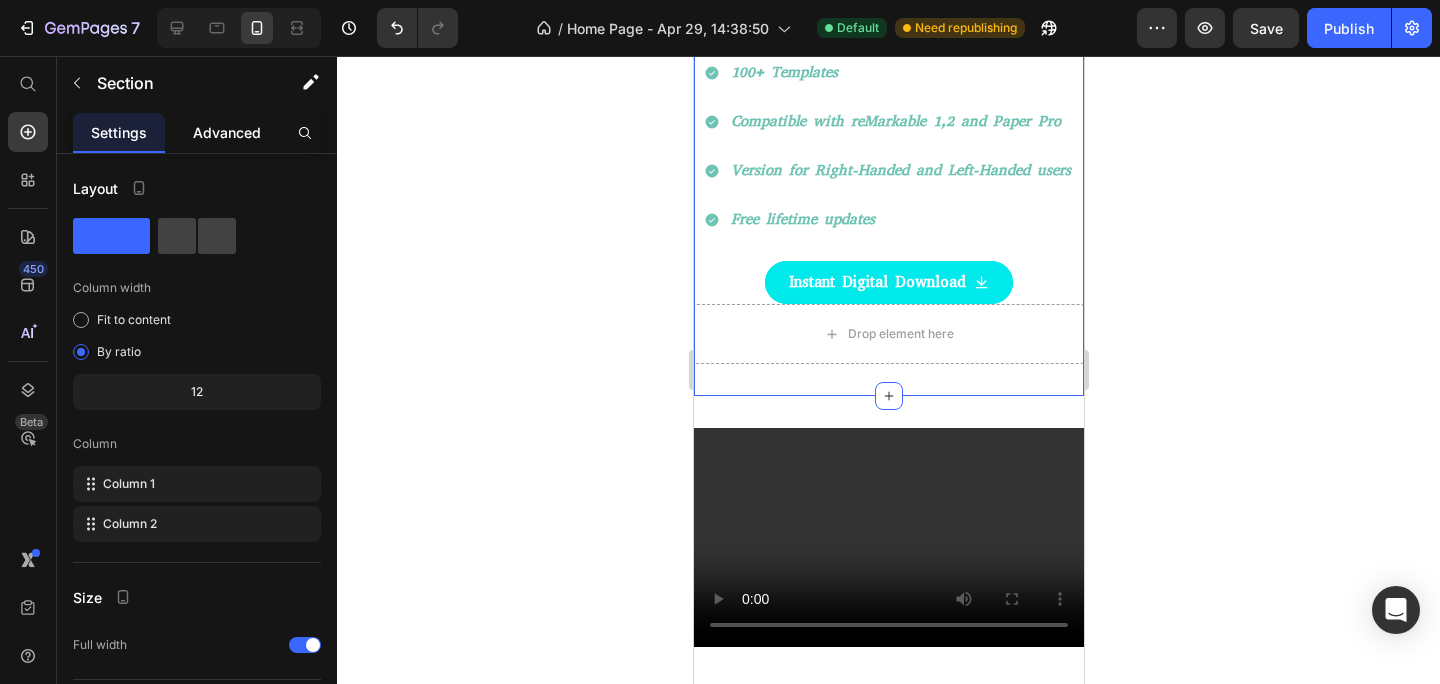 click on "Advanced" 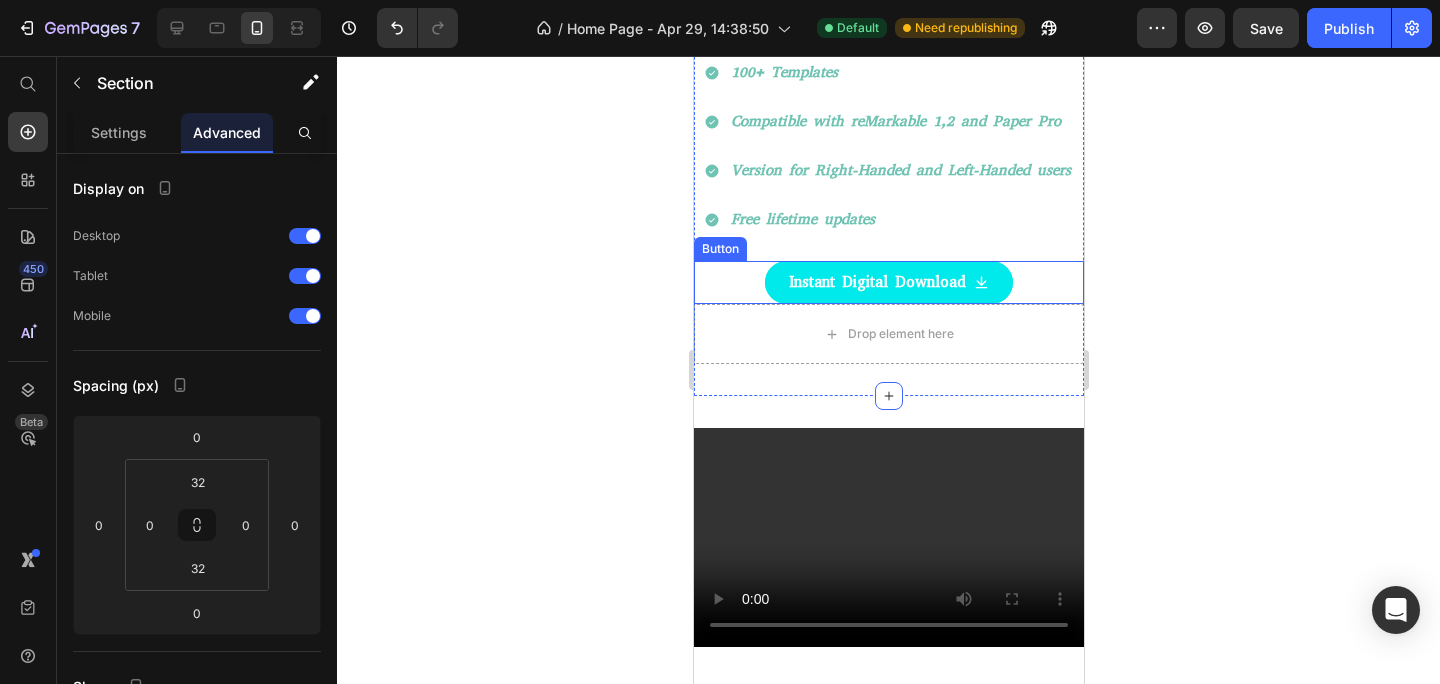 scroll, scrollTop: 0, scrollLeft: 0, axis: both 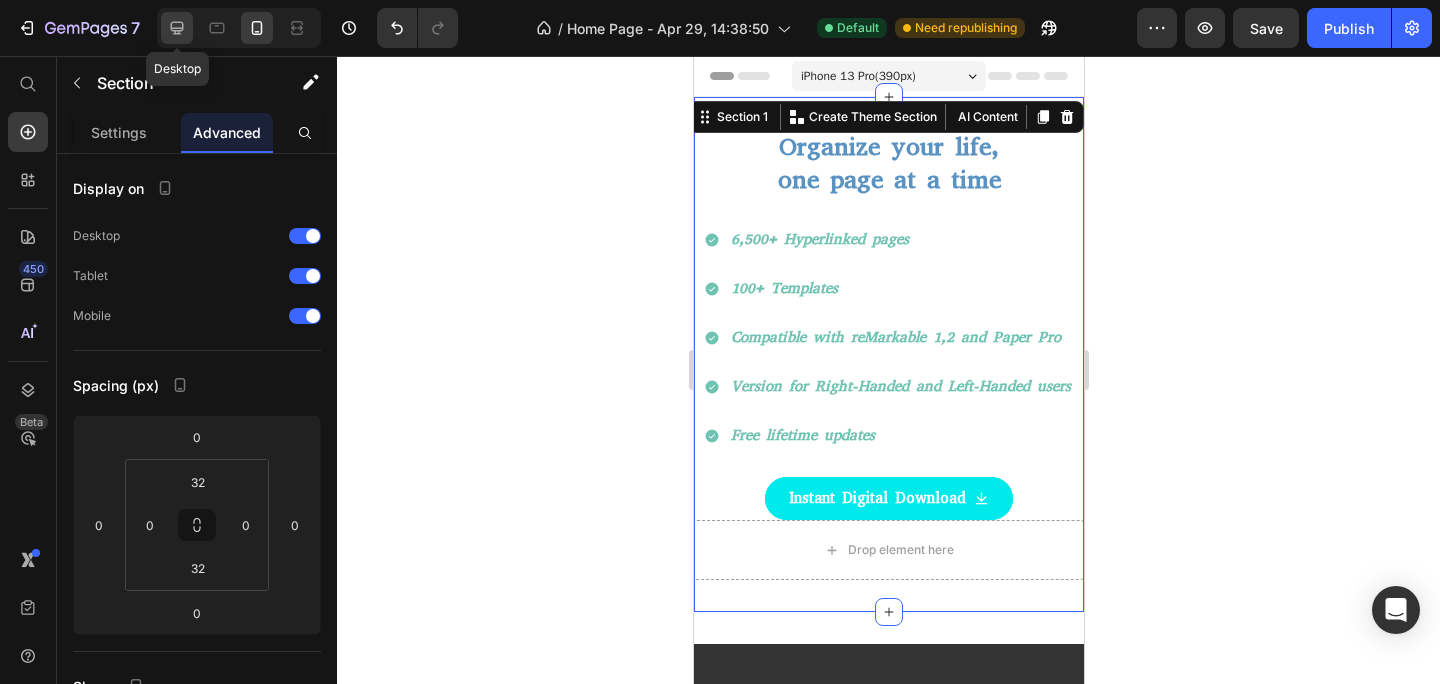 click 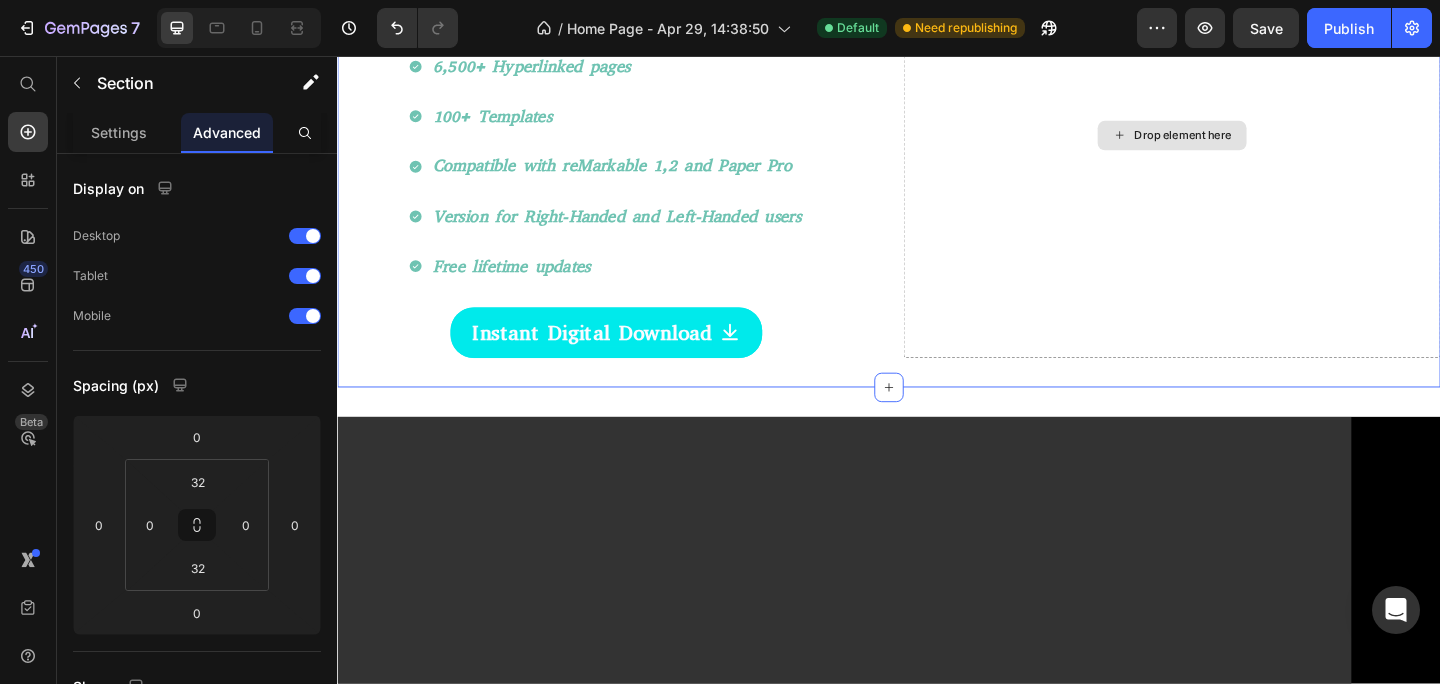 scroll, scrollTop: 235, scrollLeft: 0, axis: vertical 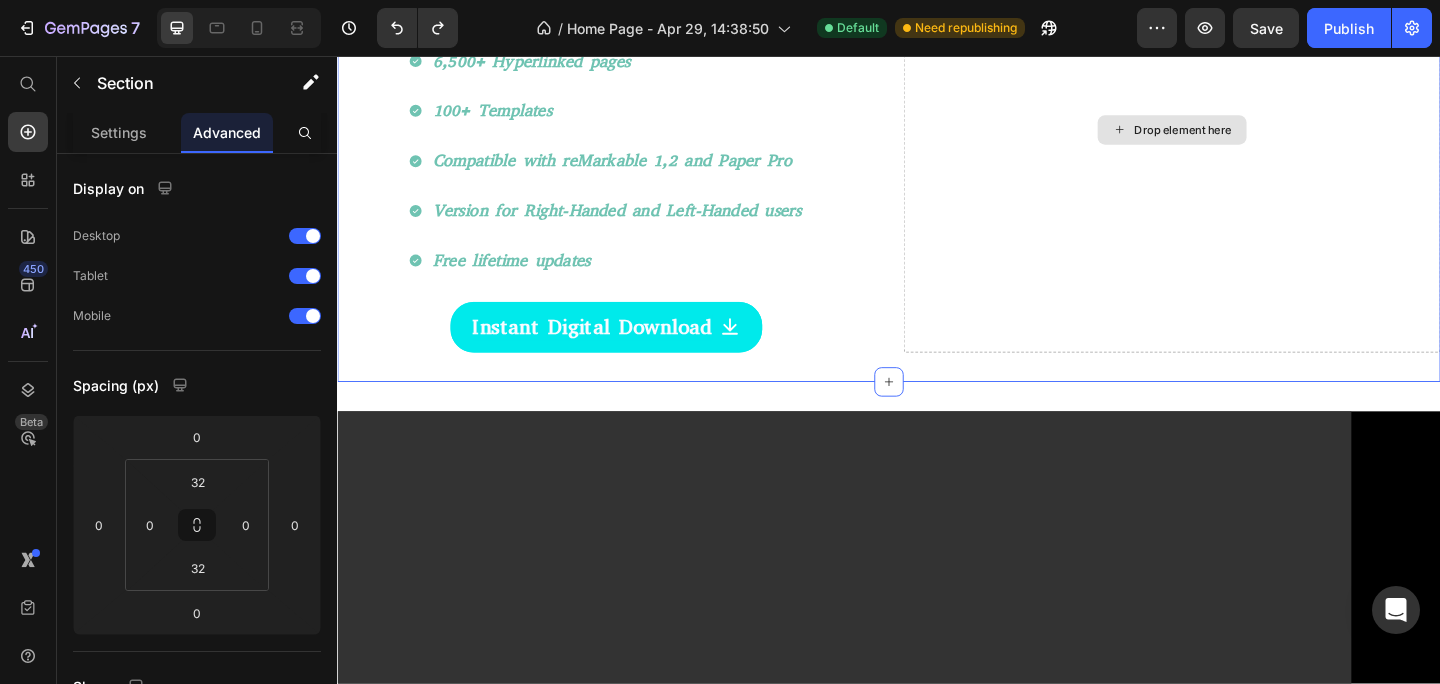 click on "Drop element here" at bounding box center (1245, 136) 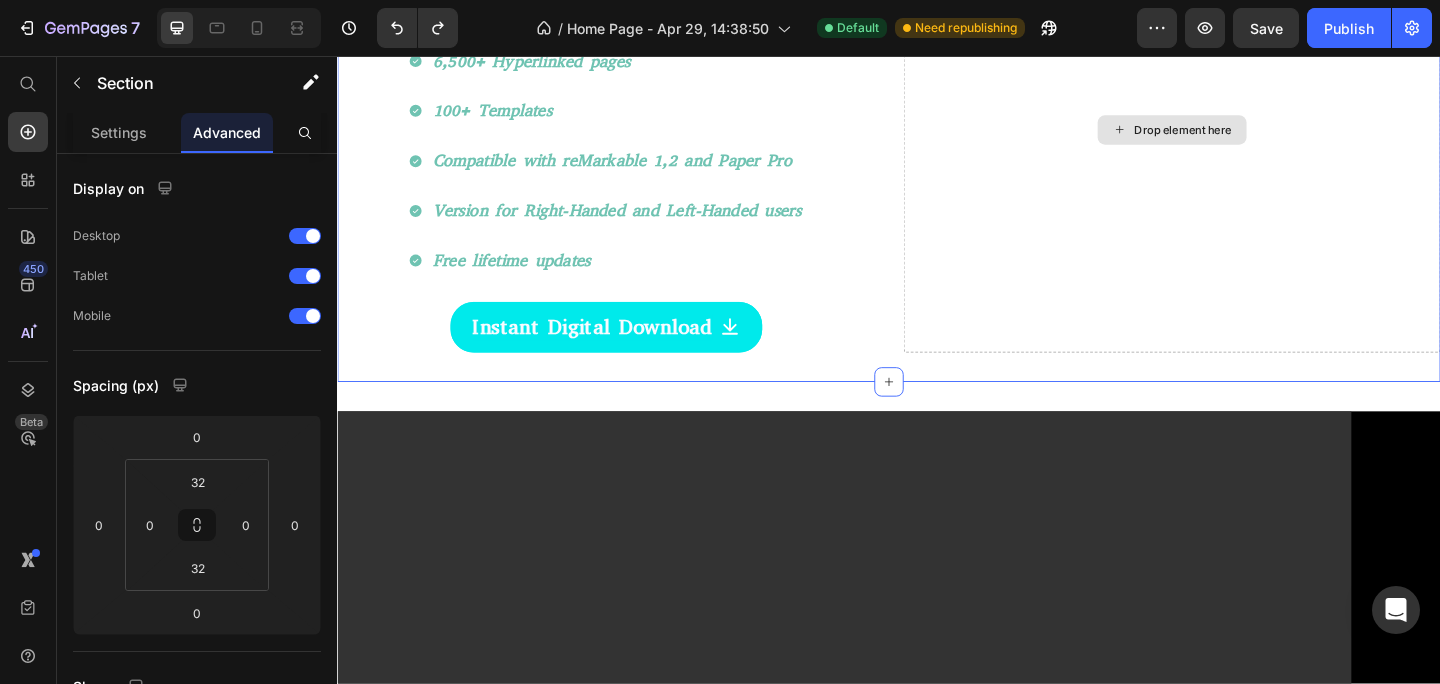 scroll, scrollTop: 0, scrollLeft: 0, axis: both 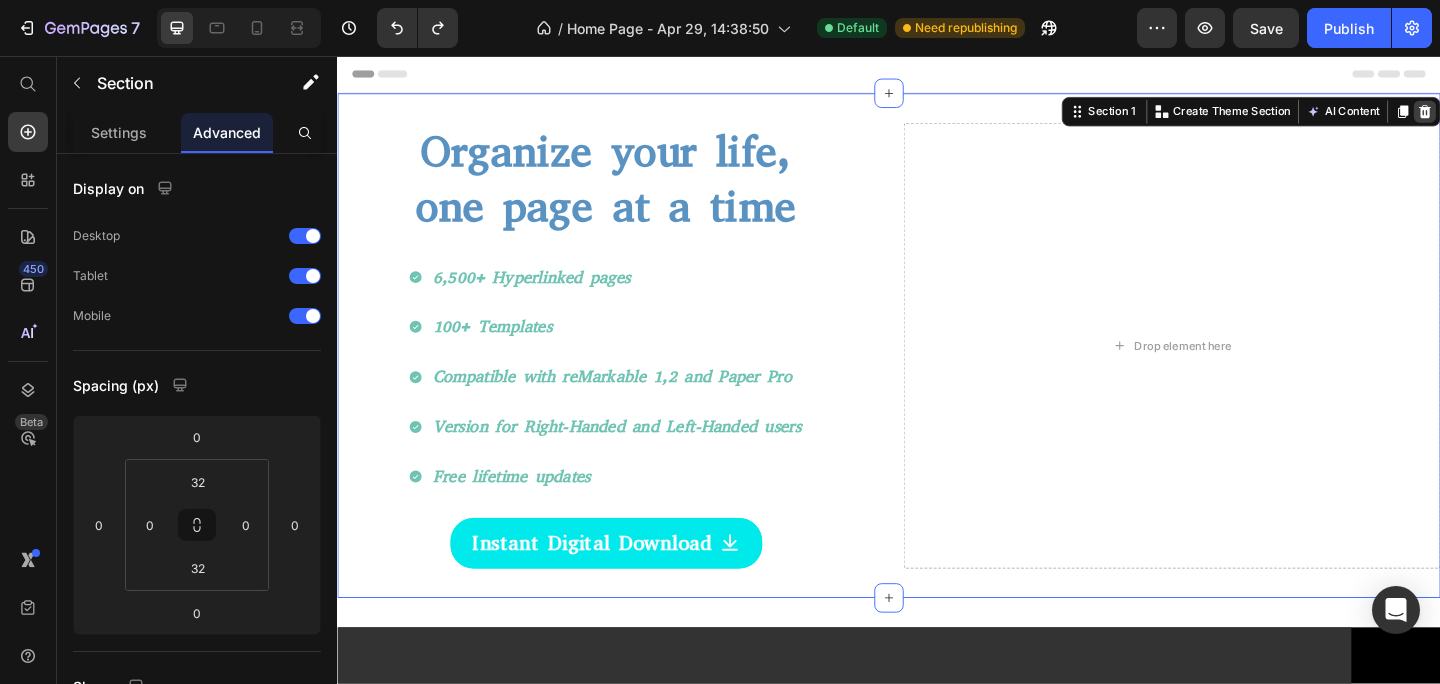 click 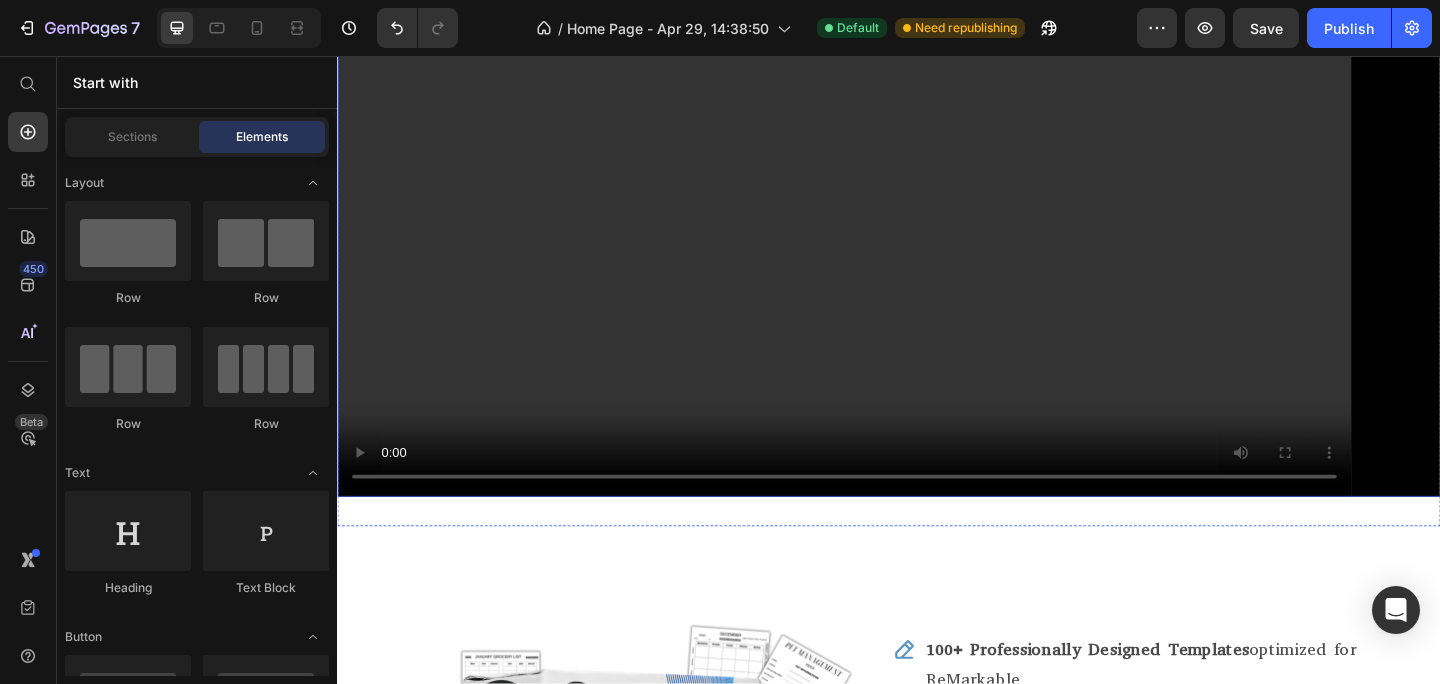 scroll, scrollTop: 0, scrollLeft: 0, axis: both 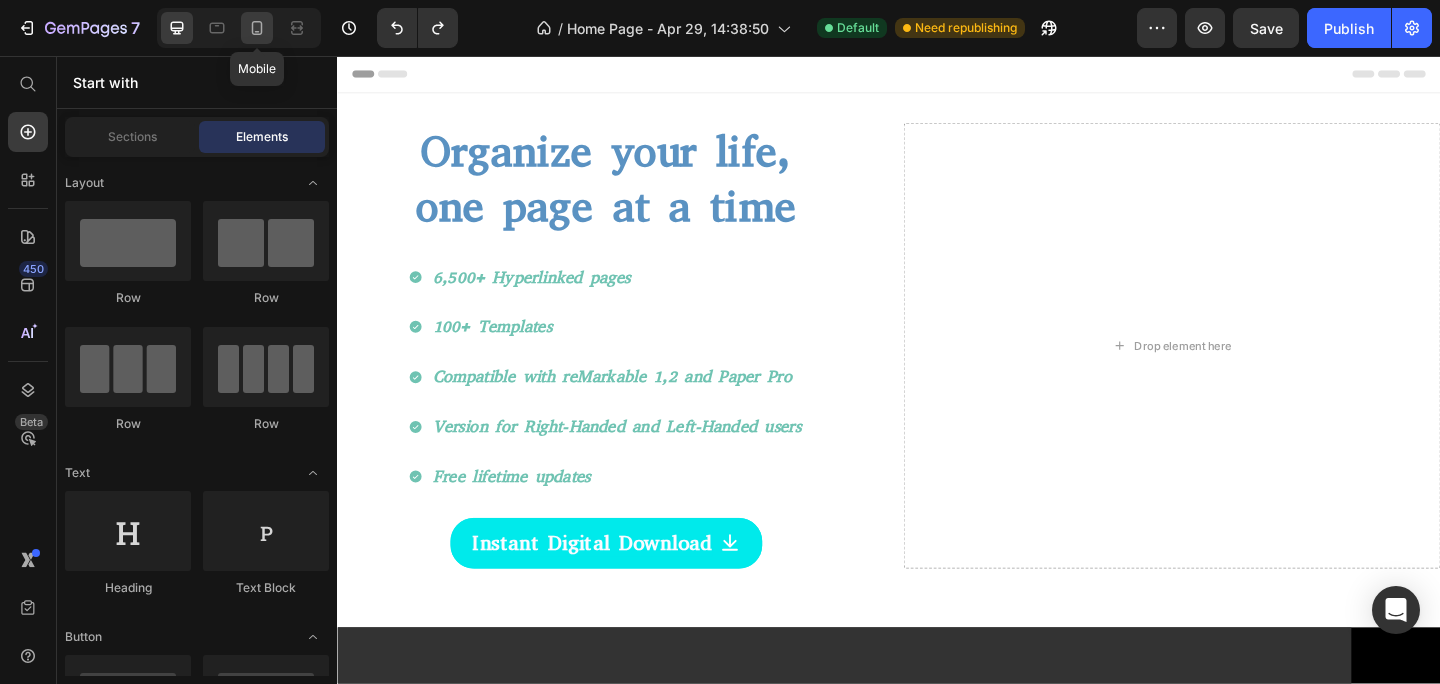 click 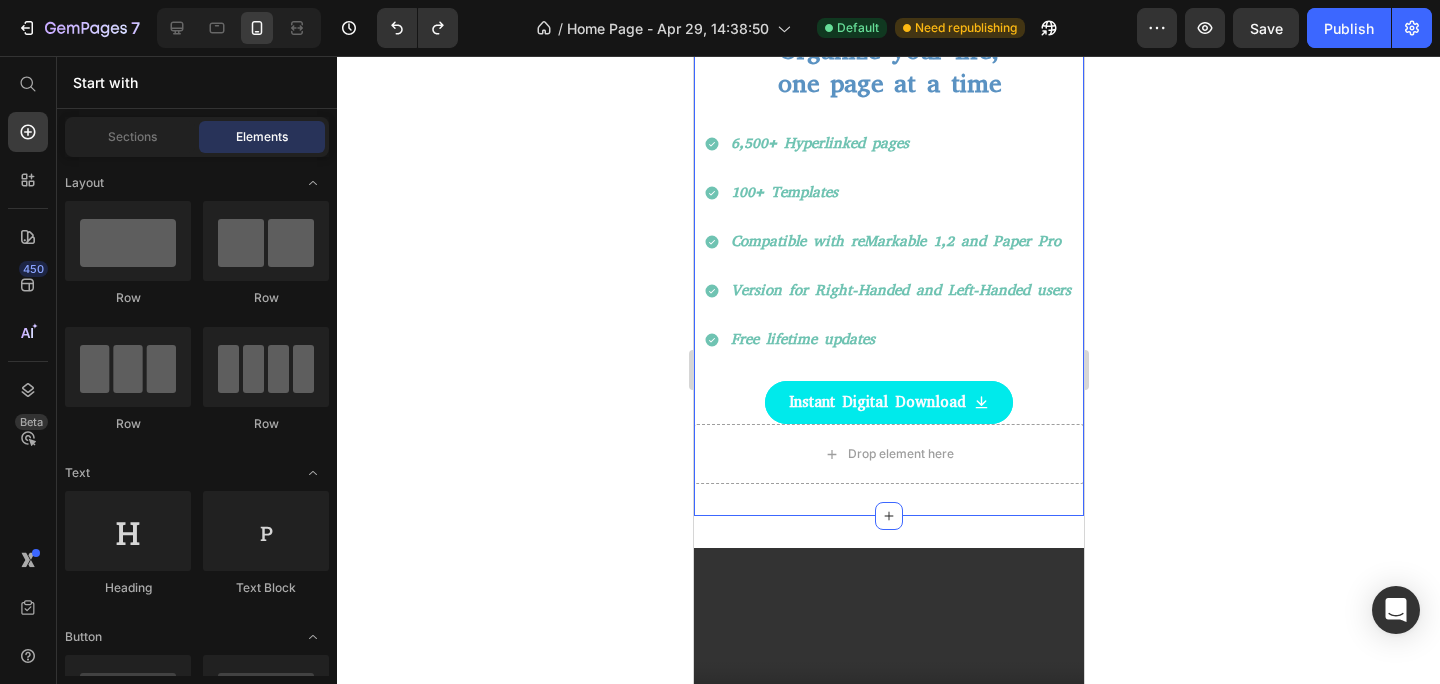 scroll, scrollTop: 0, scrollLeft: 0, axis: both 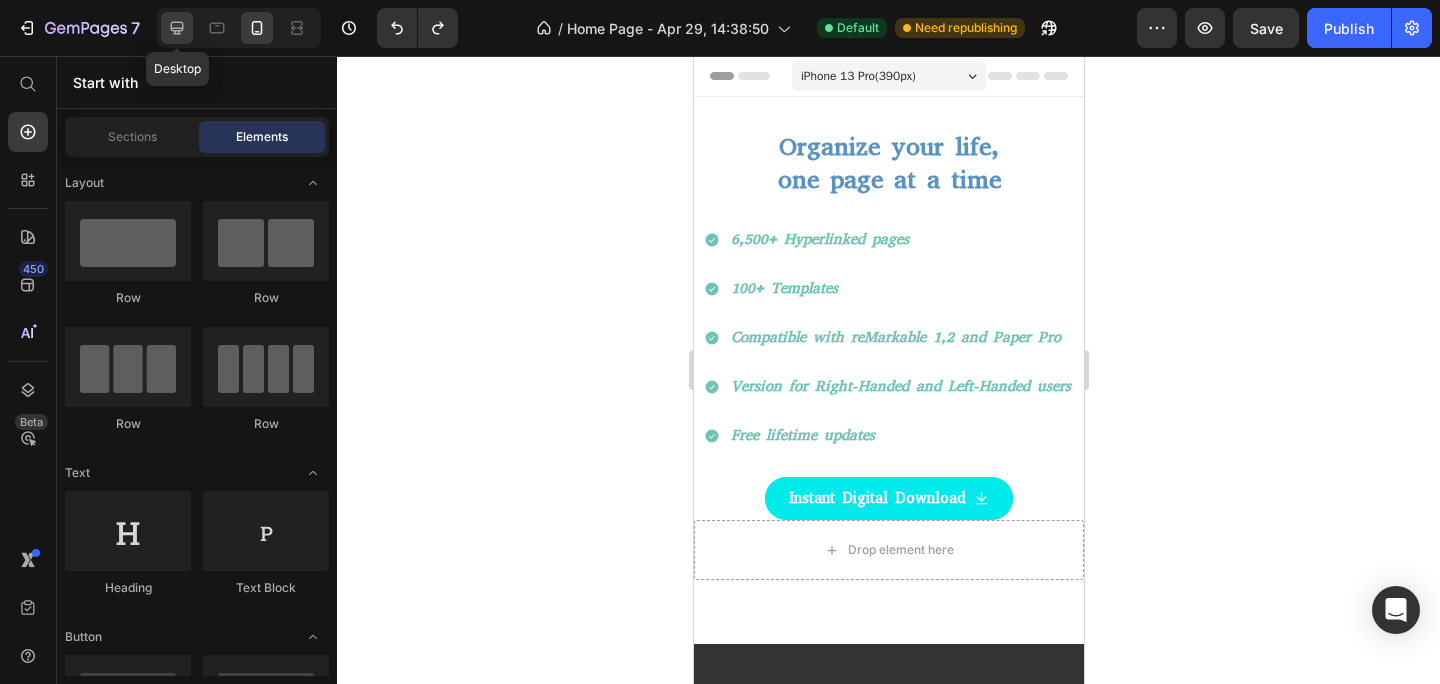 click 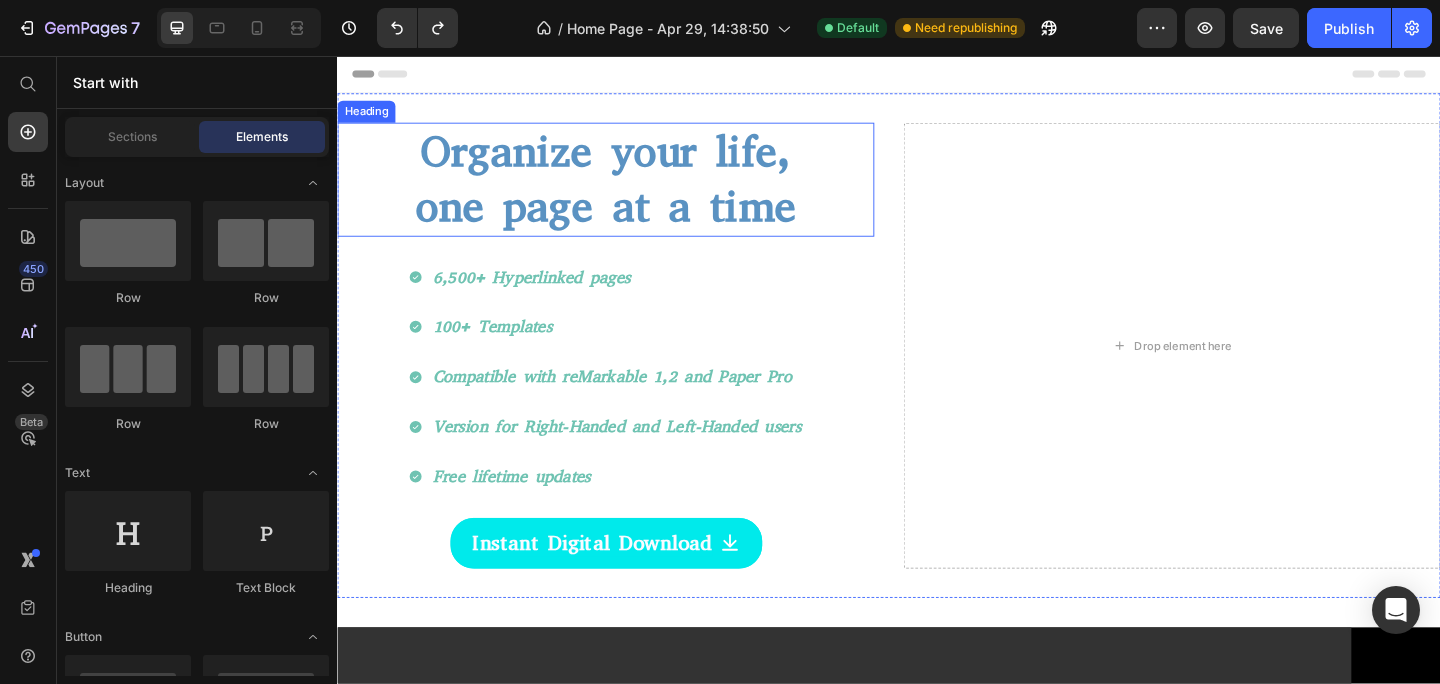 click on "Organize your life, one page at a time" at bounding box center (629, 191) 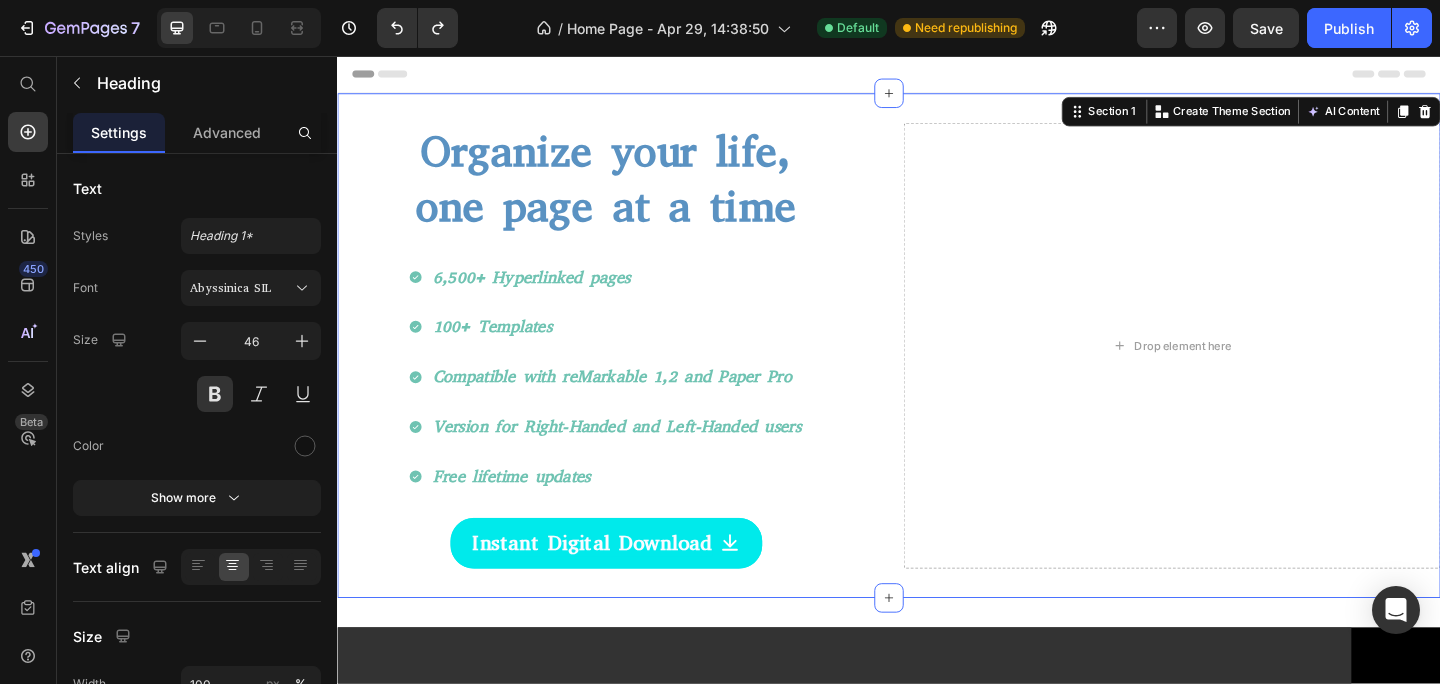 click on "Organize your life, one page at a time Heading 6,500+ Hyperlinked pages  100+ Templates Compatible with reMarkable 1,2 and Paper Pro Version for [HANDEDNESS]-Handed and [HANDEDNESS]-Handed users Free lifetime updates Item List
Instant Digital Download Button
Drop element here Section 1   You can create reusable sections Create Theme Section AI Content Write with GemAI What would you like to describe here? Tone and Voice Persuasive Product TheGuide for Student areMarkable Workflow Show more Generate" at bounding box center (937, 371) 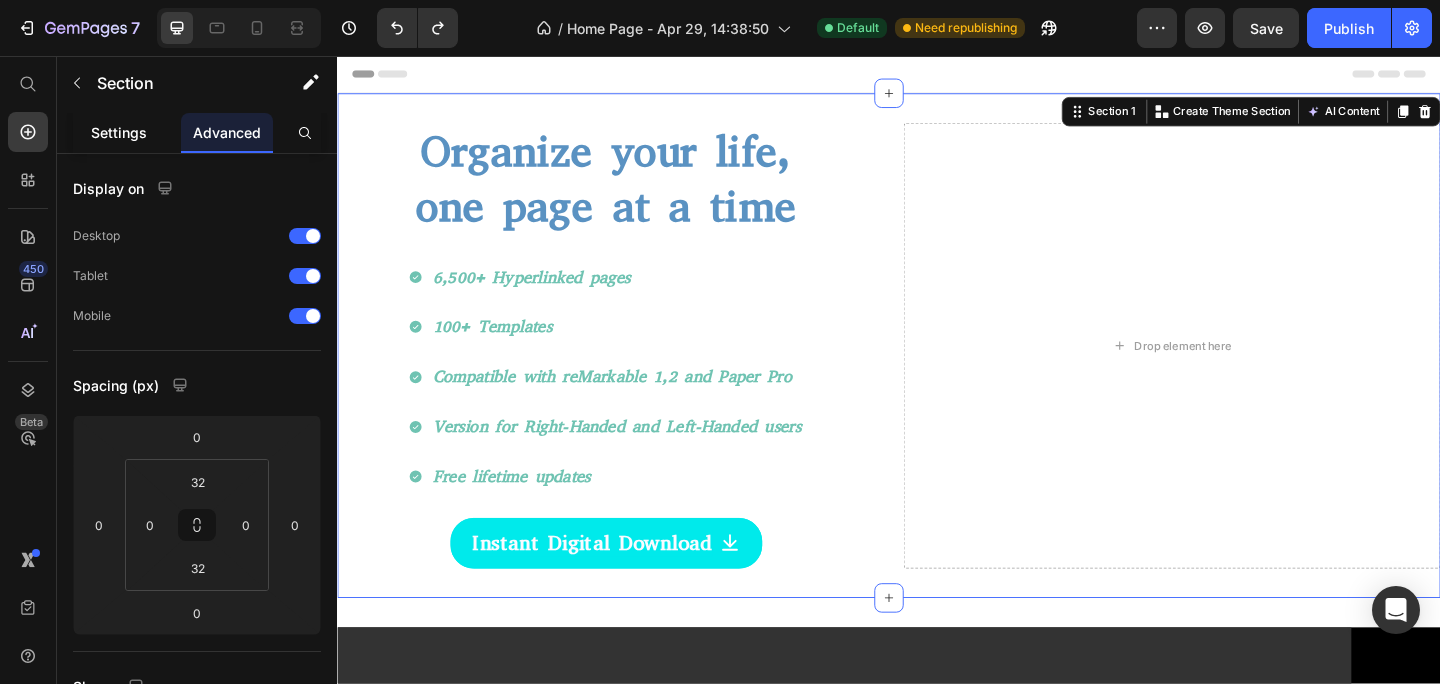 click on "Settings" at bounding box center [119, 132] 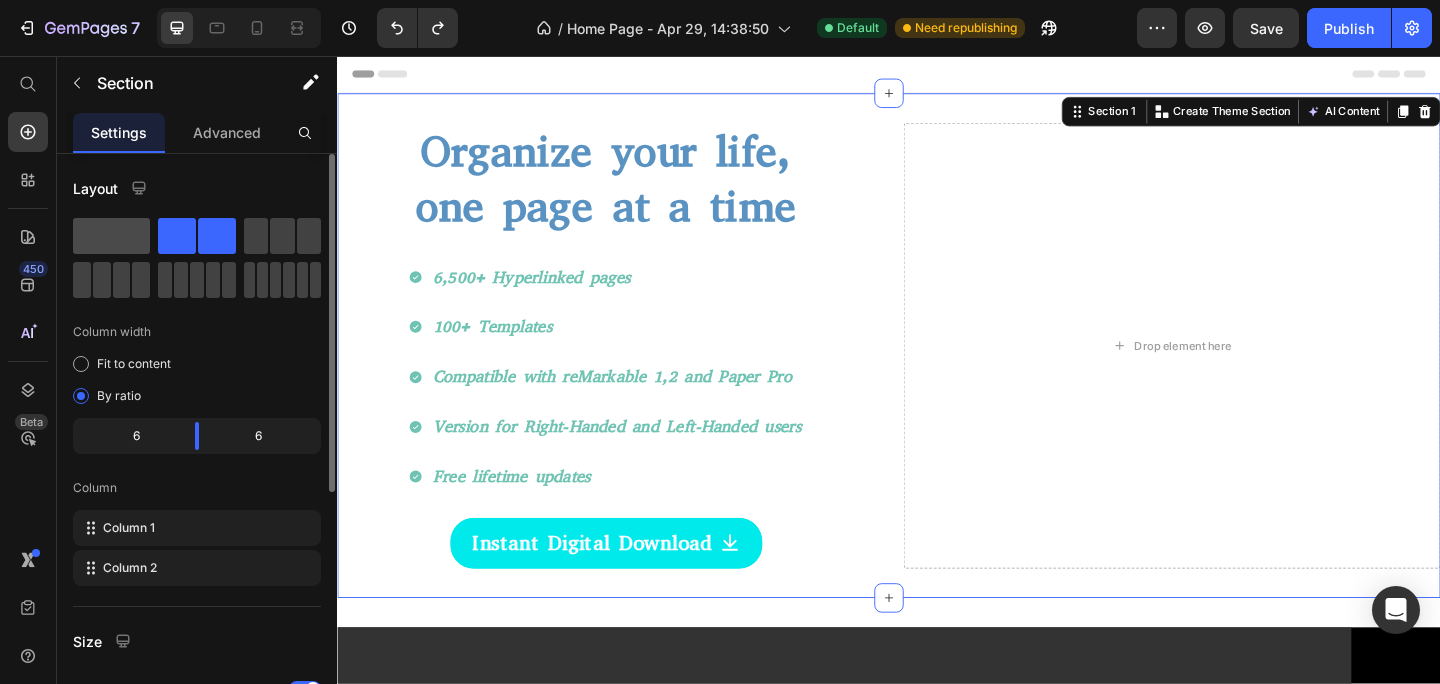 click 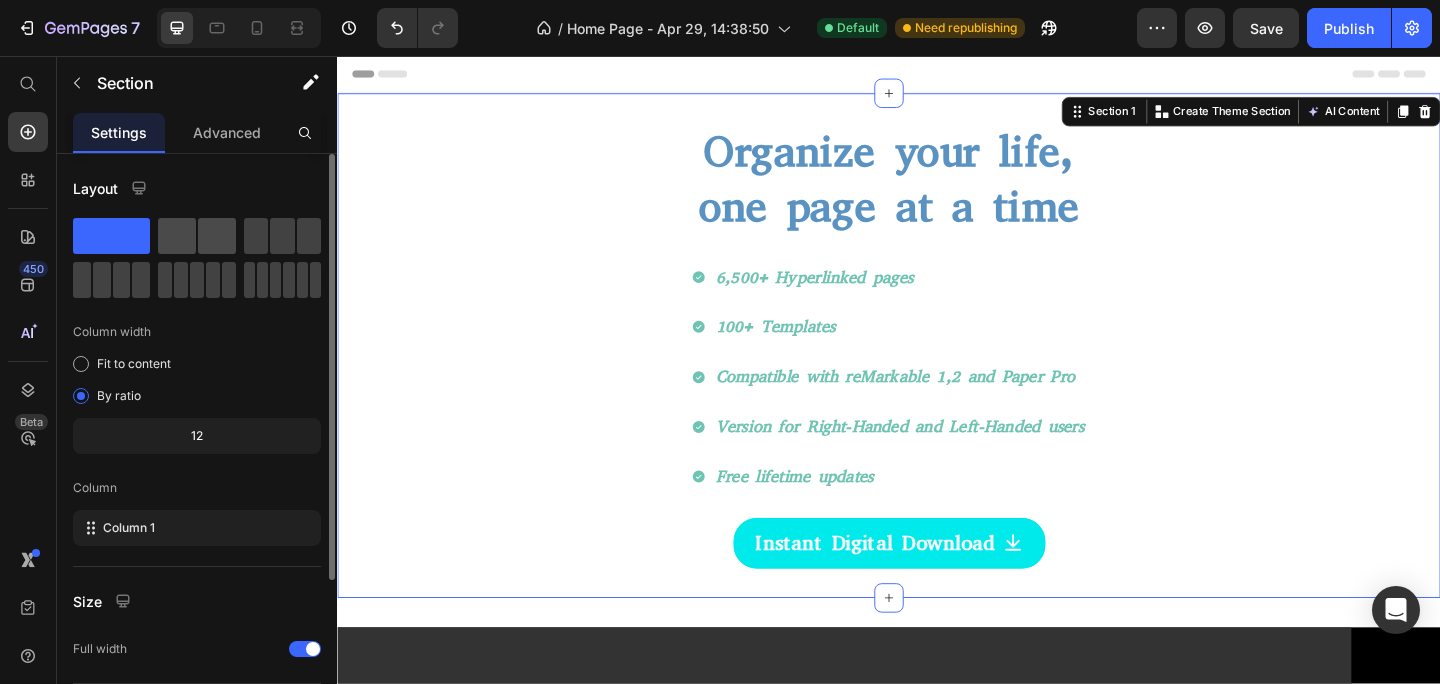 click 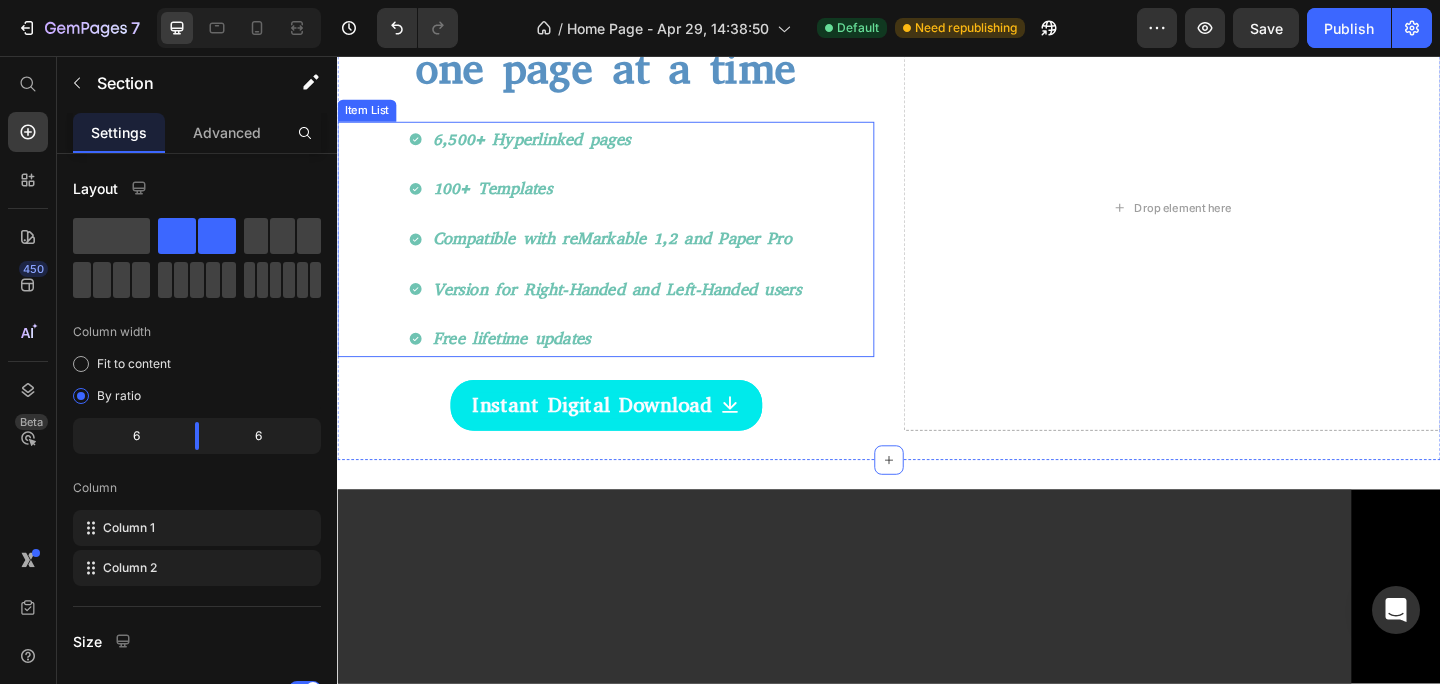 scroll, scrollTop: 224, scrollLeft: 0, axis: vertical 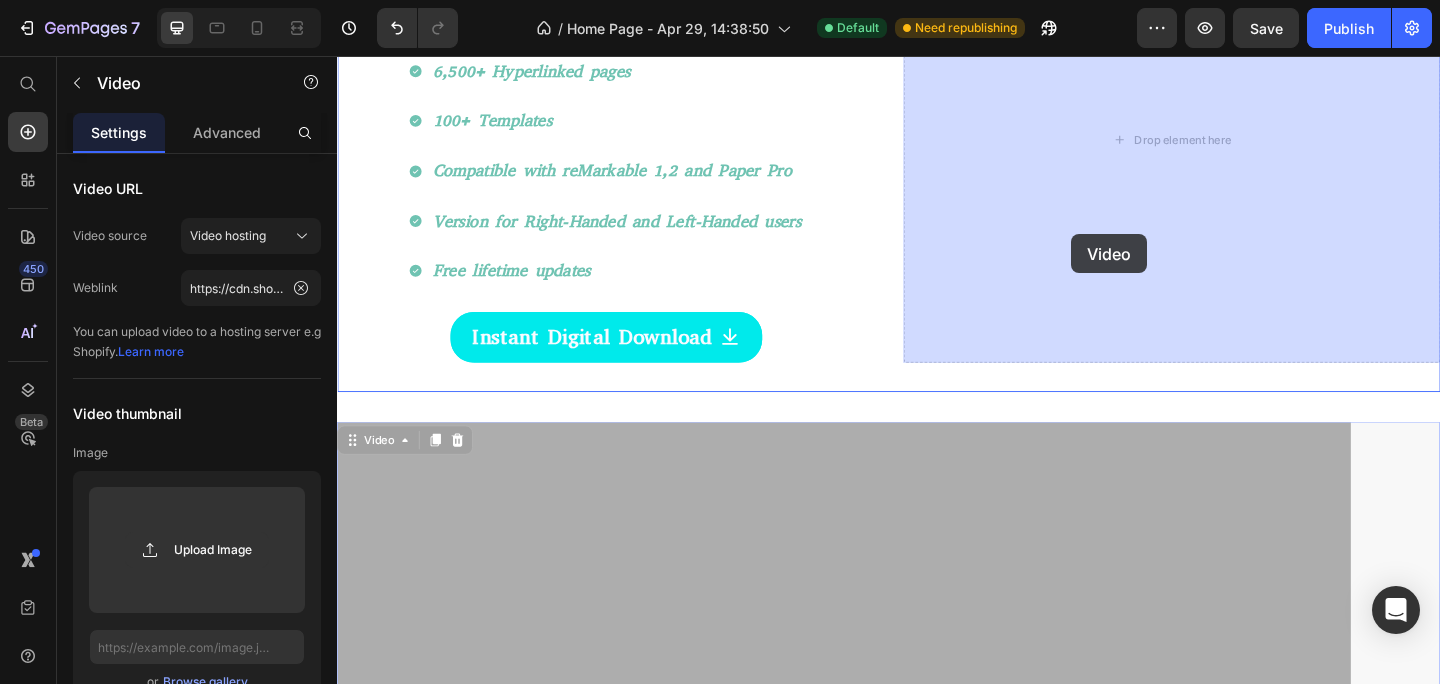 drag, startPoint x: 810, startPoint y: 572, endPoint x: 1135, endPoint y: 250, distance: 457.503 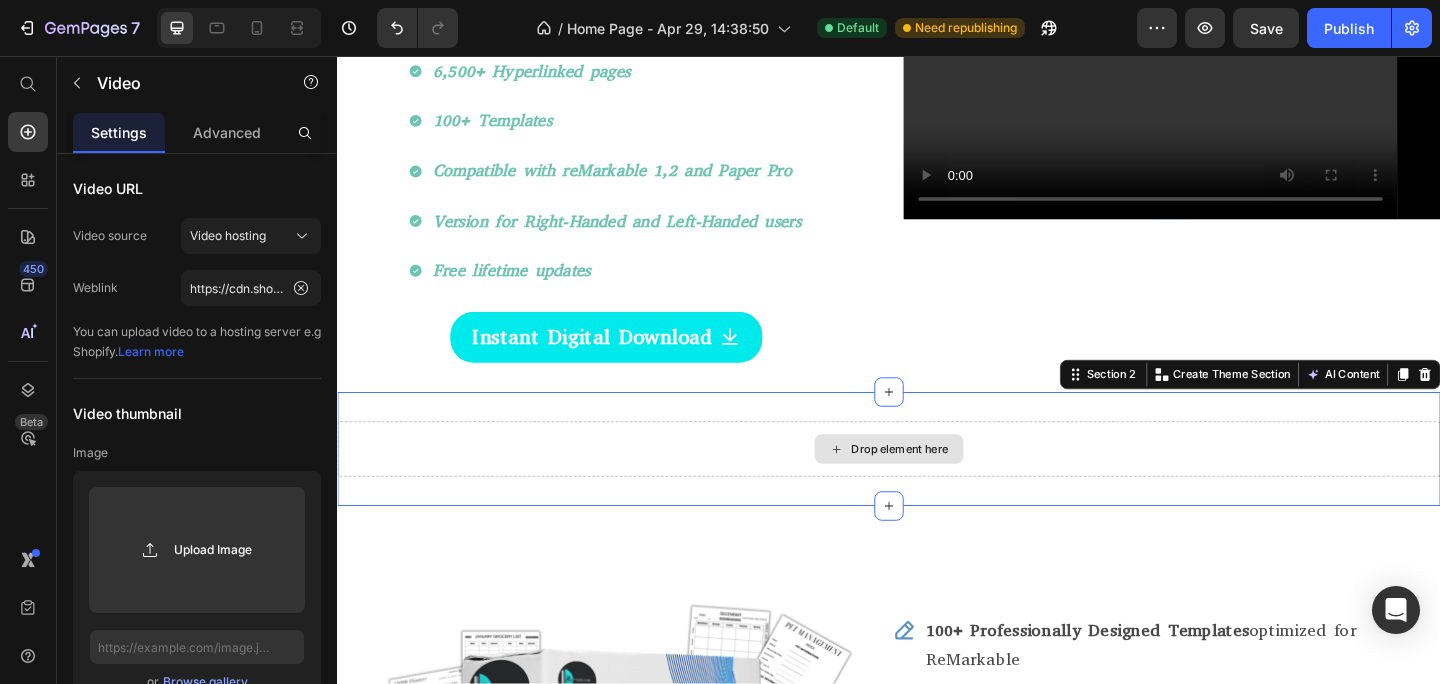 click on "Drop element here" at bounding box center [937, 484] 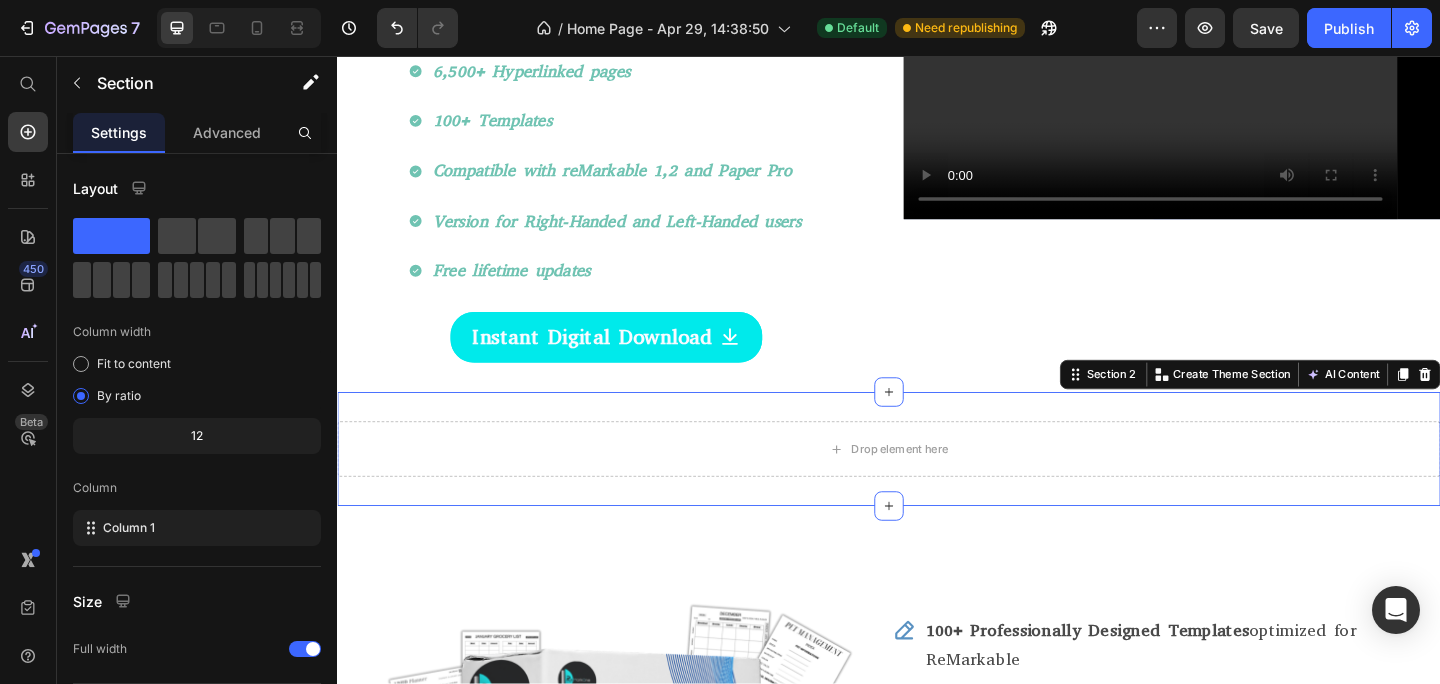 click 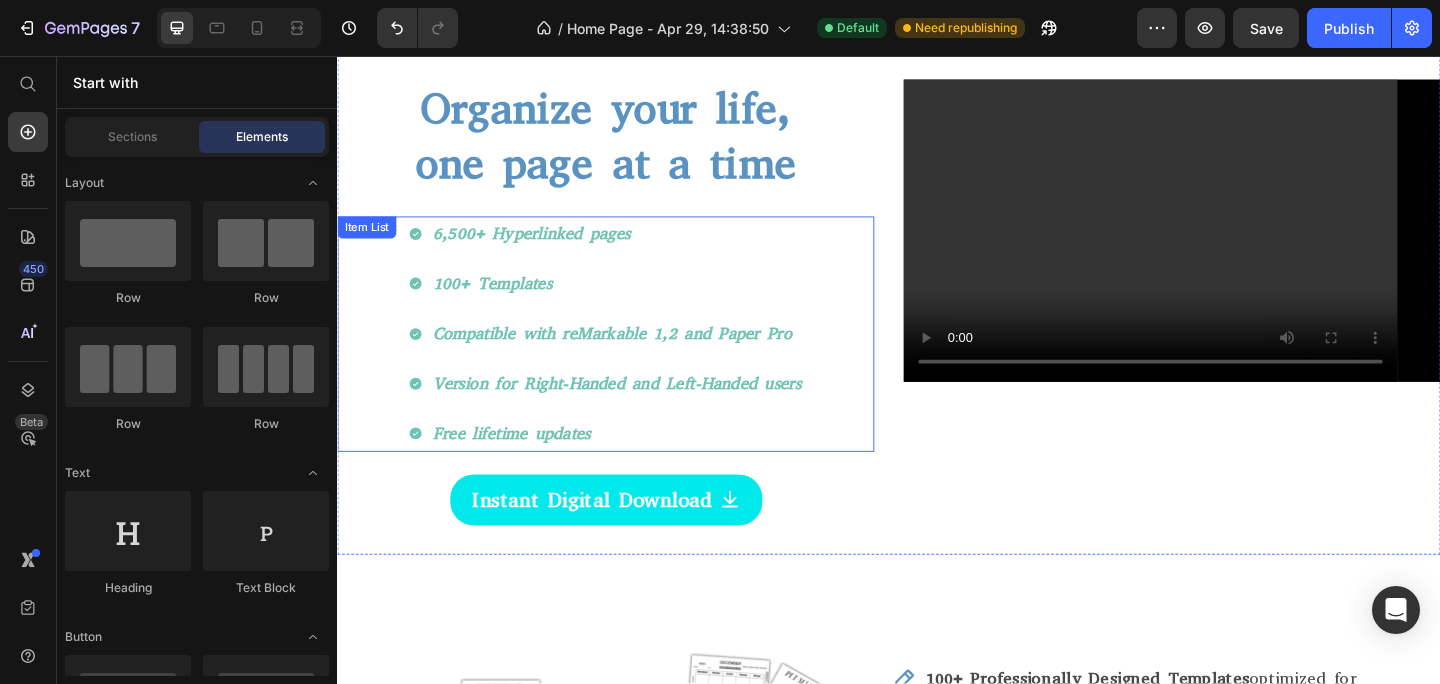 scroll, scrollTop: 4, scrollLeft: 0, axis: vertical 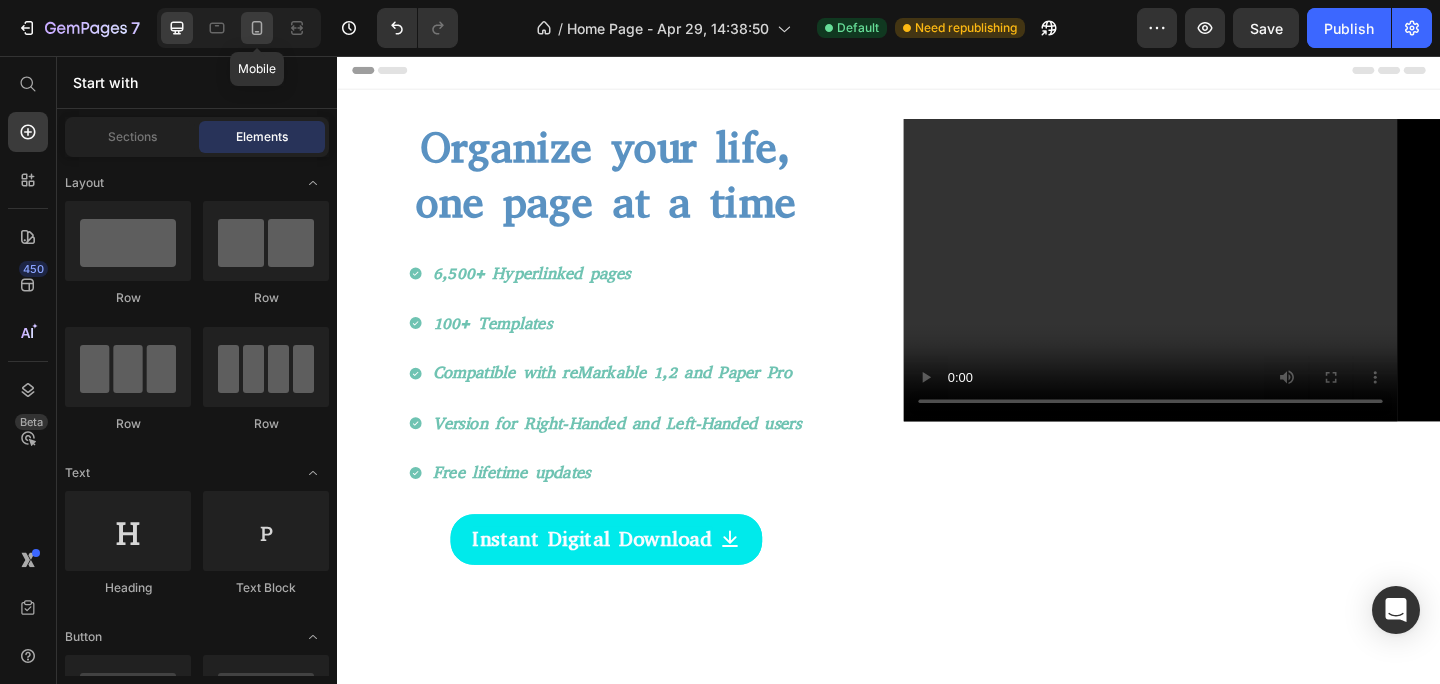 click 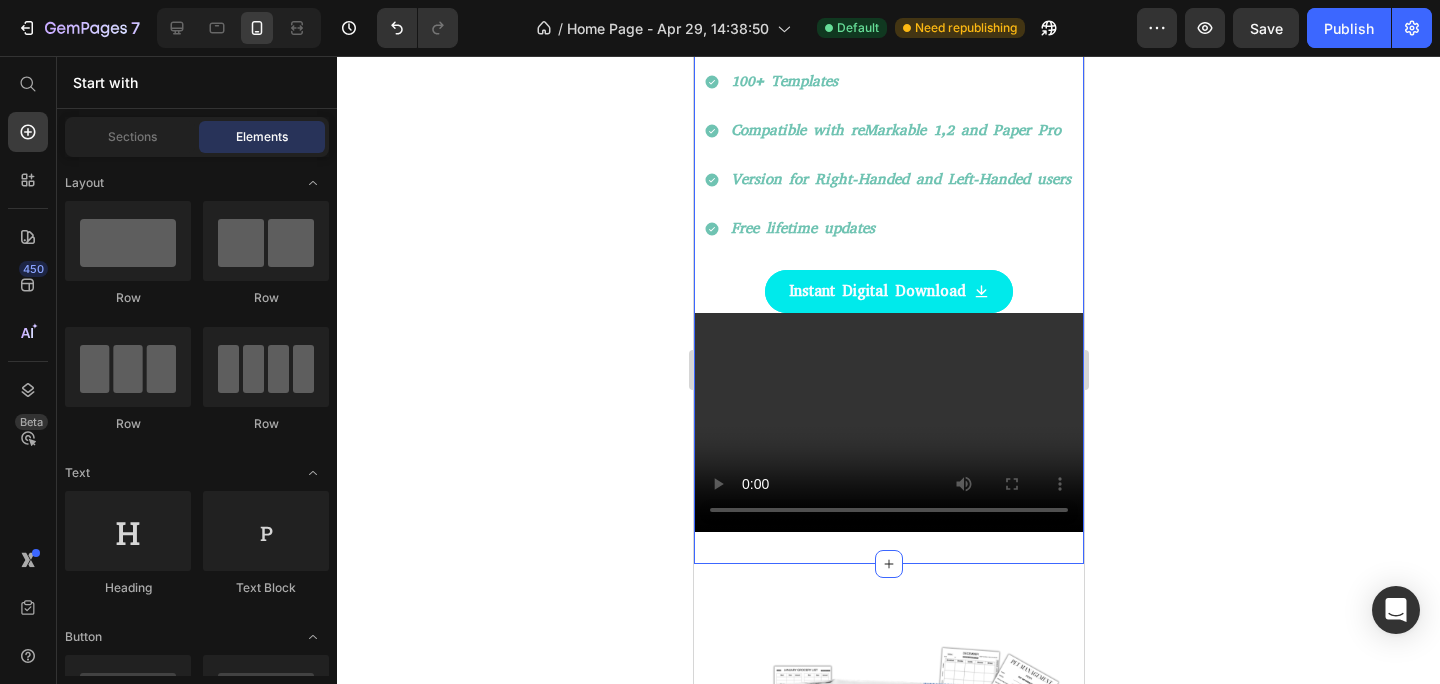 scroll, scrollTop: 241, scrollLeft: 0, axis: vertical 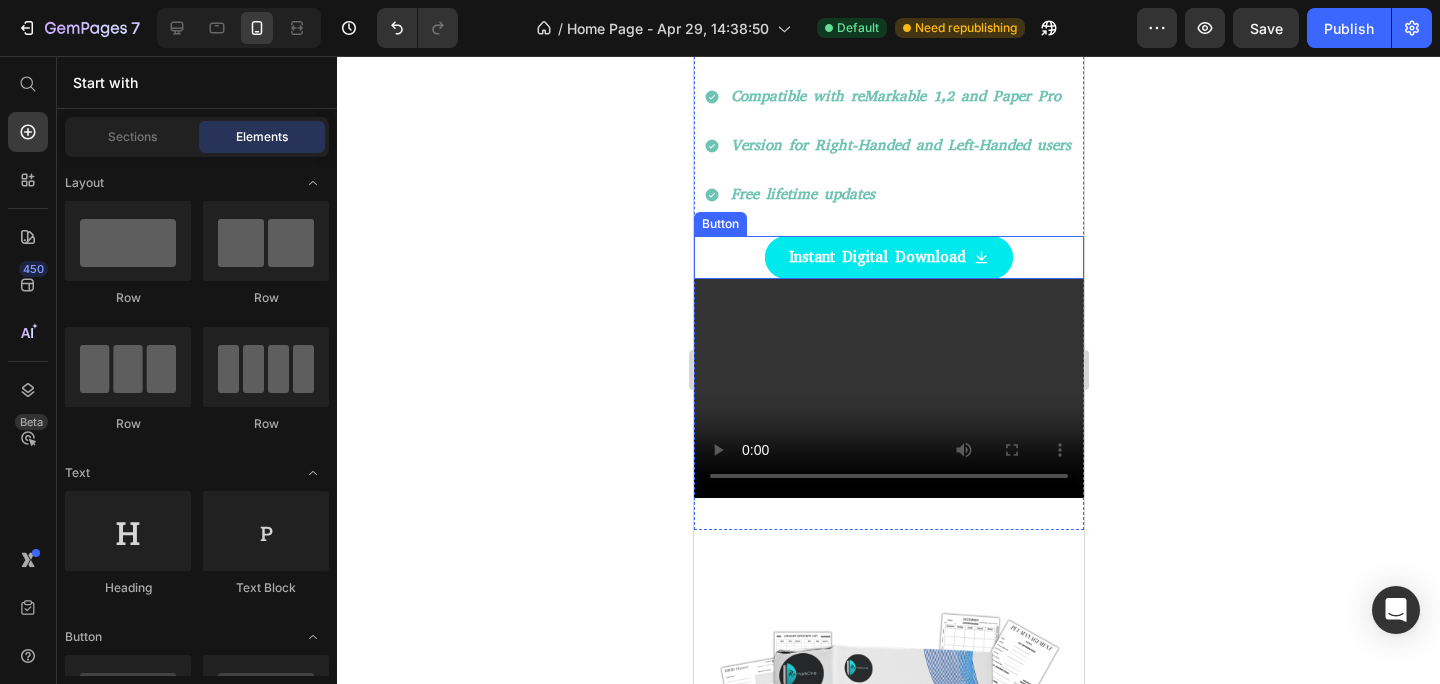 click on "Instant Digital Download" at bounding box center [888, 257] 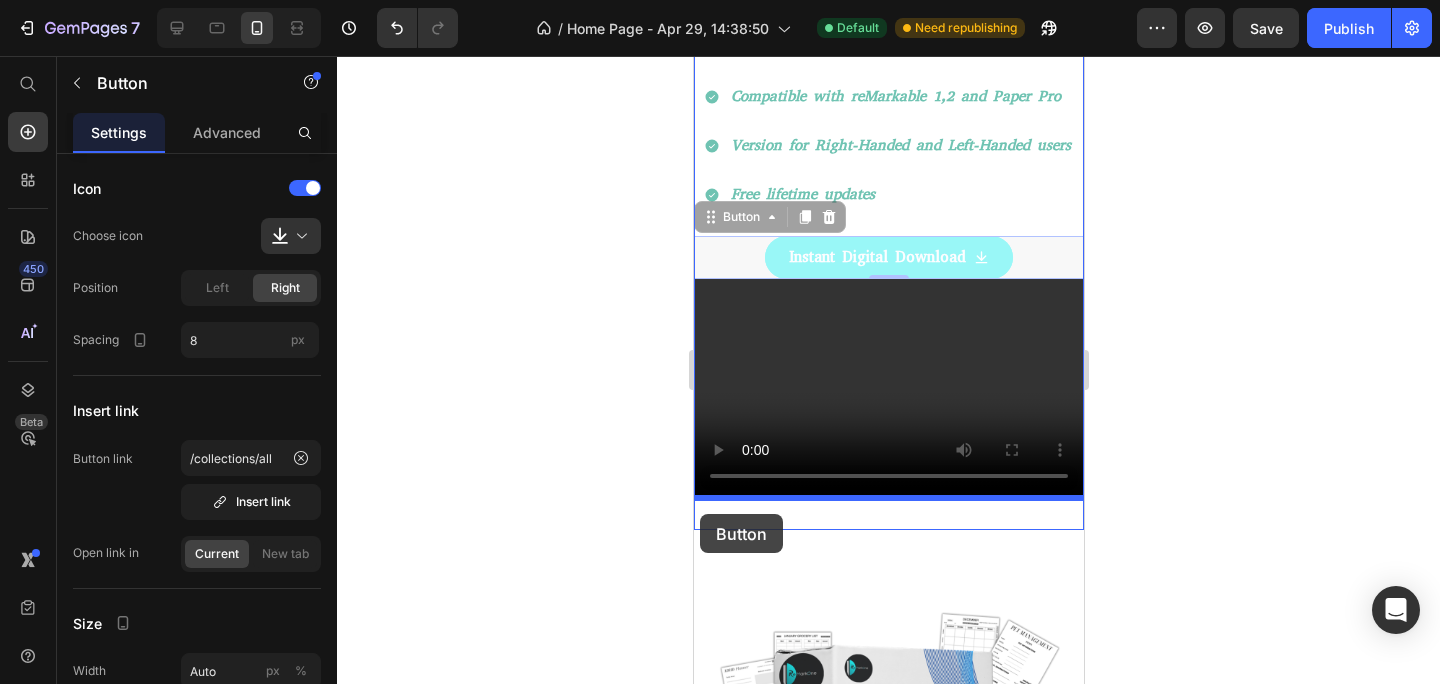 drag, startPoint x: 709, startPoint y: 225, endPoint x: 699, endPoint y: 514, distance: 289.17297 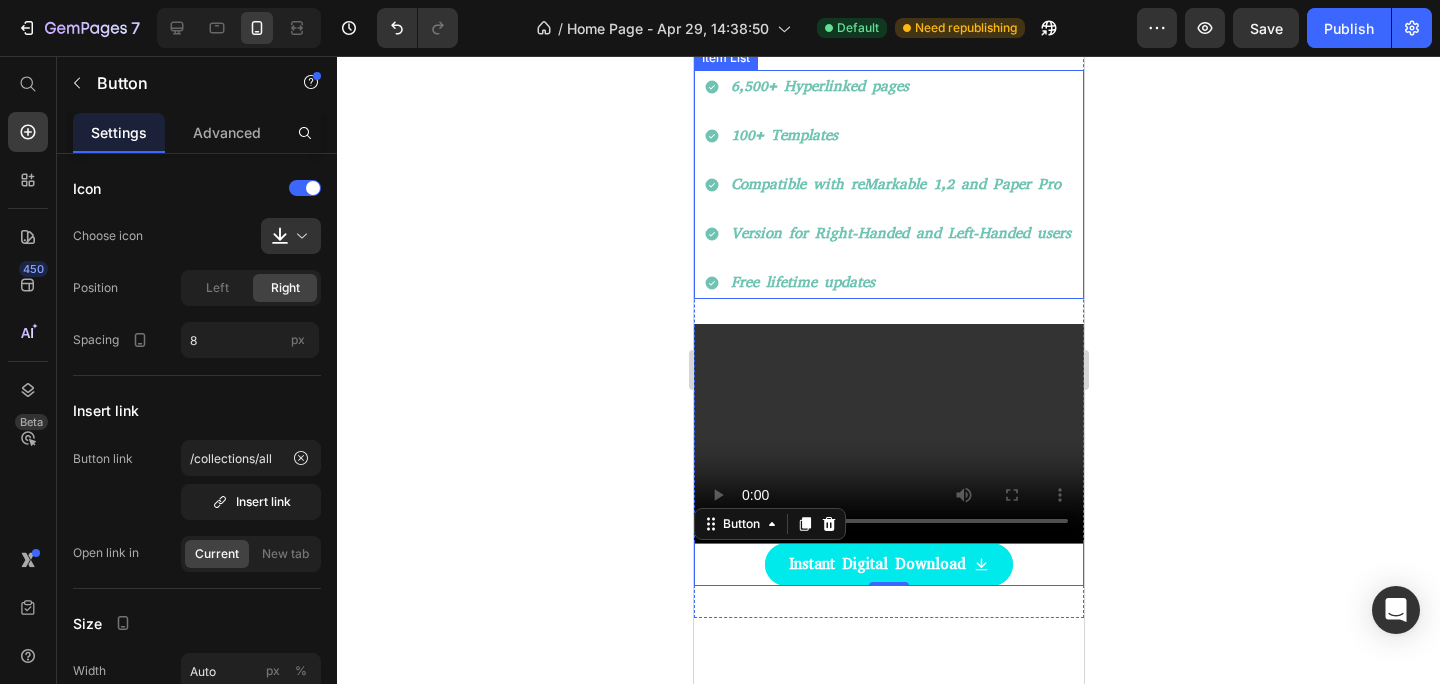 scroll, scrollTop: 147, scrollLeft: 0, axis: vertical 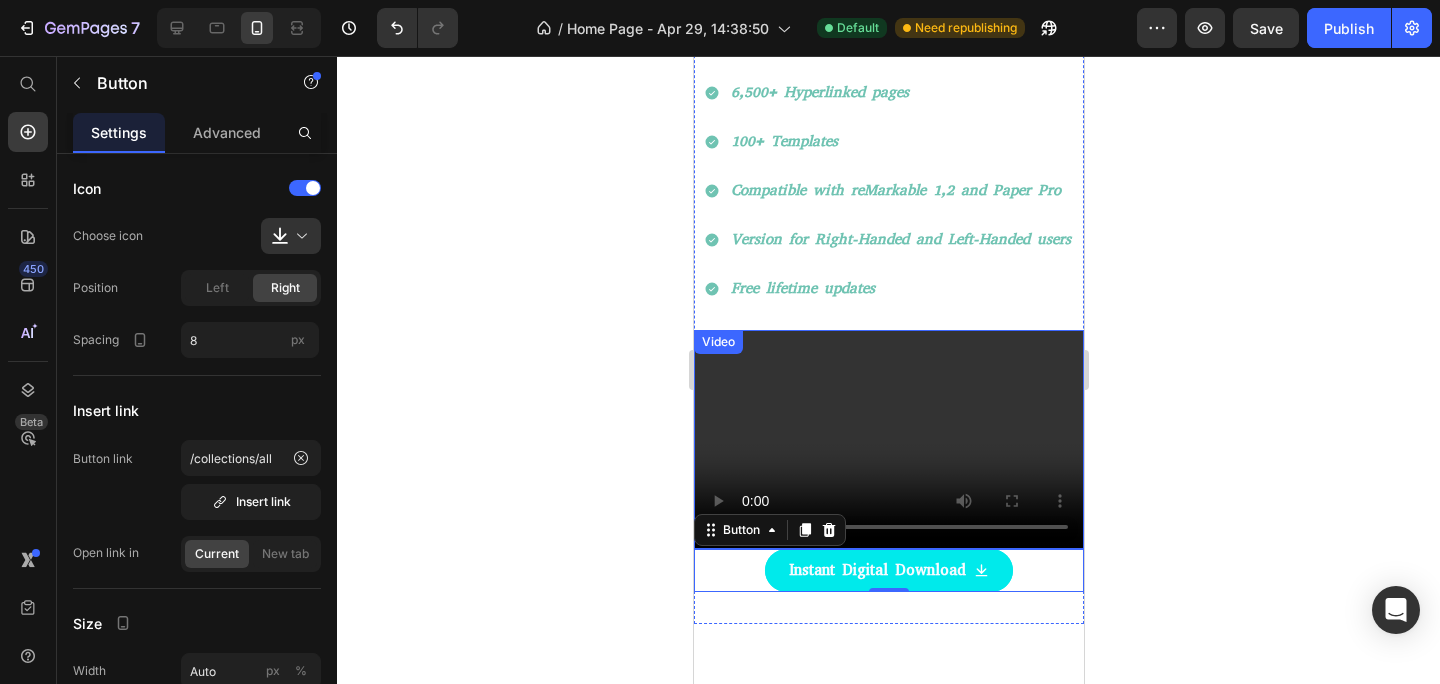 click 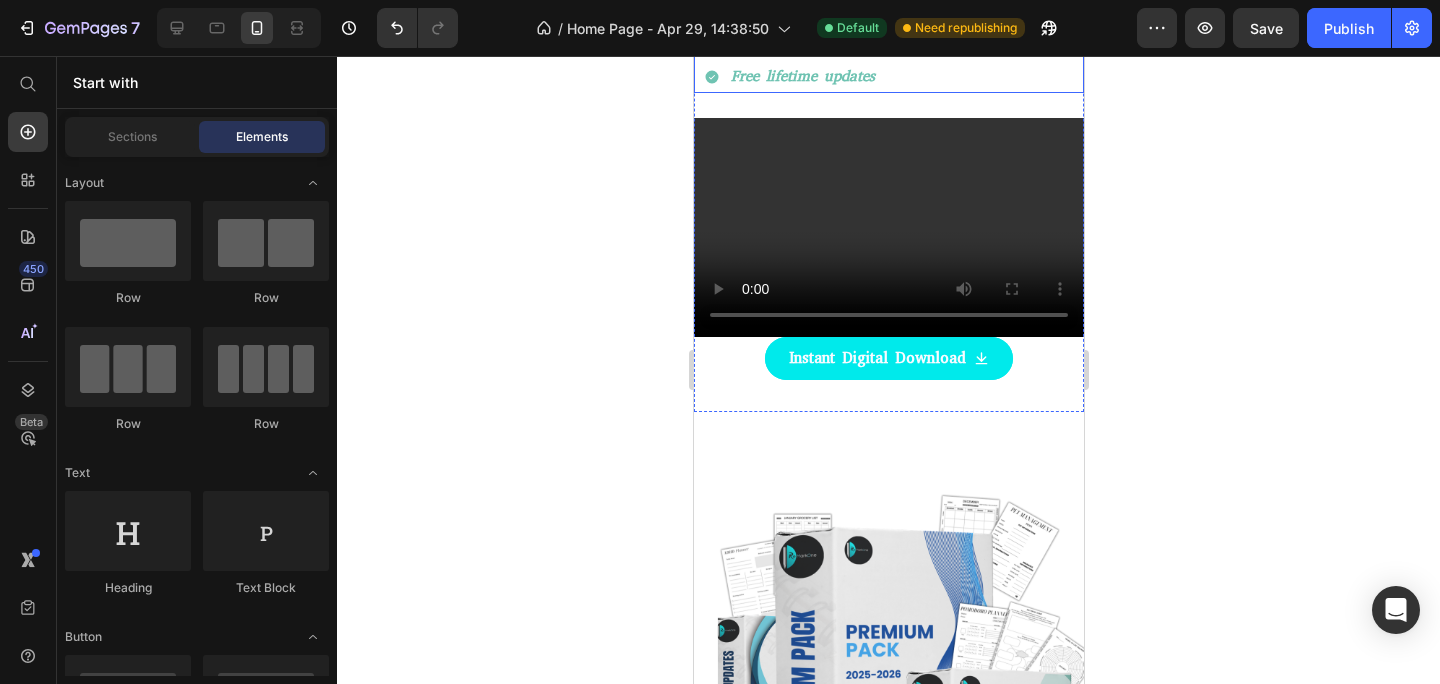 scroll, scrollTop: 394, scrollLeft: 0, axis: vertical 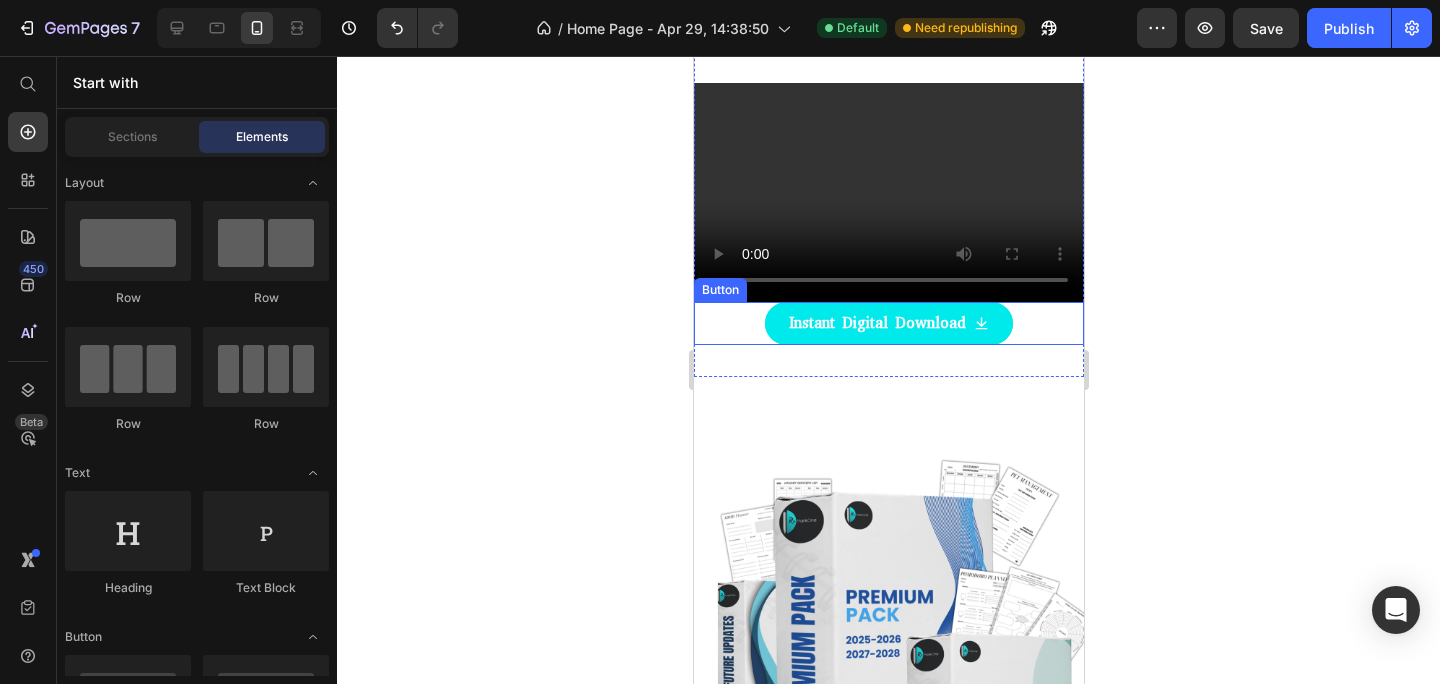click on "Instant Digital Download" at bounding box center [888, 323] 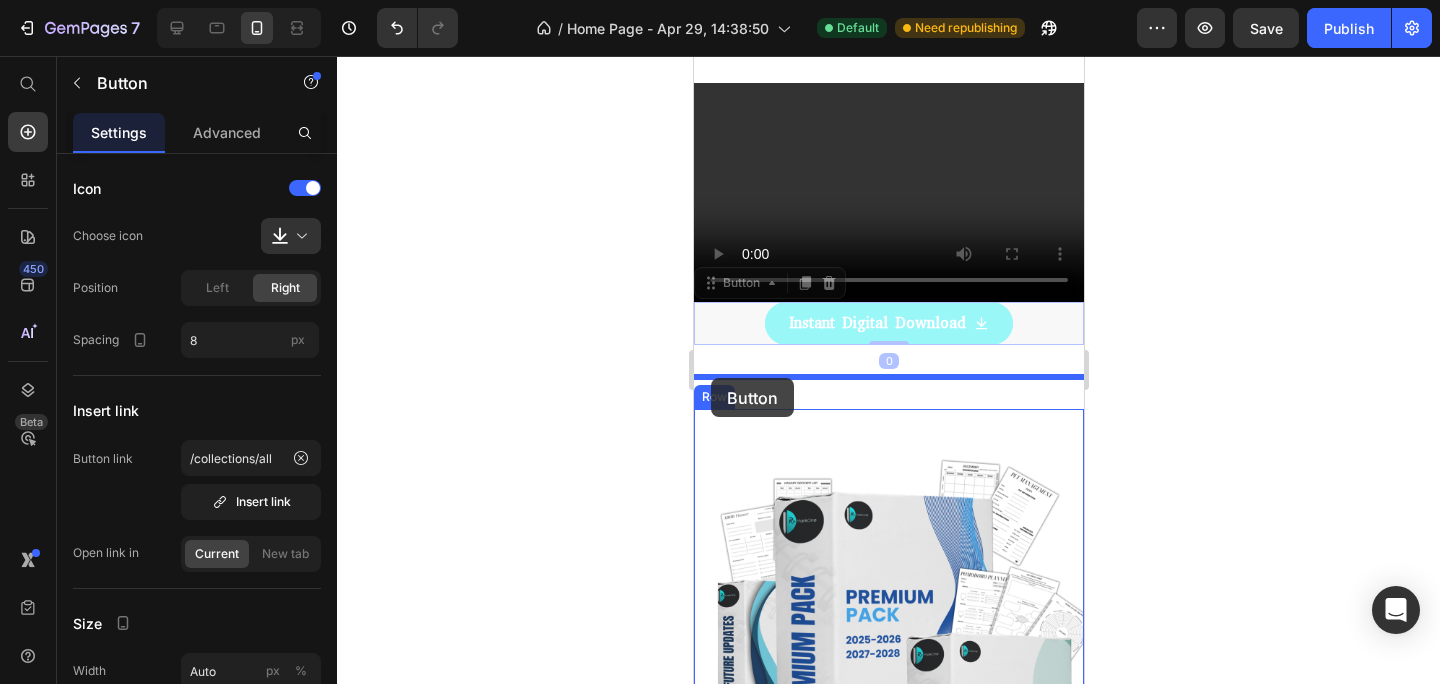 drag, startPoint x: 706, startPoint y: 286, endPoint x: 710, endPoint y: 378, distance: 92.086914 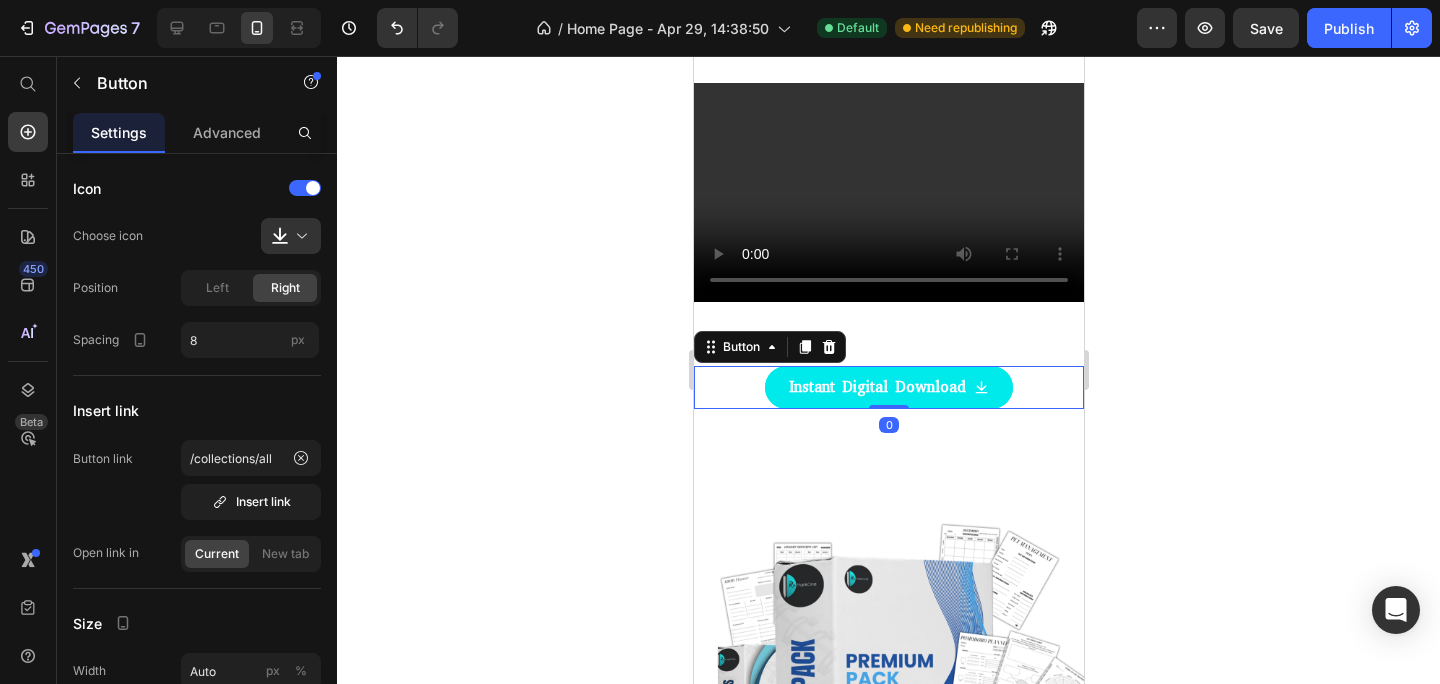 click 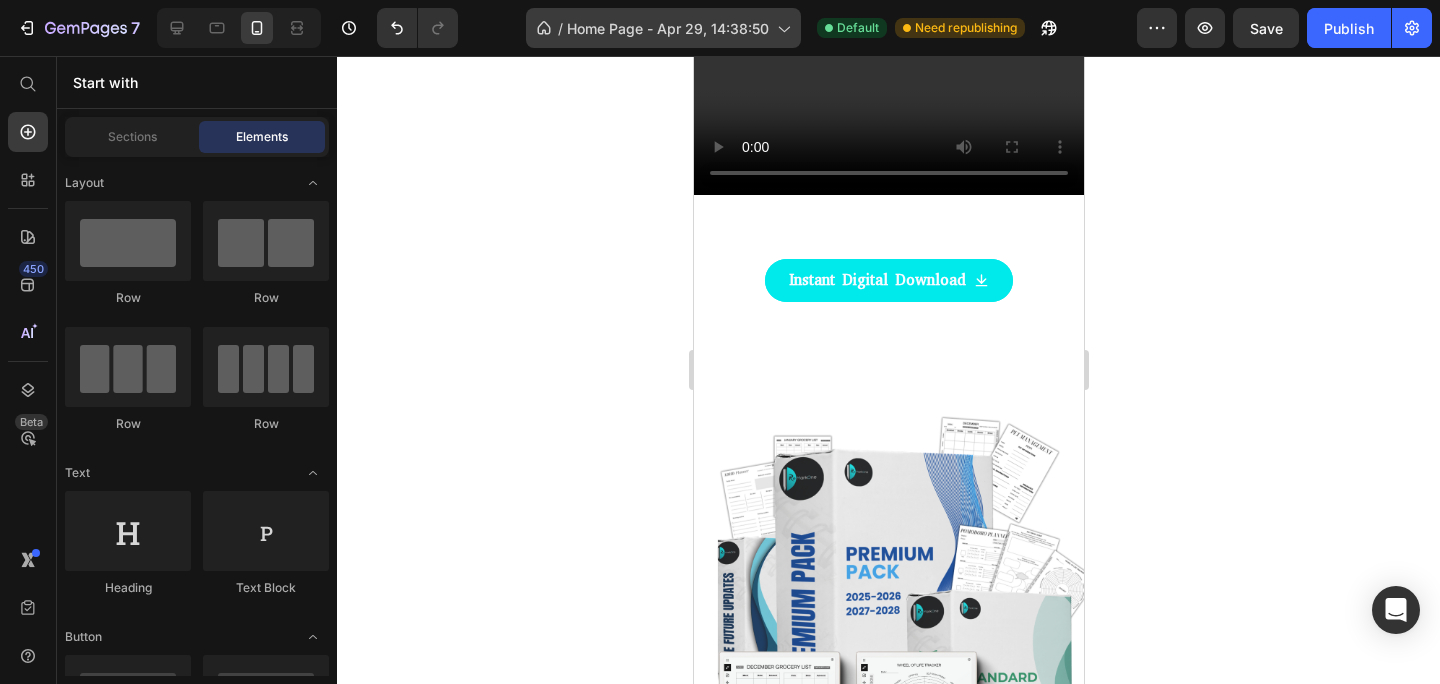 scroll, scrollTop: 0, scrollLeft: 0, axis: both 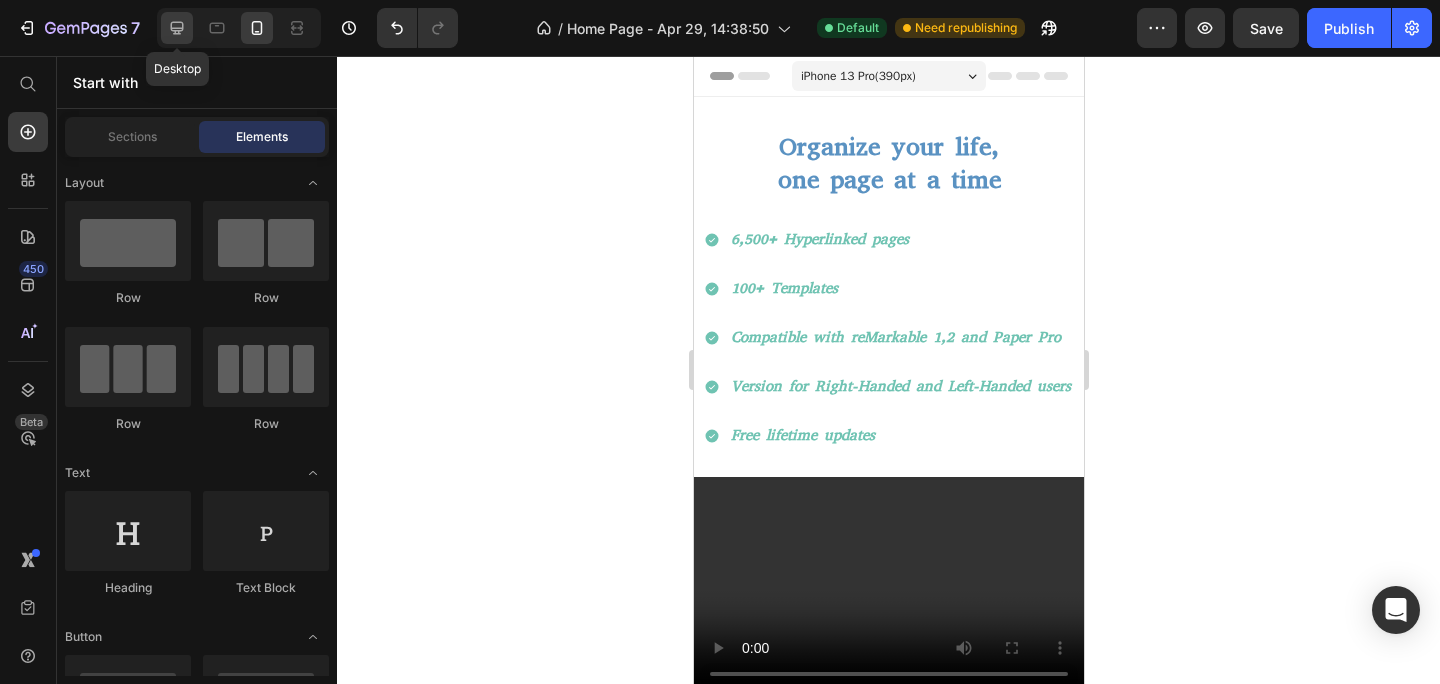 click 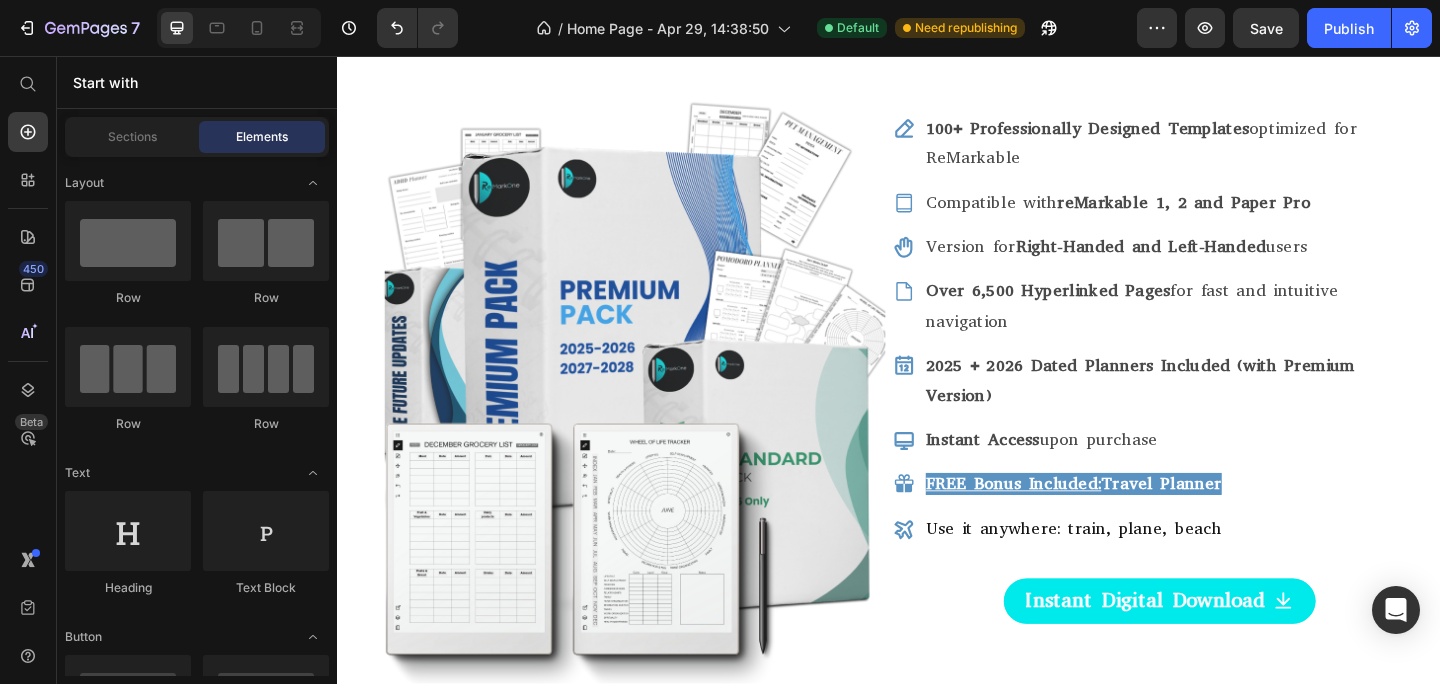 scroll, scrollTop: 297, scrollLeft: 0, axis: vertical 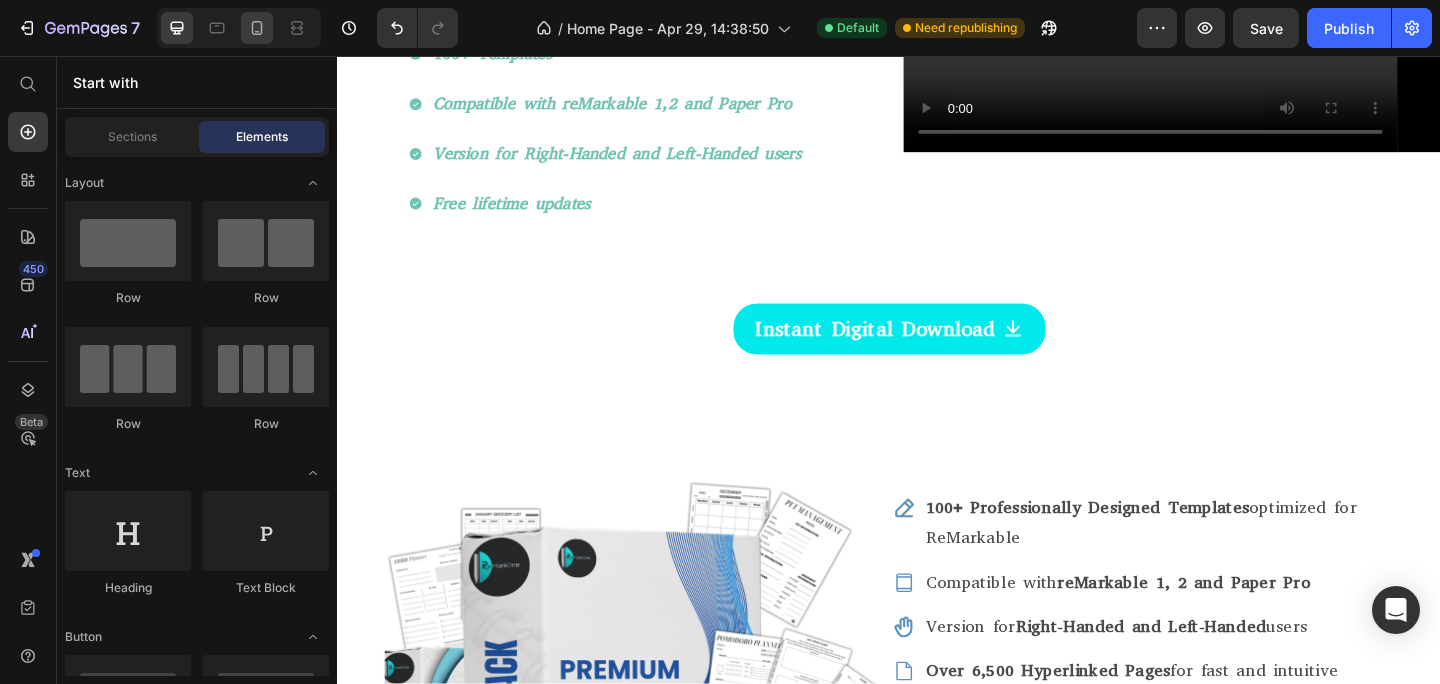 click 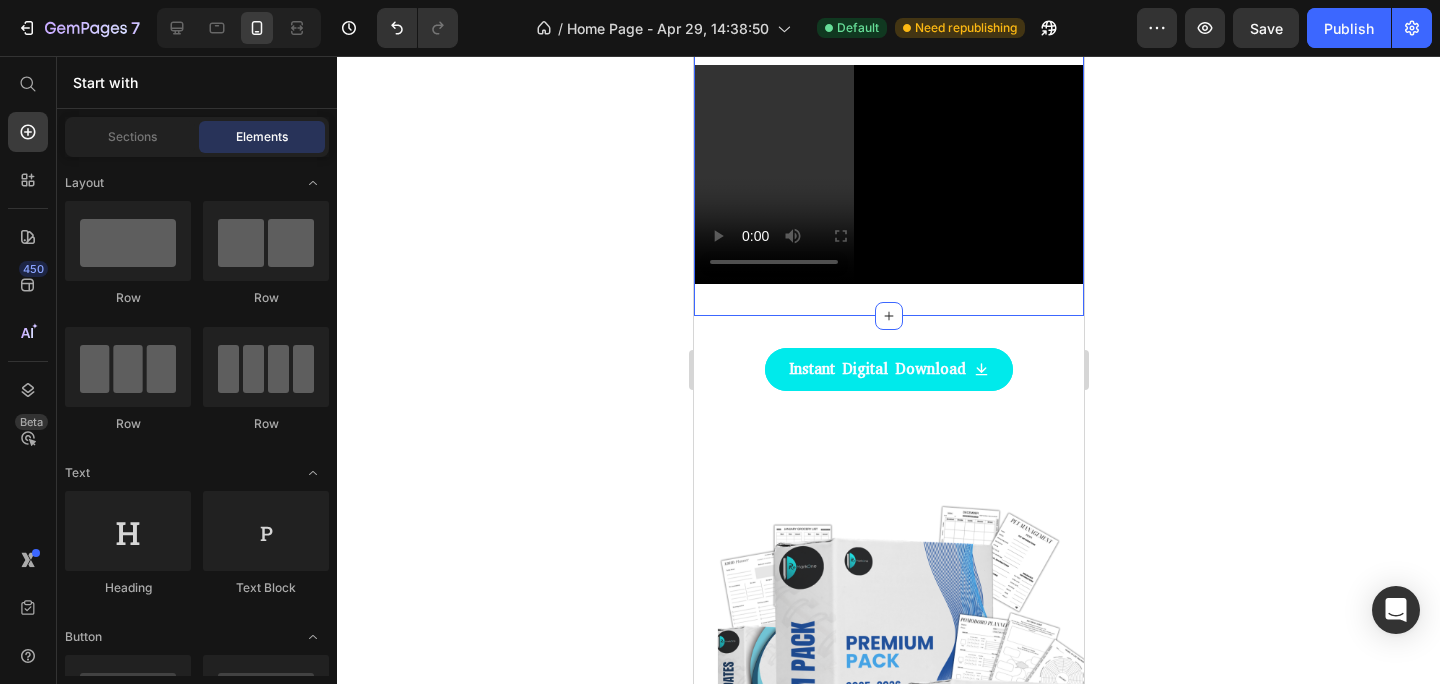 scroll, scrollTop: 429, scrollLeft: 0, axis: vertical 